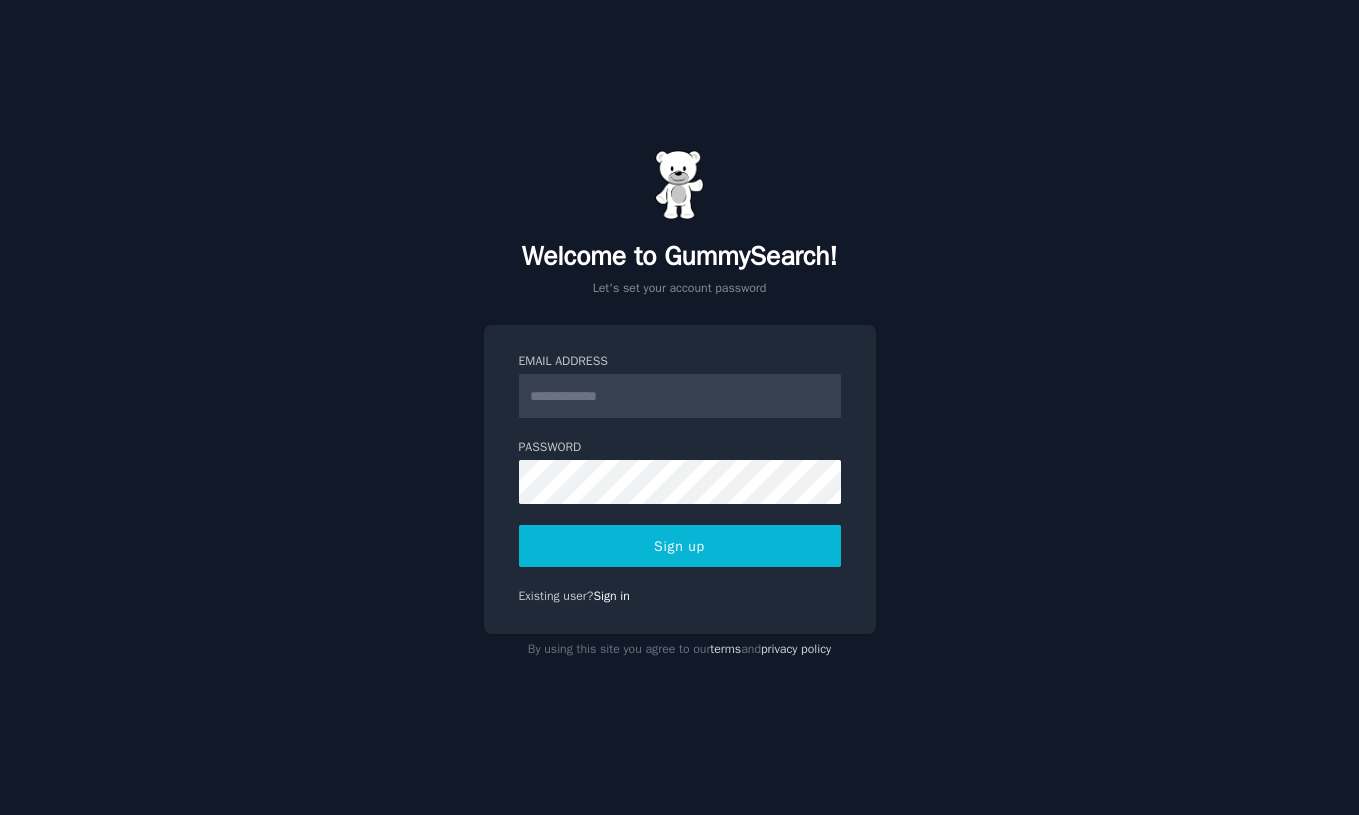 scroll, scrollTop: 0, scrollLeft: 0, axis: both 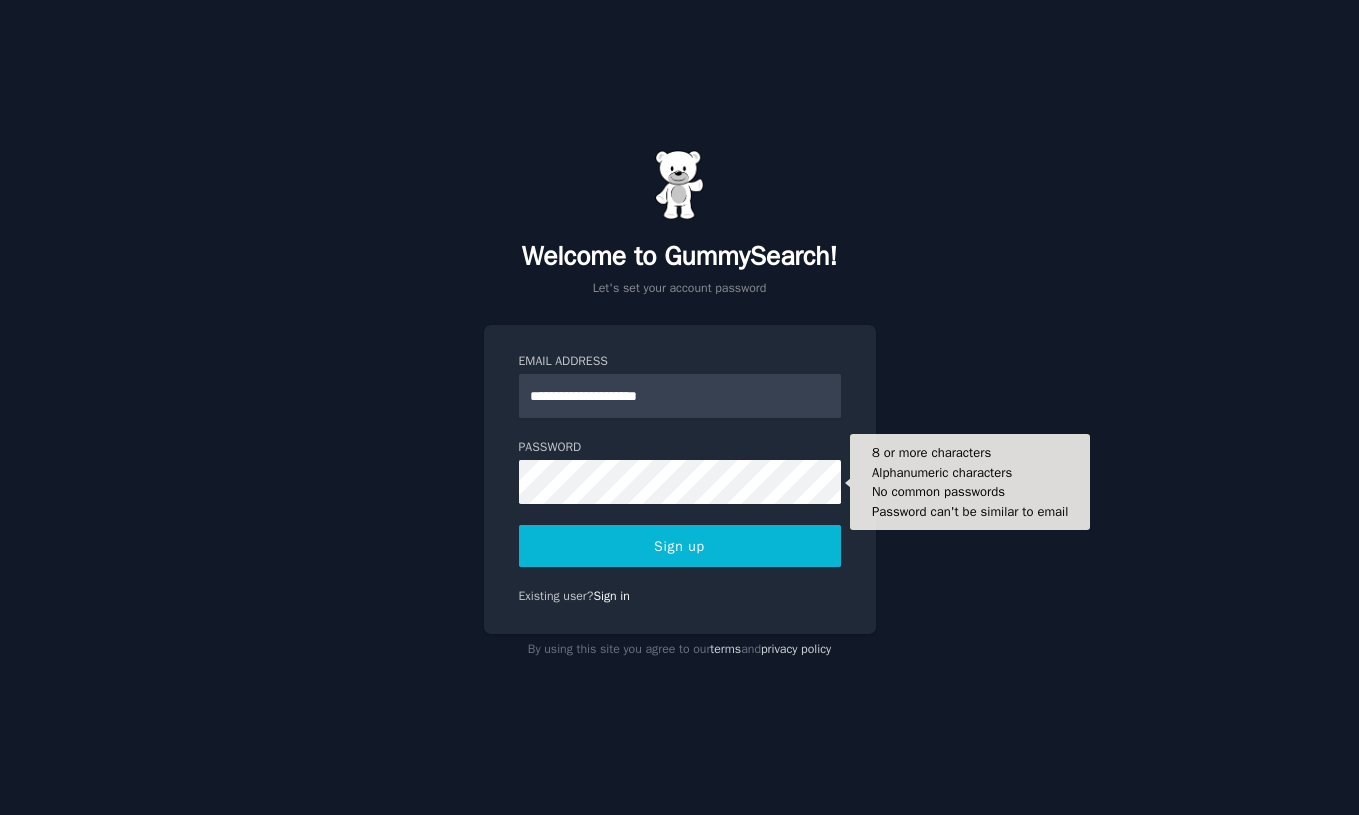 type on "**********" 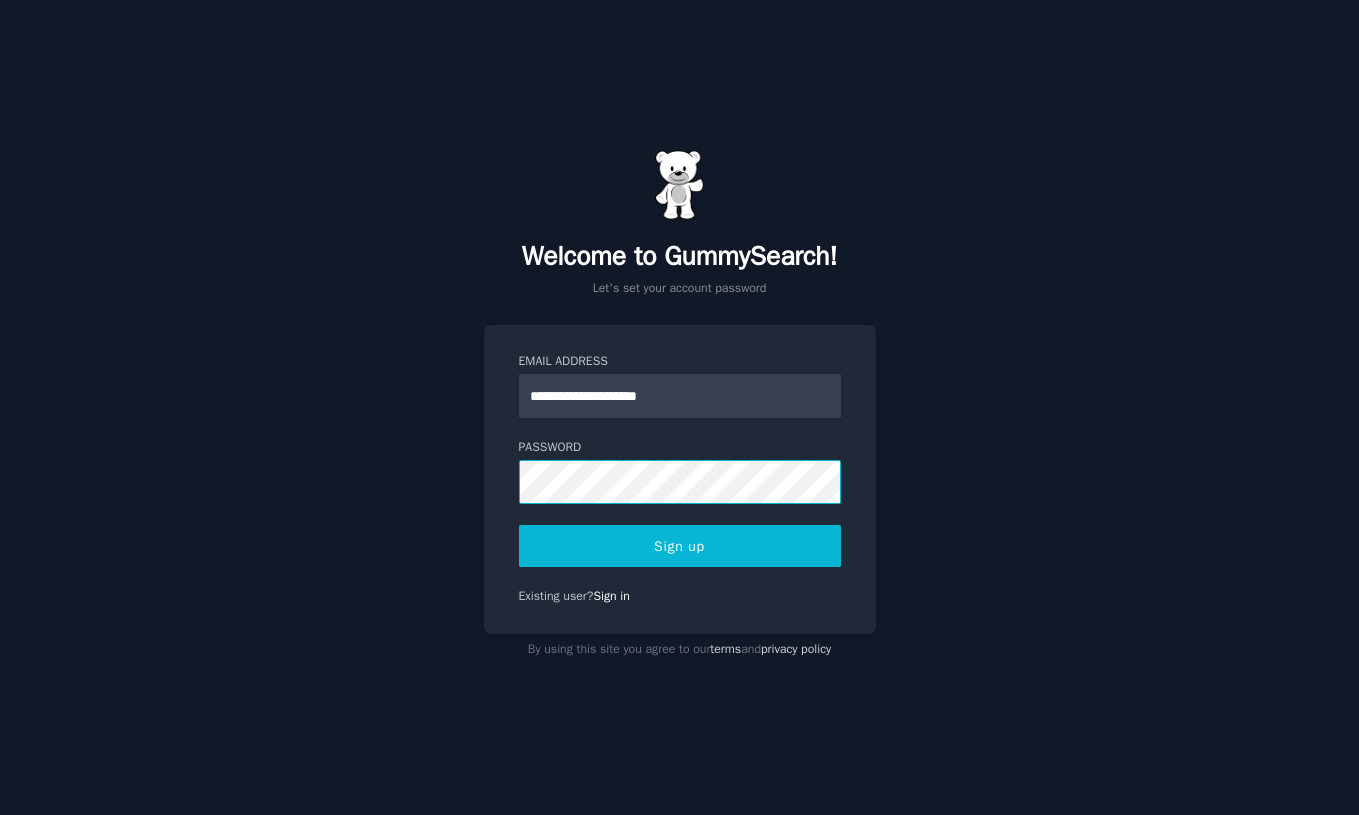 click 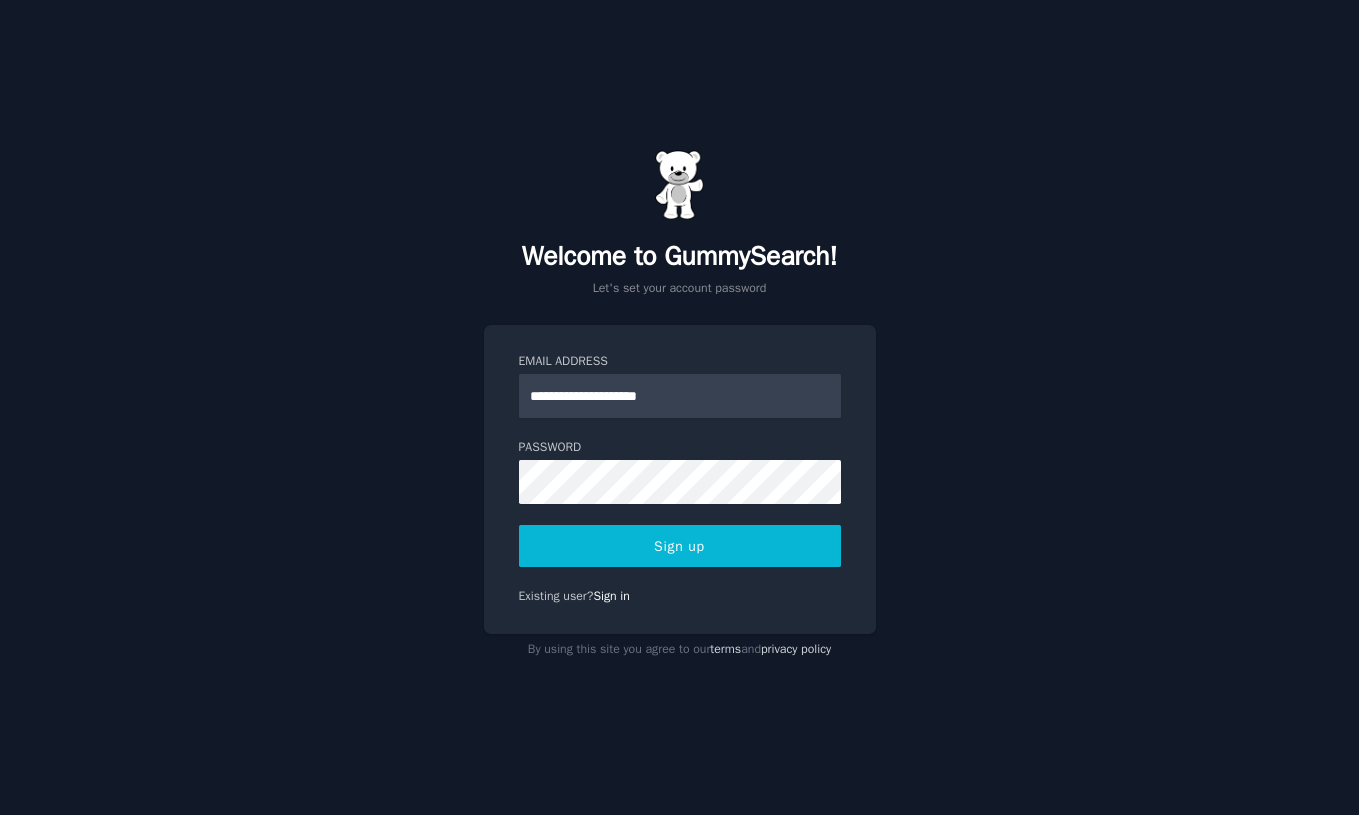 click on "Sign up" at bounding box center [680, 546] 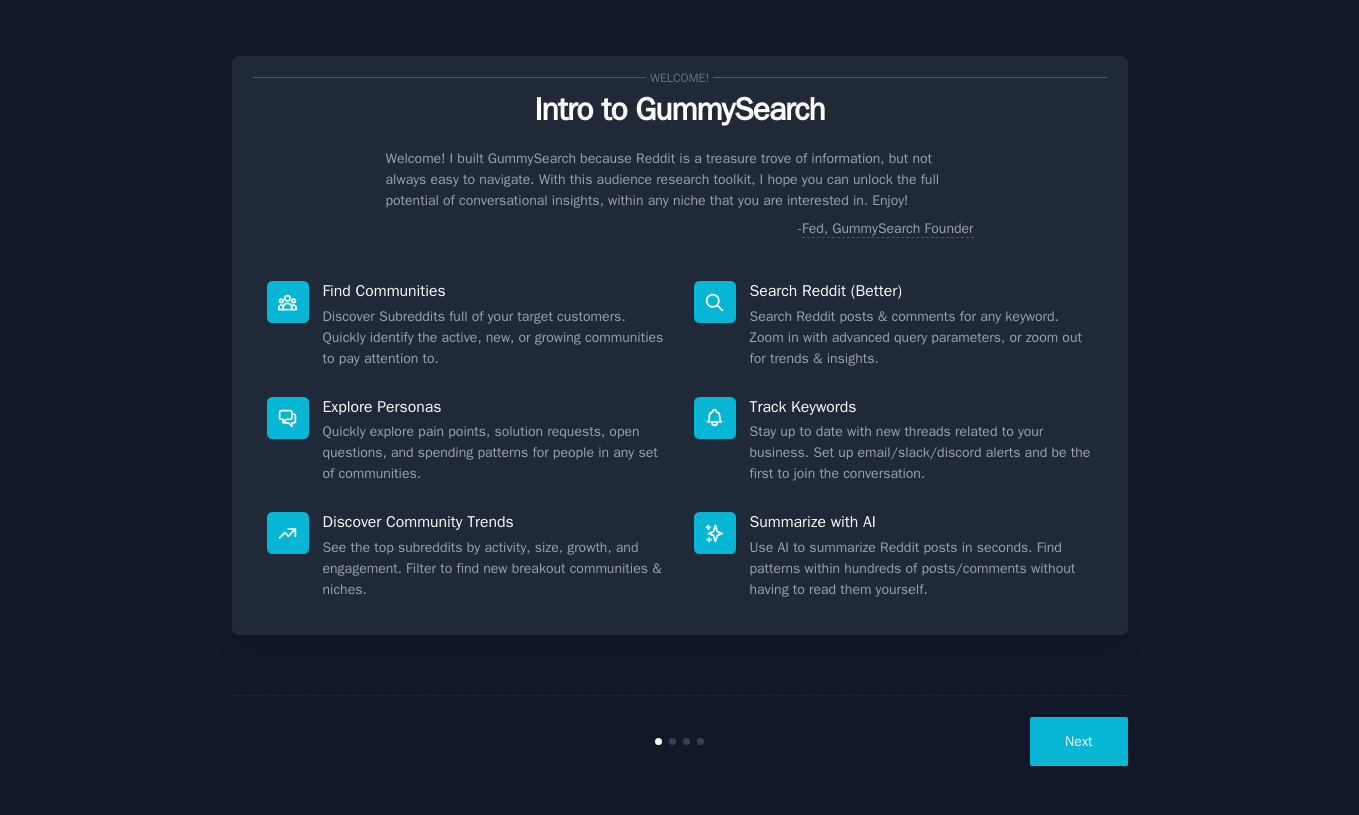 scroll, scrollTop: 0, scrollLeft: 0, axis: both 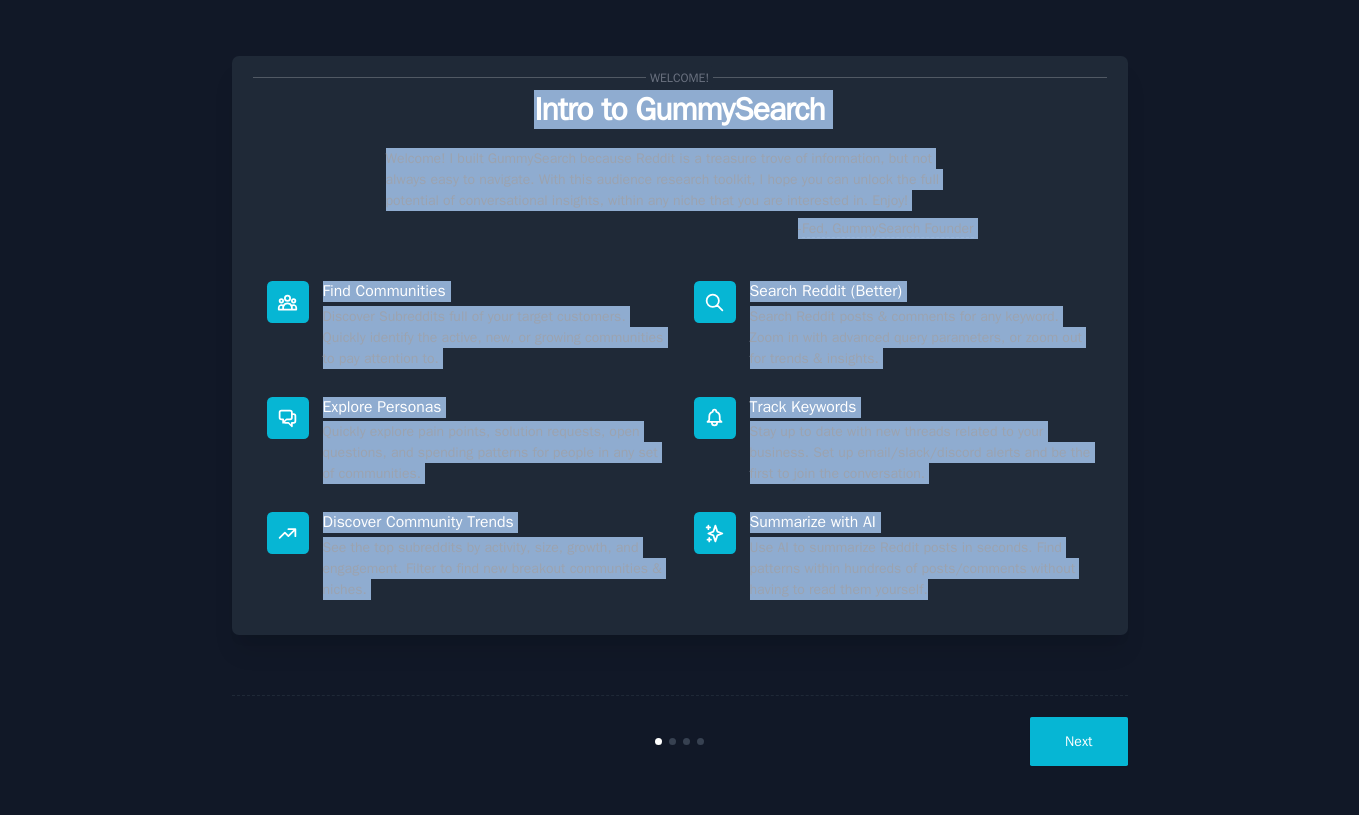 copy on "Intro to GummySearch Welcome! I built GummySearch because Reddit is a treasure trove of information, but not always easy to navigate. With this audience research toolkit, I hope you can unlock the full potential of conversational insights, within any niche that you are interested in. Enjoy! -  Fed, GummySearch Founder Find Communities Discover Subreddits full of your target customers. Quickly identify the active, new, or growing communities to pay attention to. Search Reddit (Better) Search Reddit posts & comments for any keyword. Zoom in with advanced query parameters, or zoom out for trends & insights. Explore Personas Quickly explore pain points, solution requests, open questions, and spending patterns for people in any set of communities. Track Keywords Stay up to date with new threads related to your business. Set up email/slack/discord alerts and be the first to join the conversation. Discover Community Trends See the top subreddits by activity, size, growth, and engagement. Filter to find new breako..." 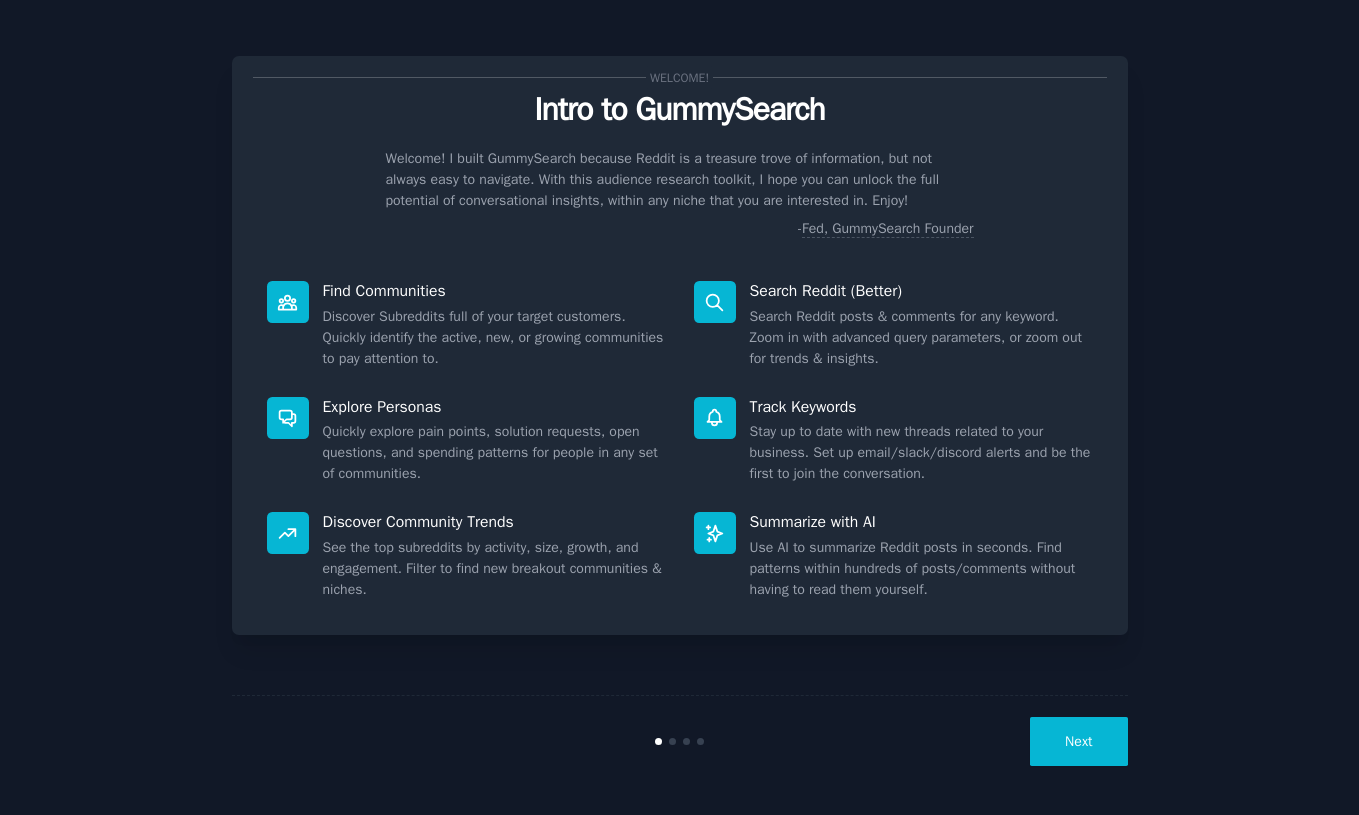 click on "Next" at bounding box center (1078, 741) 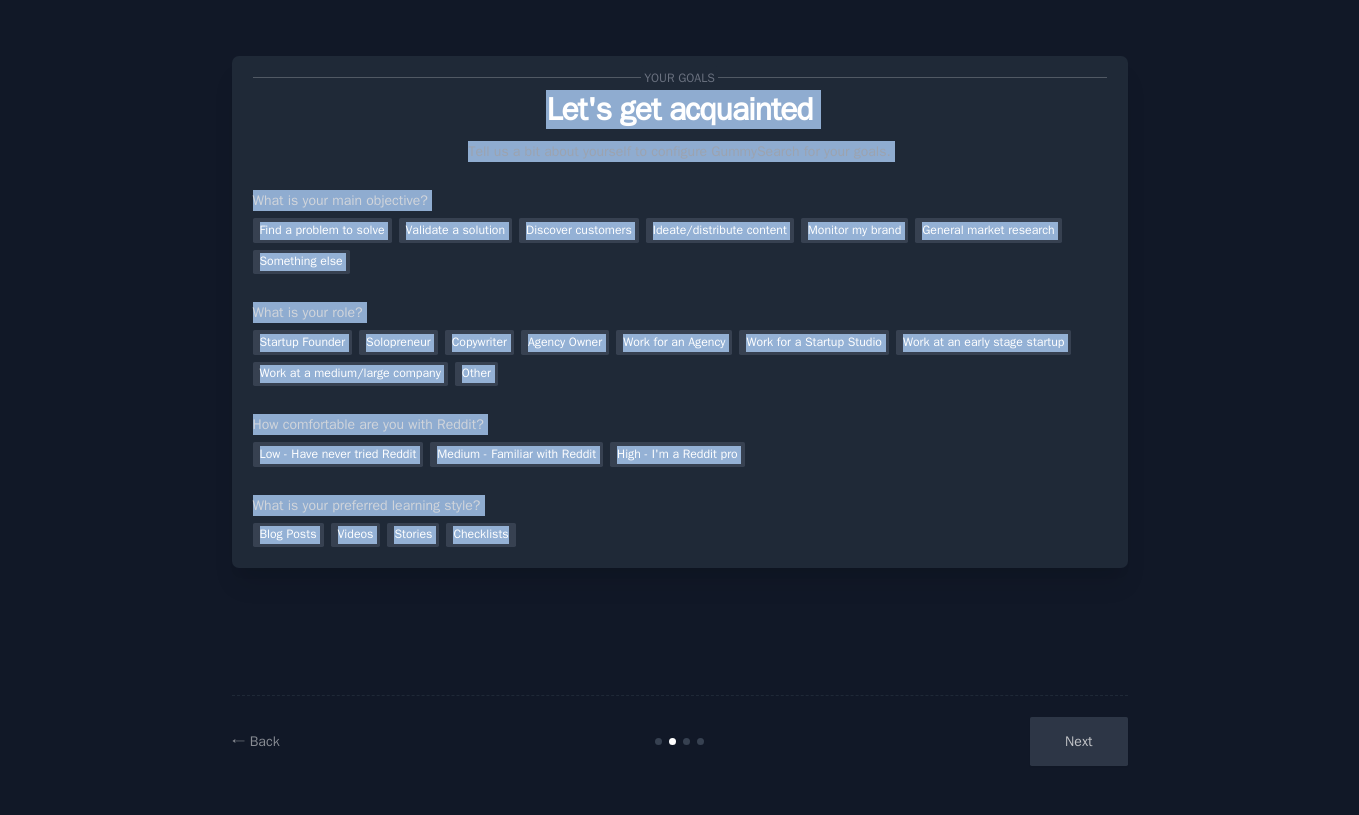 drag, startPoint x: 532, startPoint y: 107, endPoint x: 700, endPoint y: 532, distance: 457 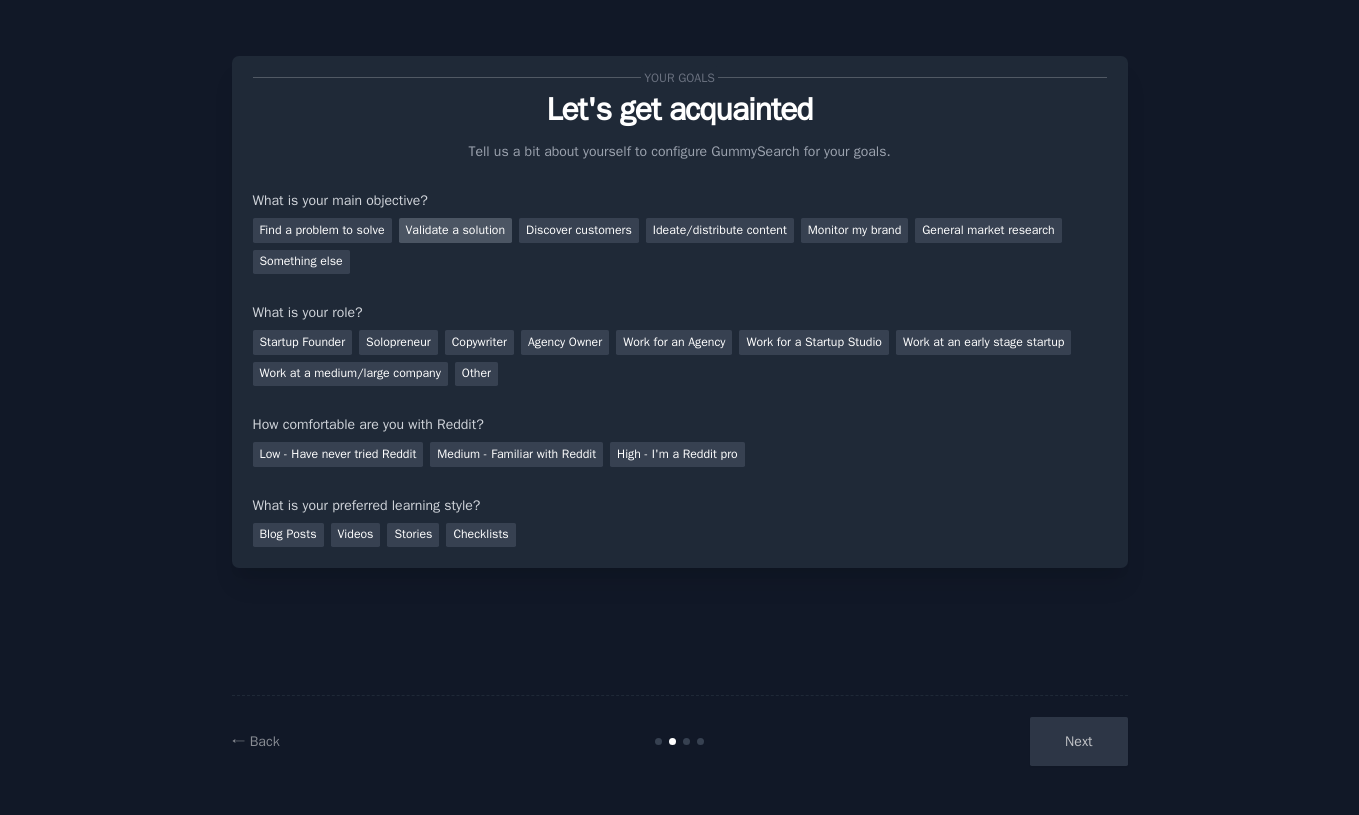 click on "Validate a solution" at bounding box center (456, 230) 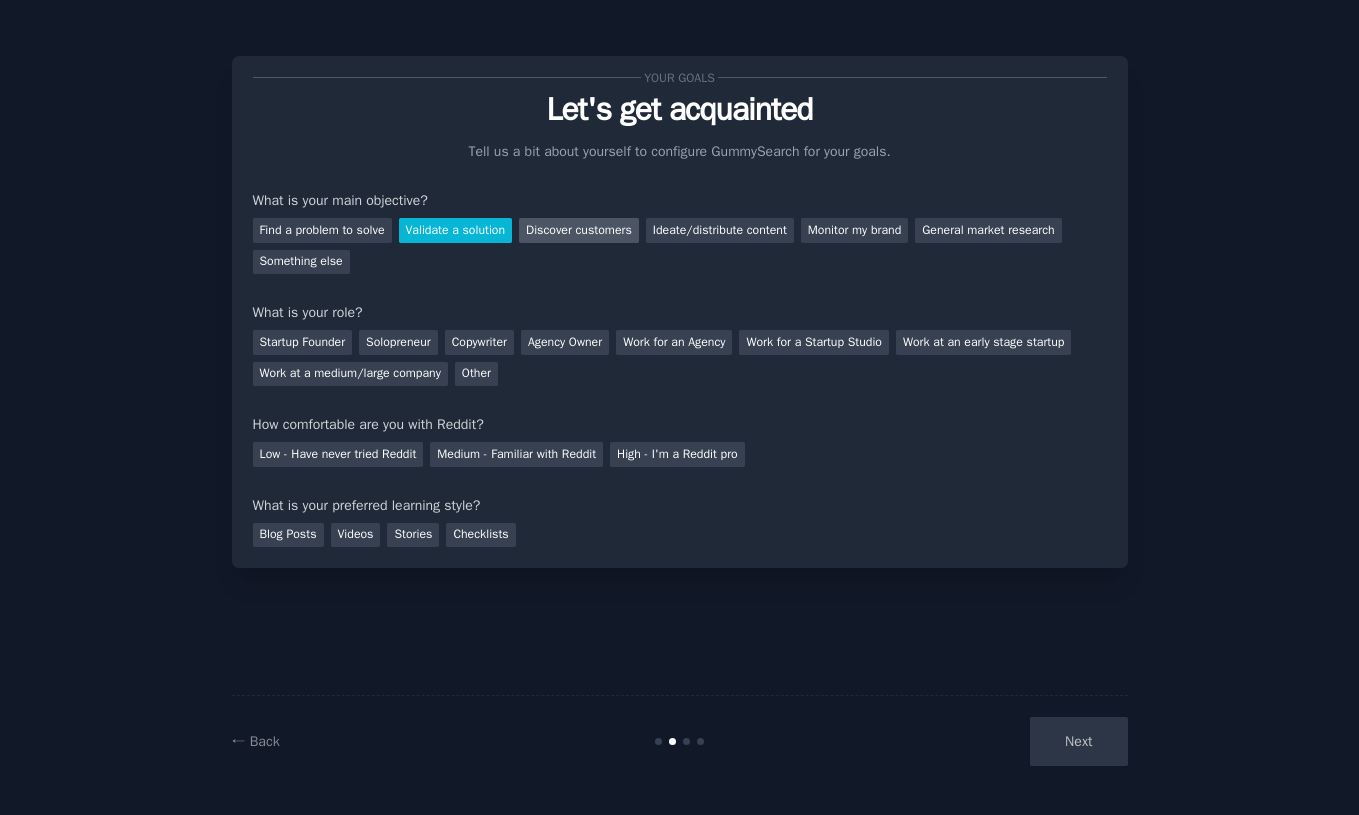 click on "Discover customers" at bounding box center (579, 230) 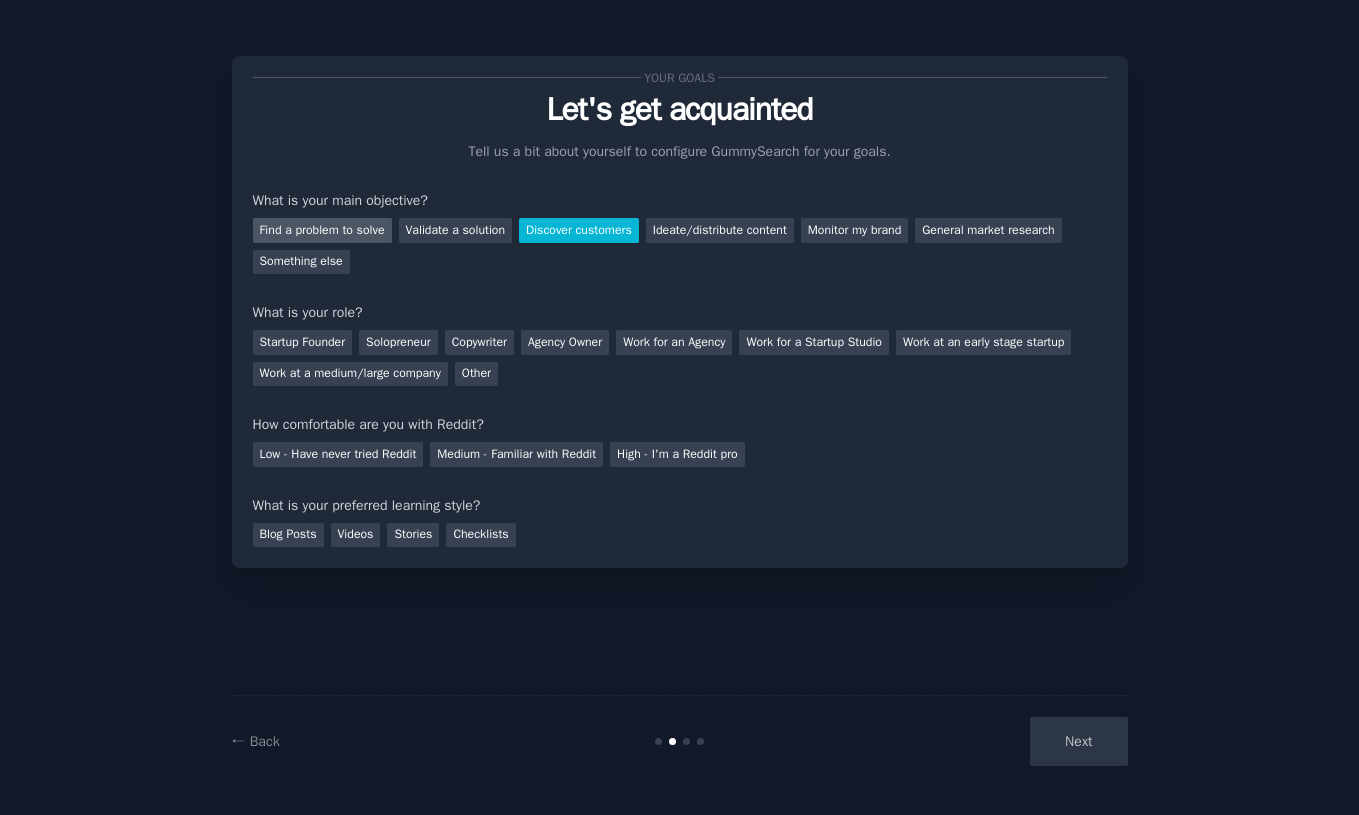 click on "Find a problem to solve" at bounding box center [322, 230] 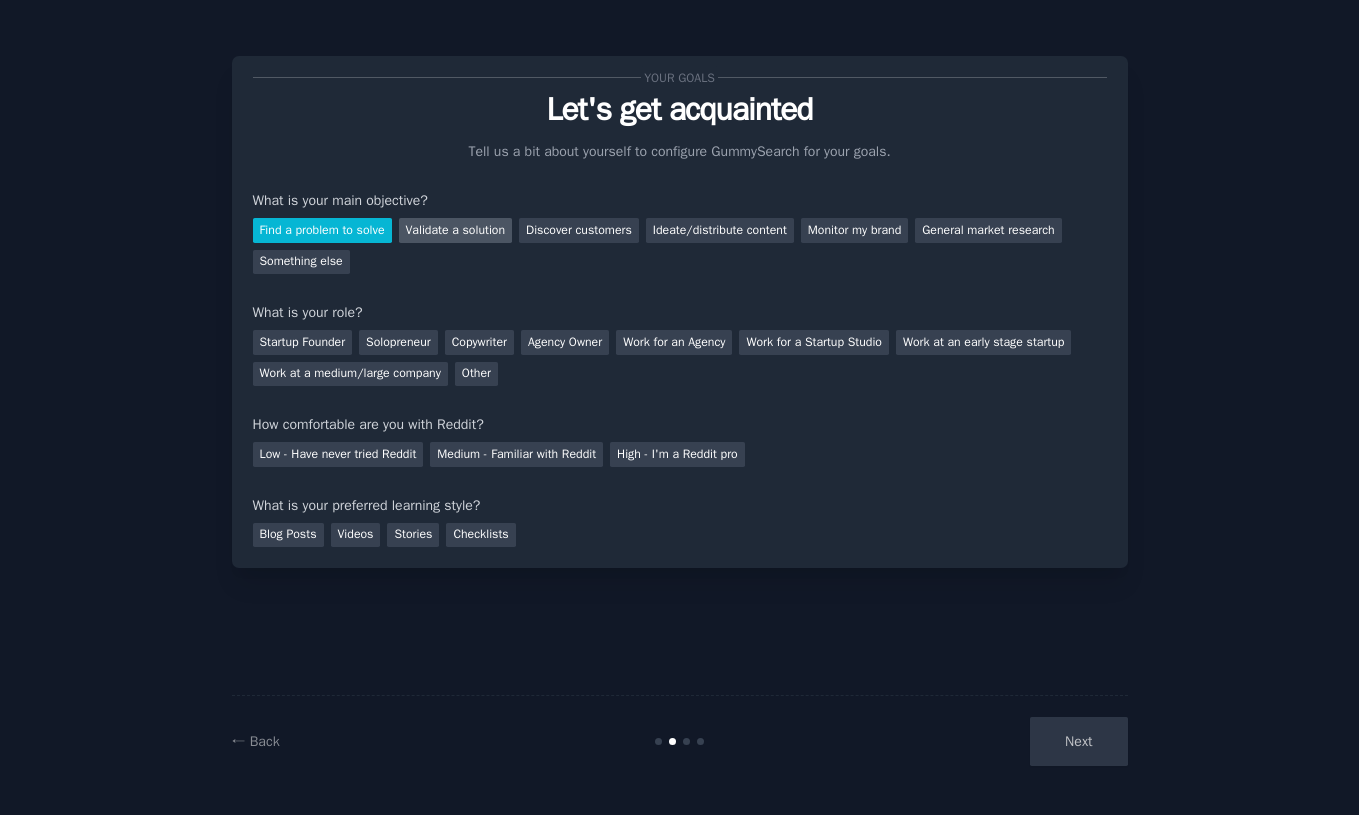 click on "Validate a solution" at bounding box center (456, 230) 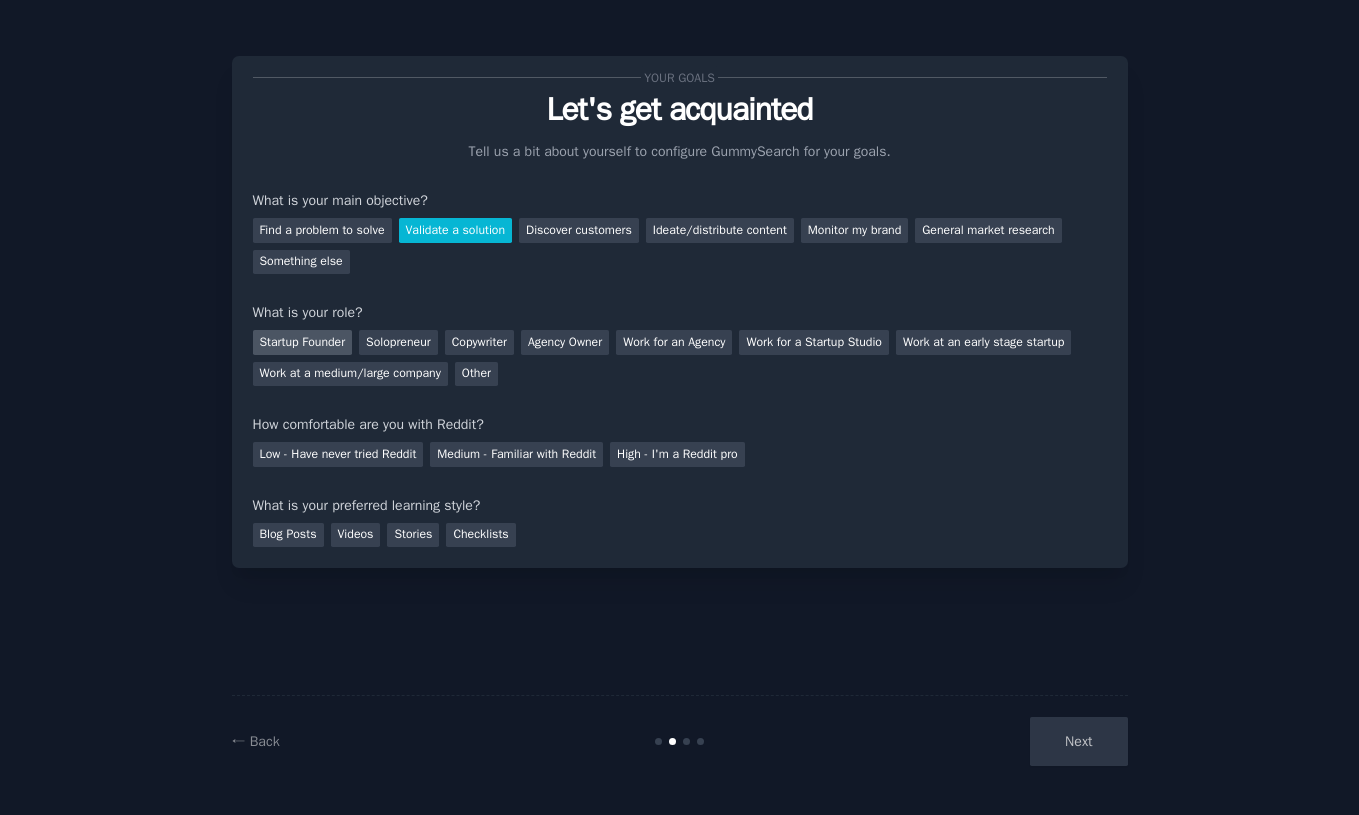 click on "Startup Founder" at bounding box center [303, 342] 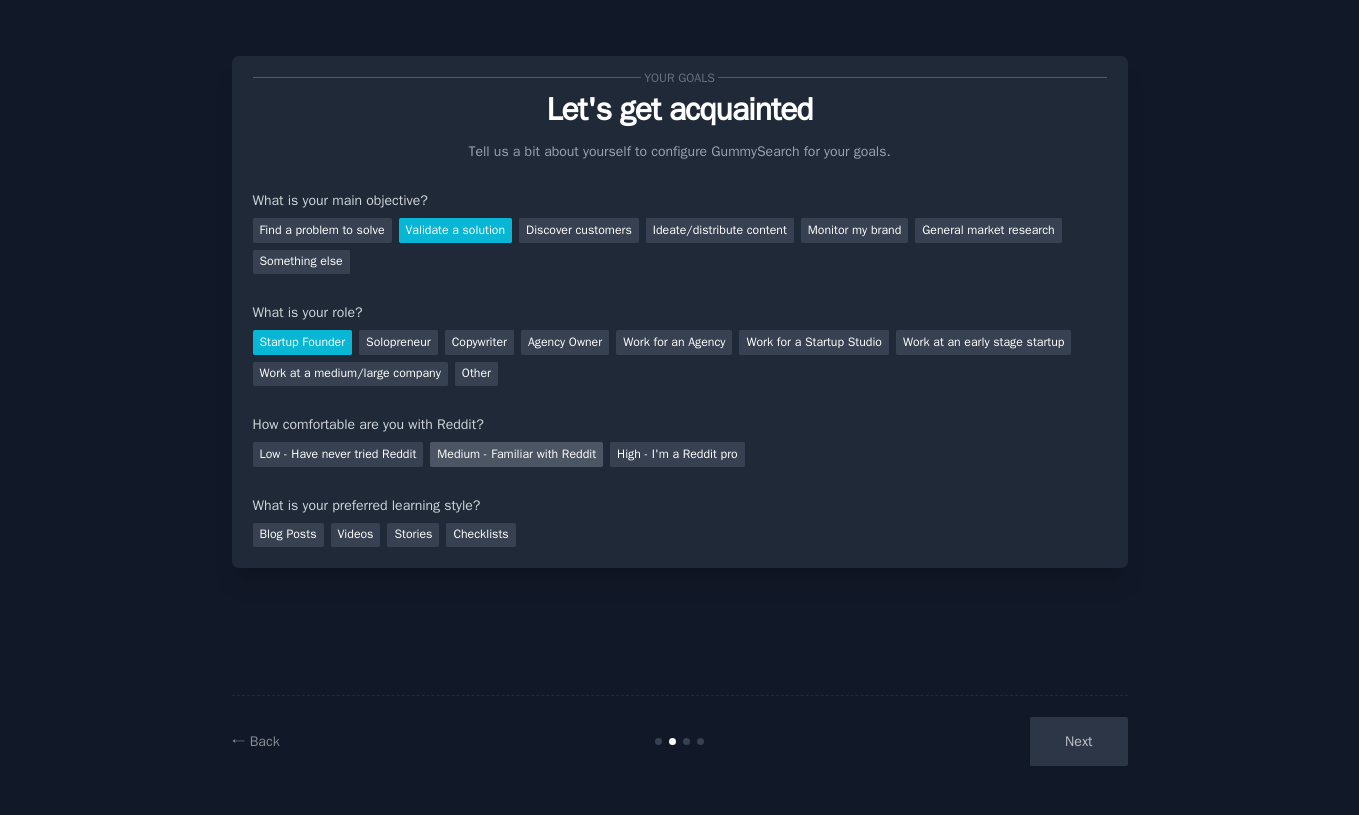 click on "Medium - Familiar with Reddit" at bounding box center [516, 454] 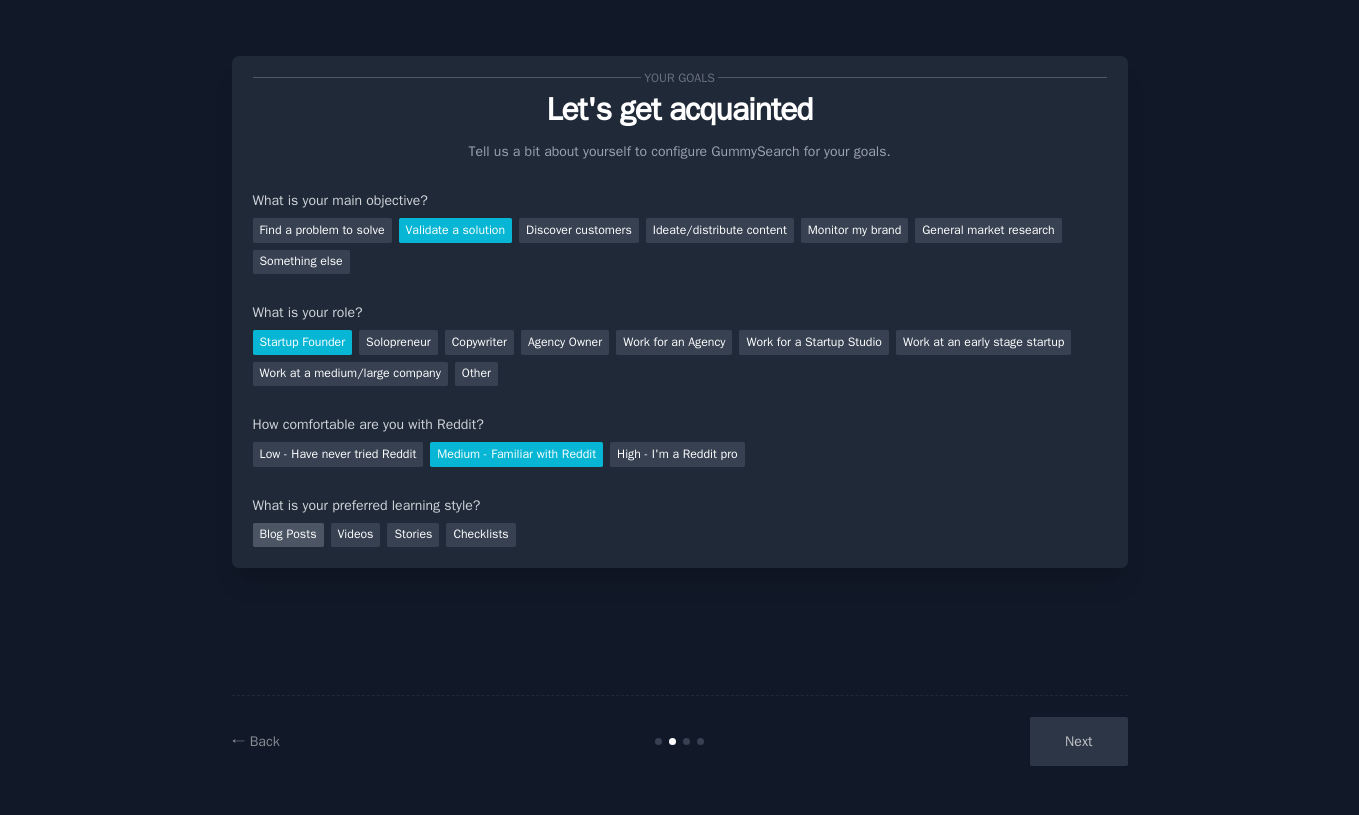 click on "Blog Posts" at bounding box center (288, 535) 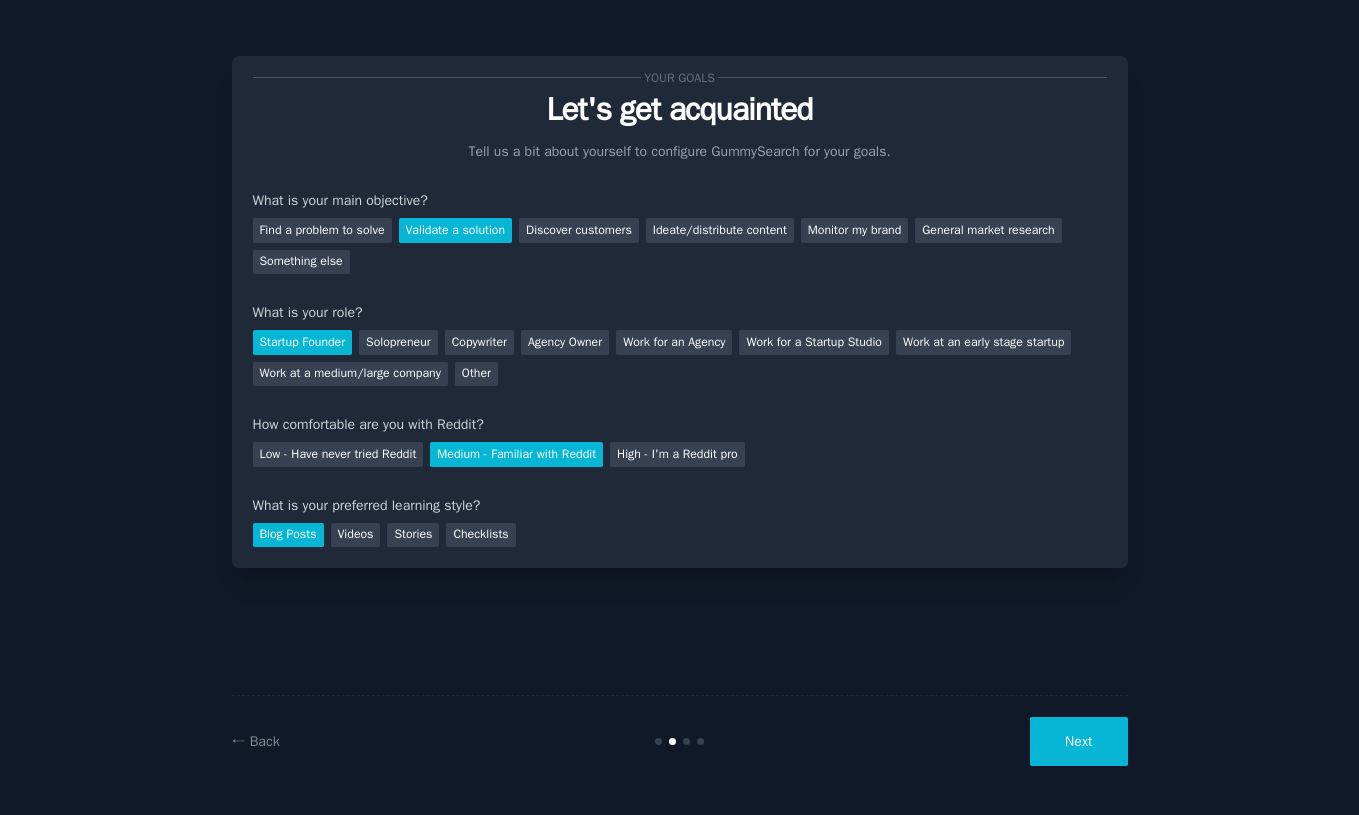click on "Next" at bounding box center (1078, 741) 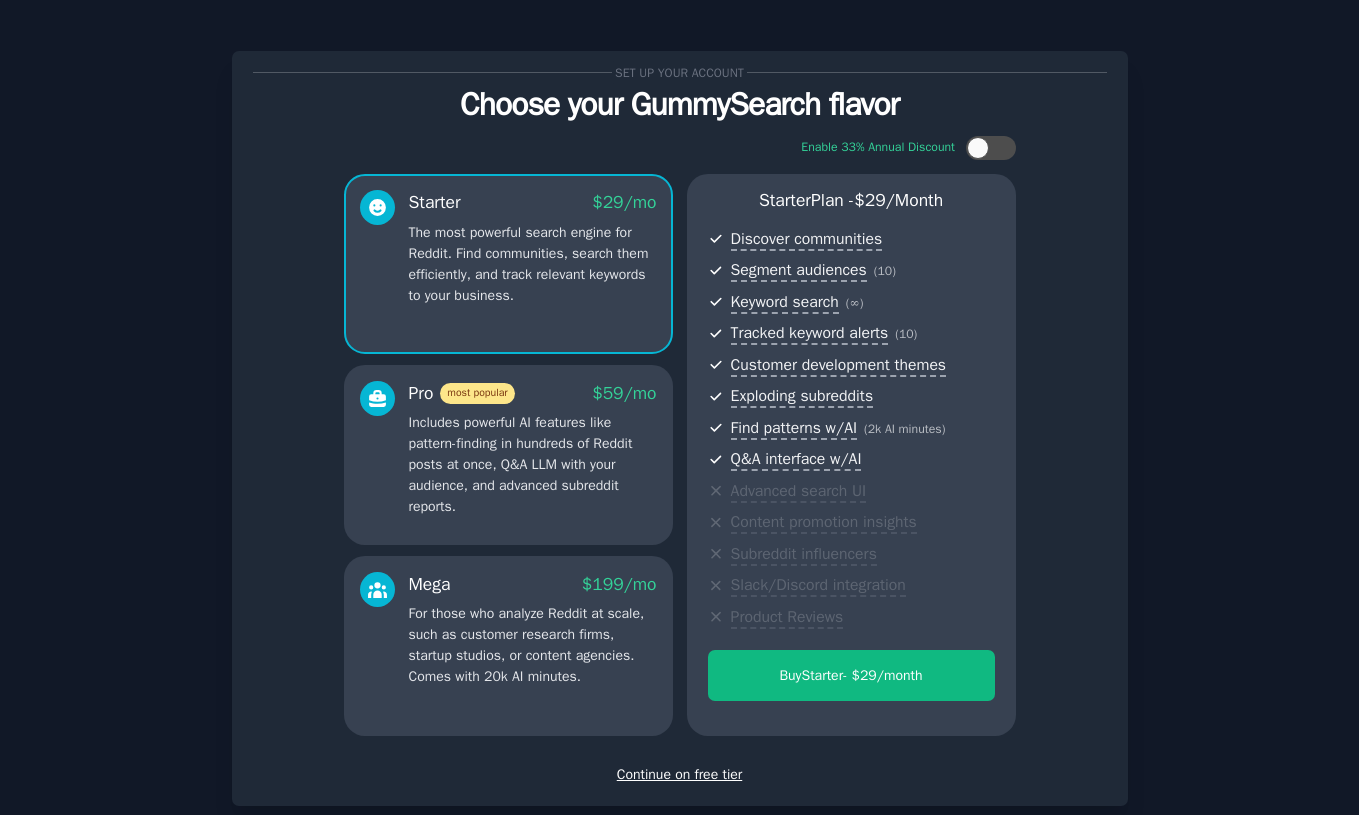 scroll, scrollTop: 0, scrollLeft: 0, axis: both 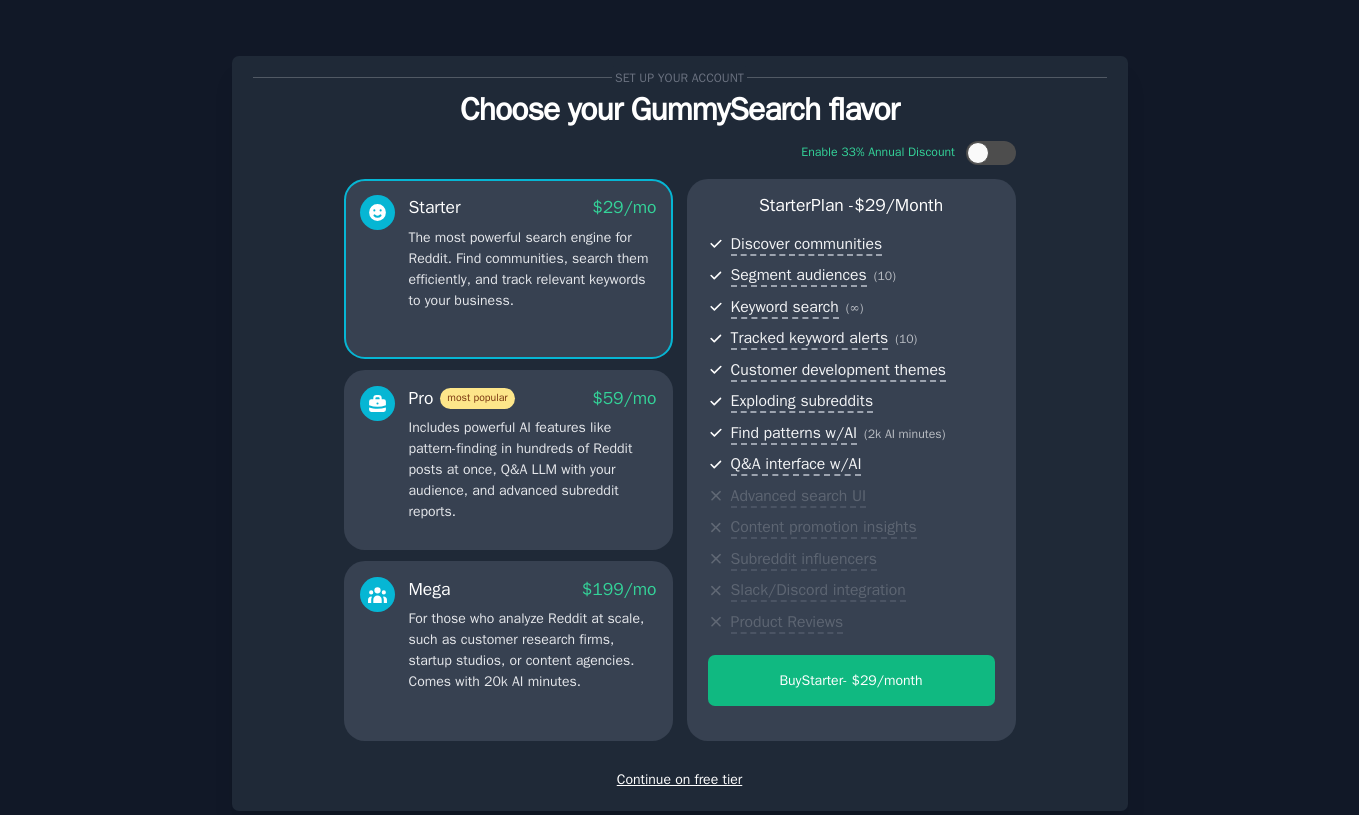 click on "Pro most popular $ 59 /mo" at bounding box center (533, 398) 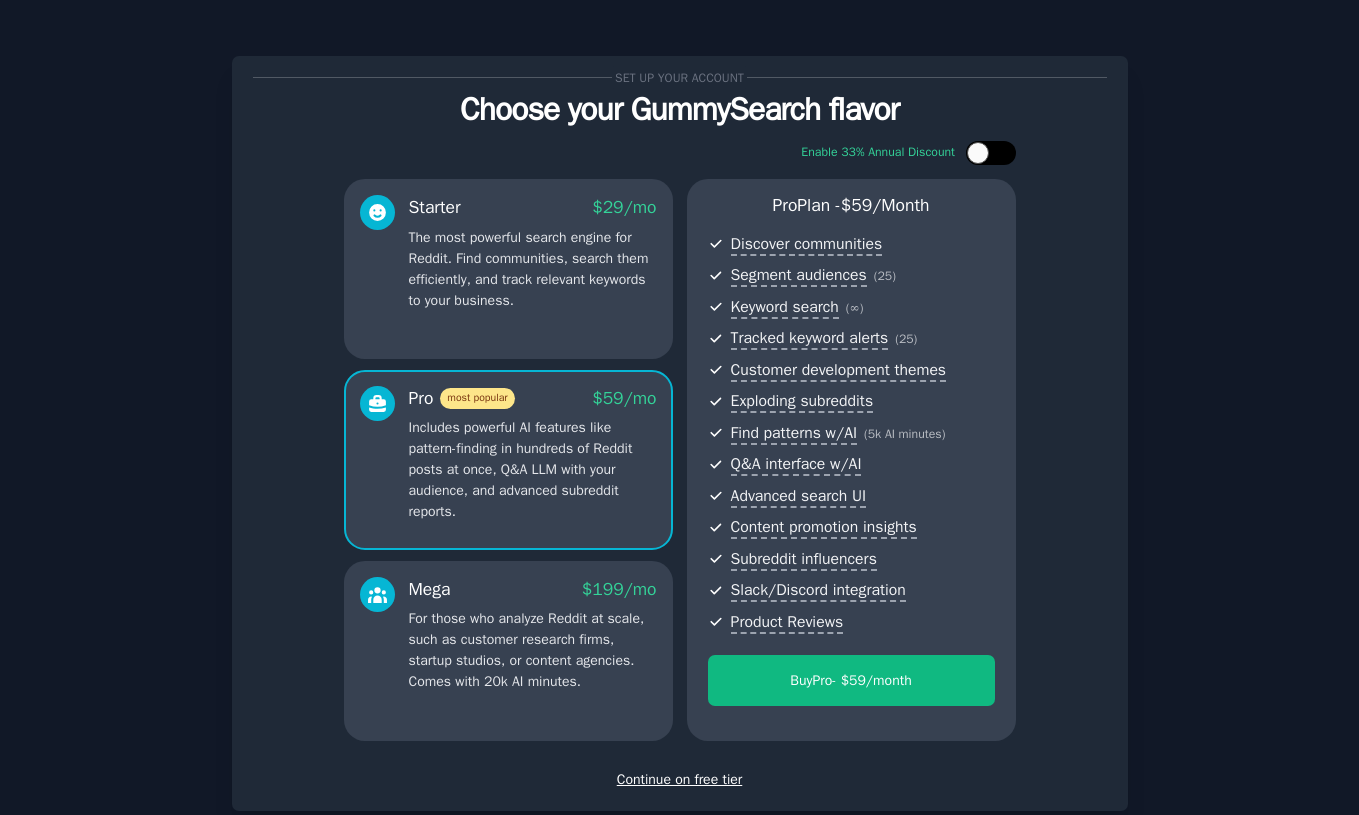 click at bounding box center (978, 153) 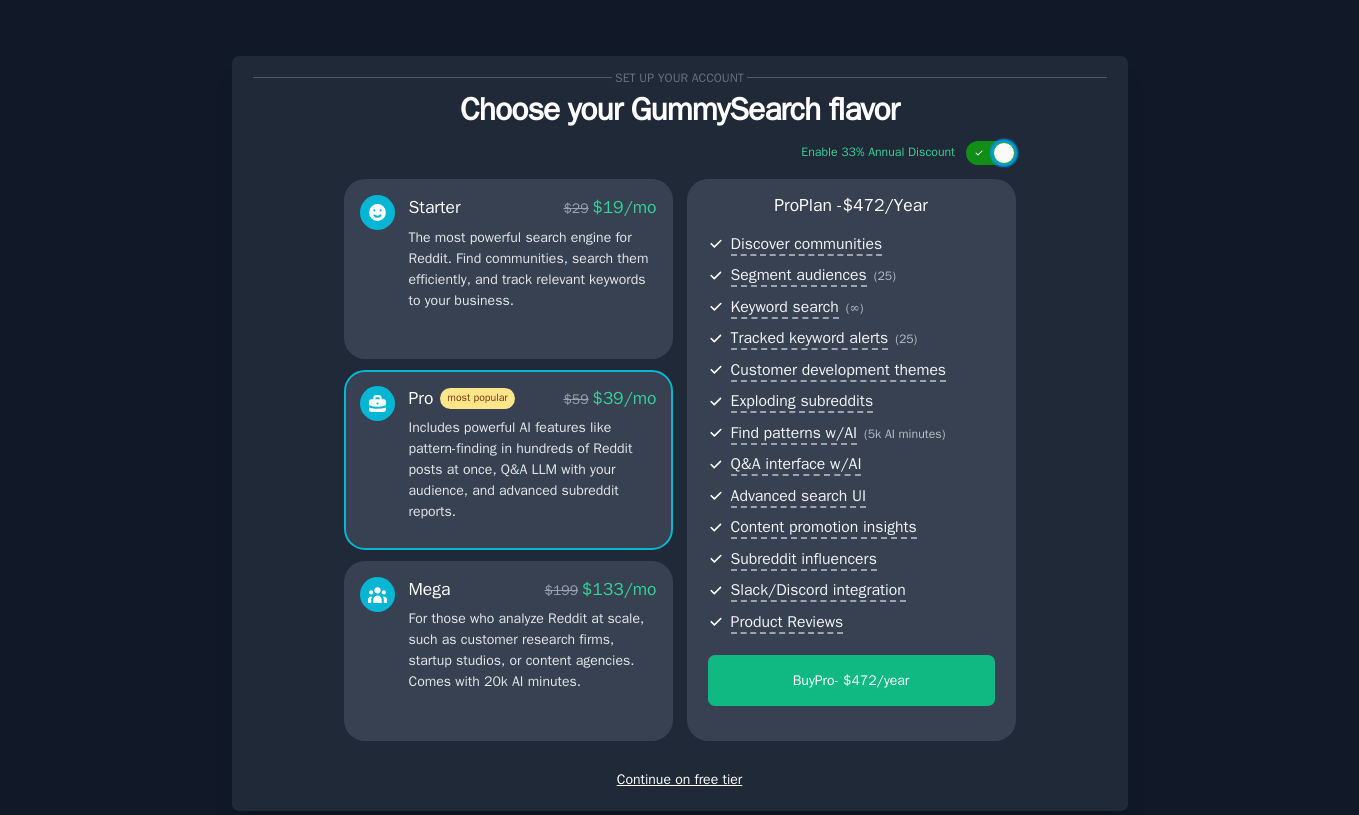 click at bounding box center (1004, 153) 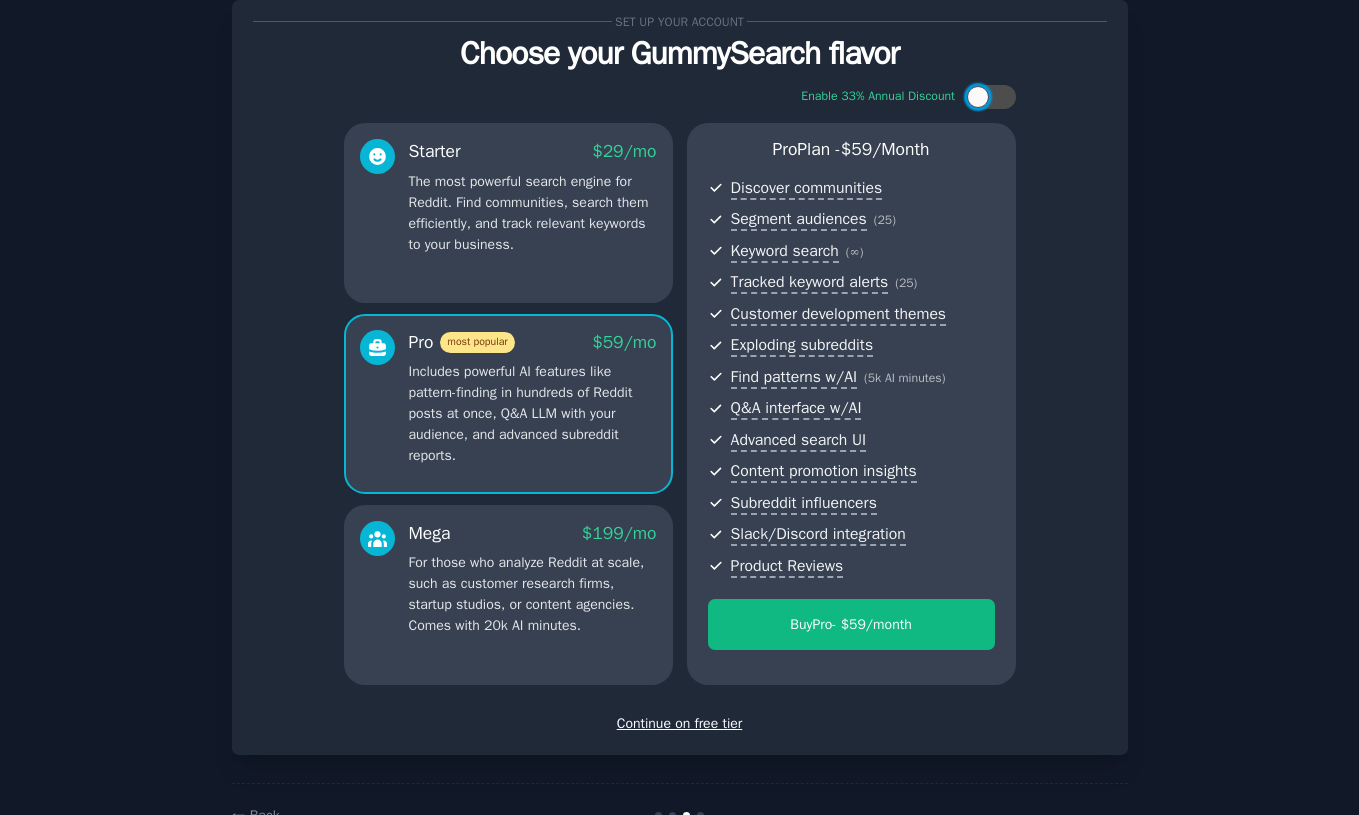 scroll, scrollTop: 44, scrollLeft: 0, axis: vertical 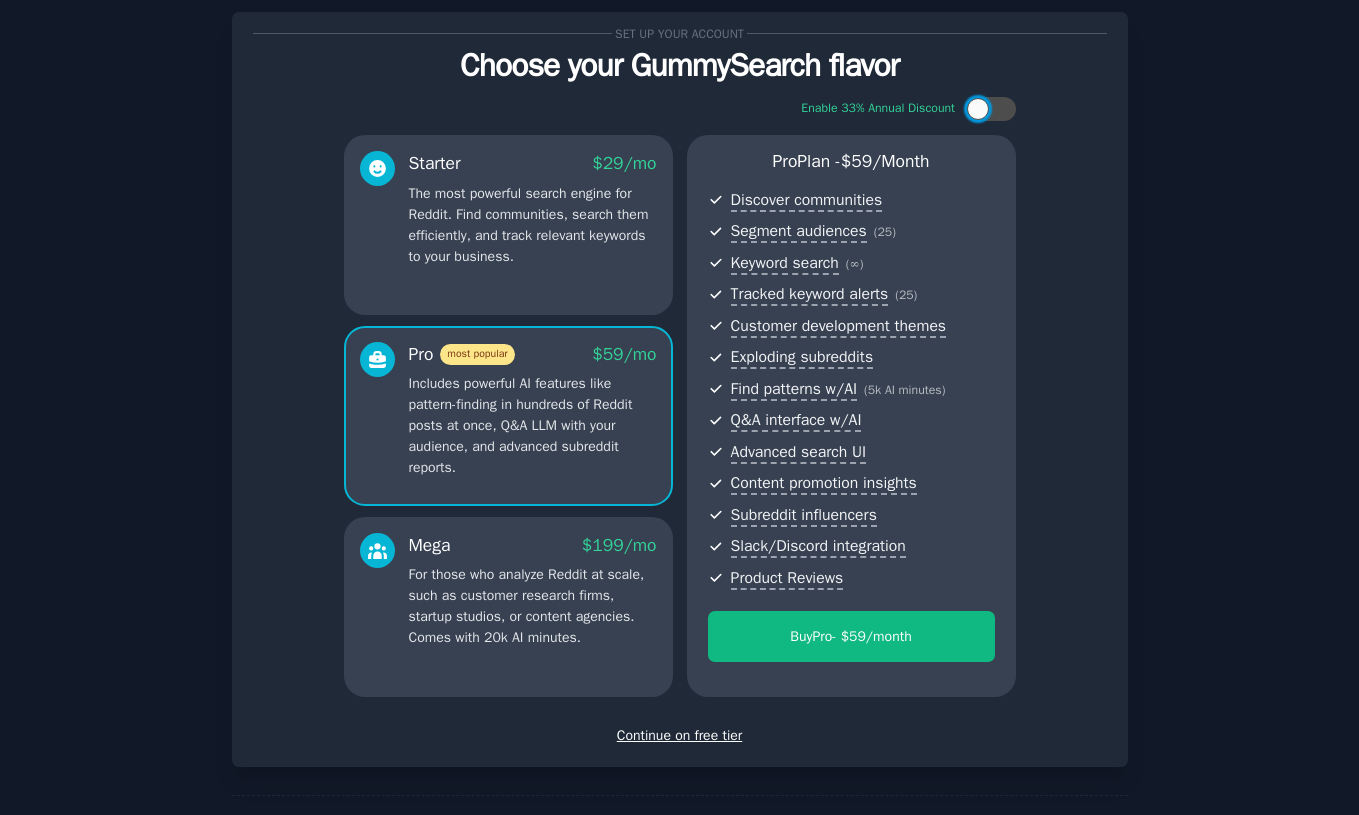 click on "The most powerful search engine for Reddit. Find communities, search them efficiently, and track relevant keywords to your business." at bounding box center [533, 225] 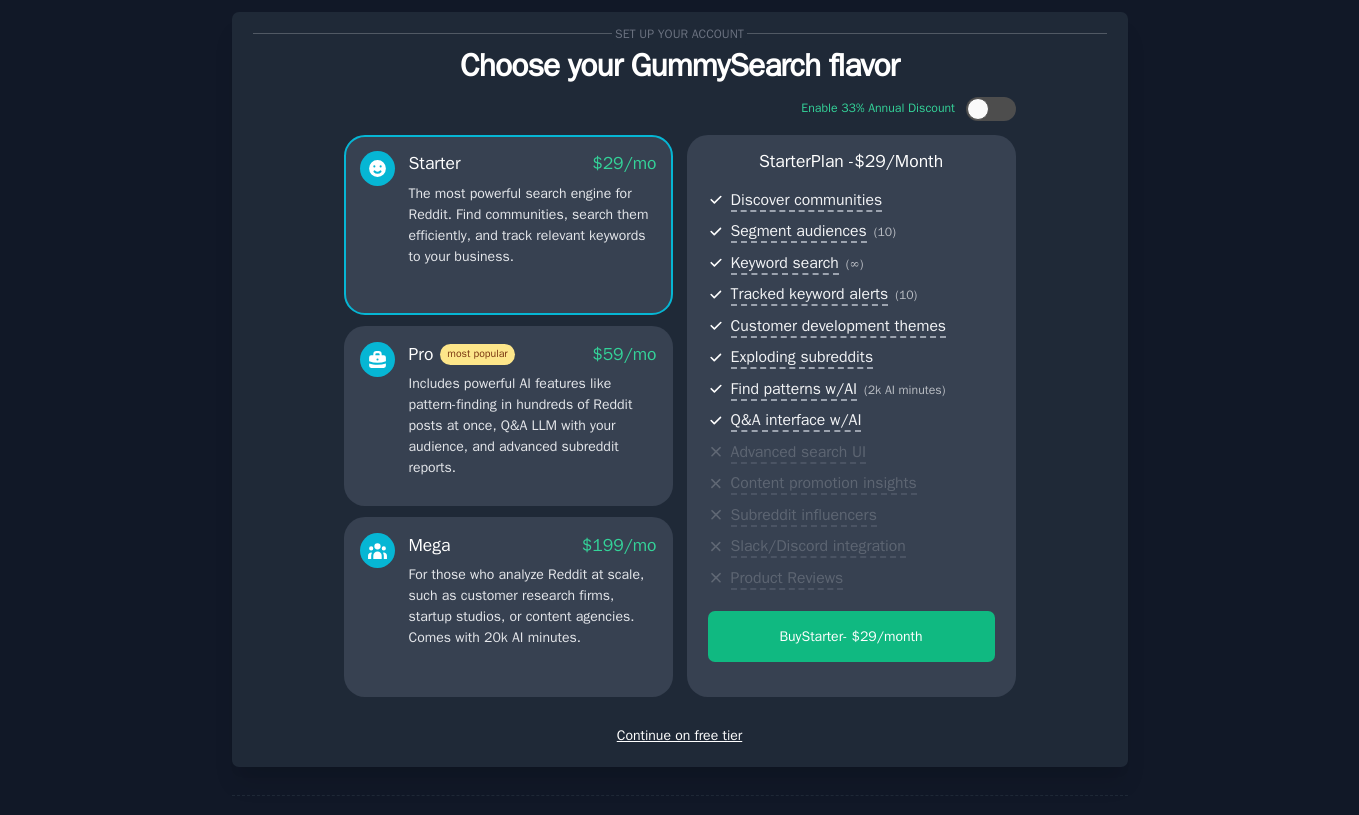 click on "Includes powerful AI features like pattern-finding in hundreds of Reddit posts at once, Q&A LLM with your audience, and advanced subreddit reports." at bounding box center [533, 425] 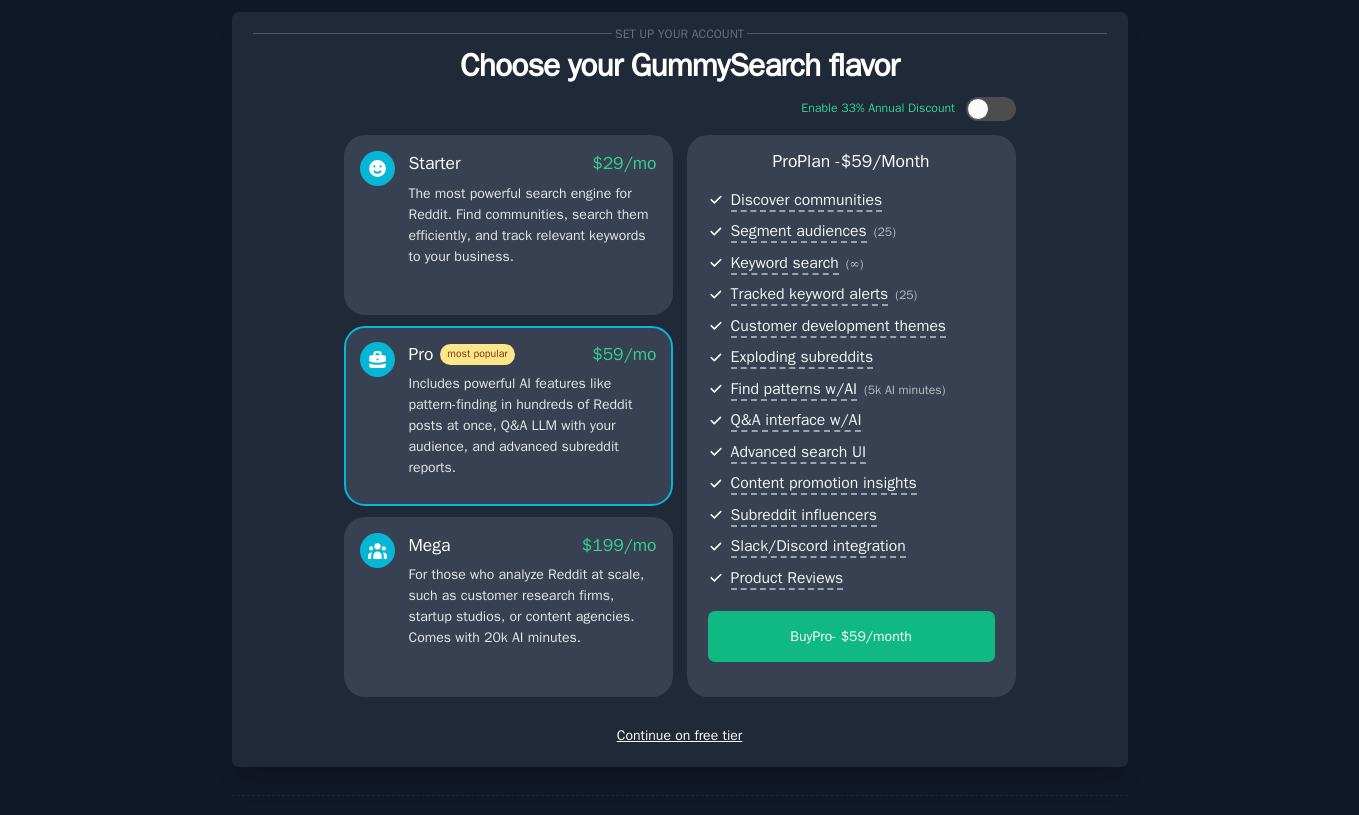 scroll, scrollTop: 116, scrollLeft: 0, axis: vertical 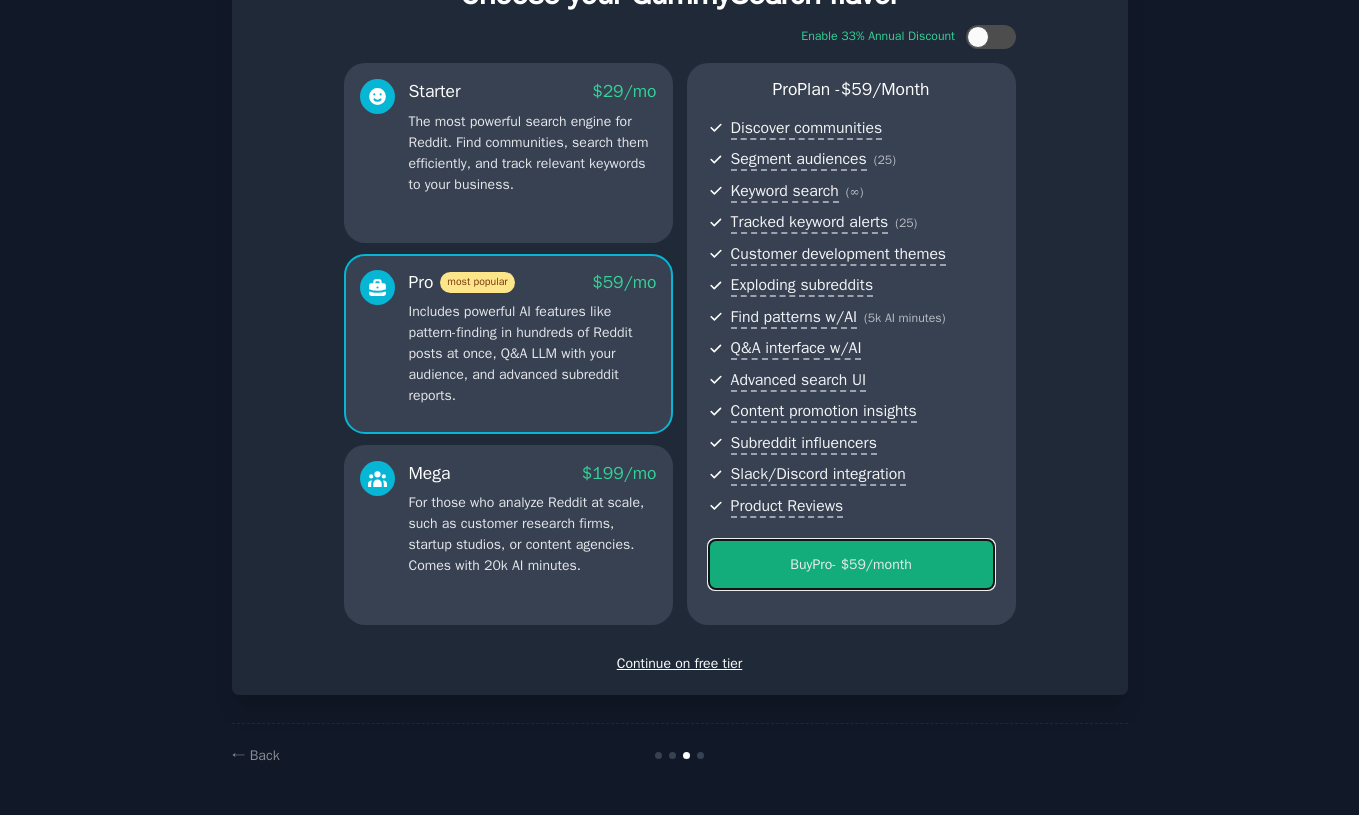 click on "Buy  Pro  - $ 59 /month" at bounding box center [851, 564] 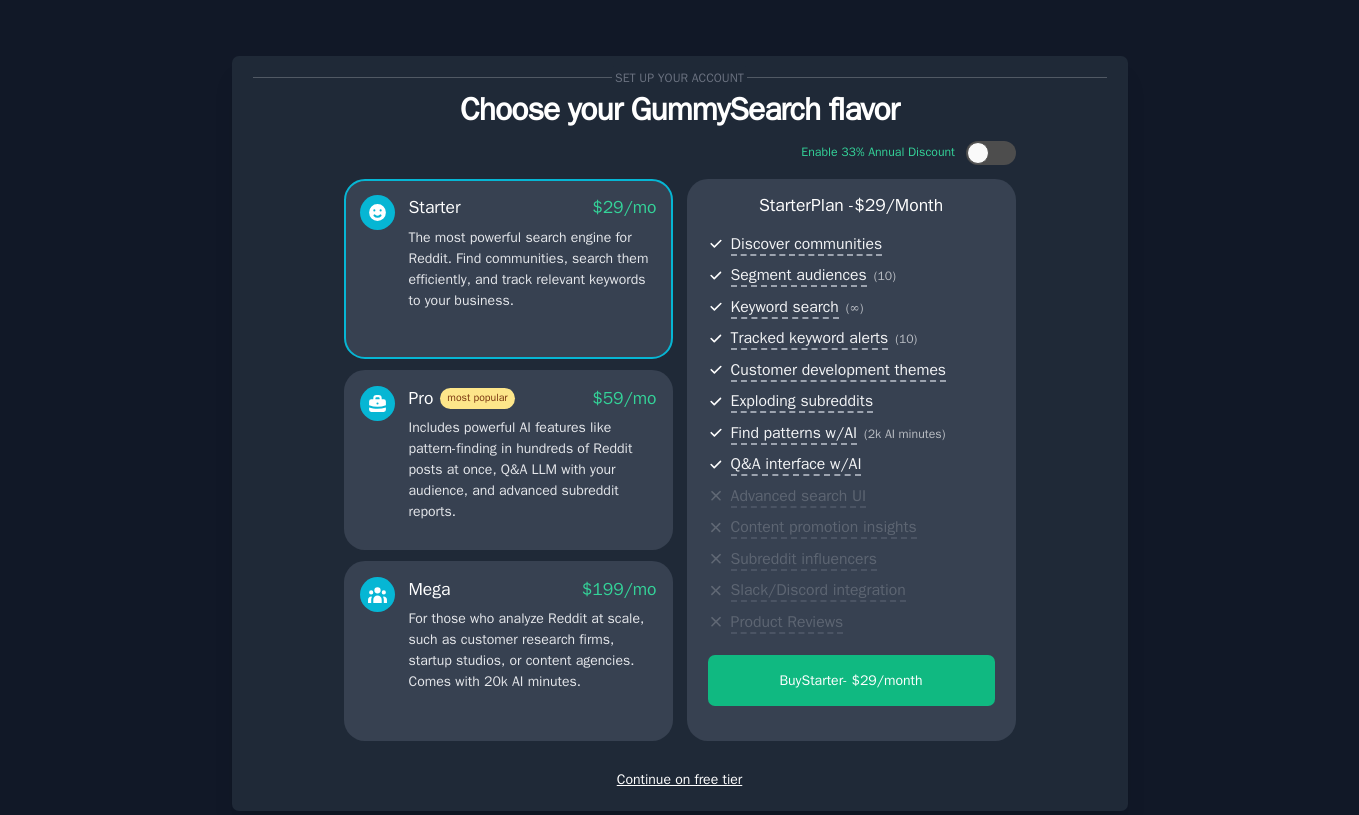 scroll, scrollTop: 0, scrollLeft: 0, axis: both 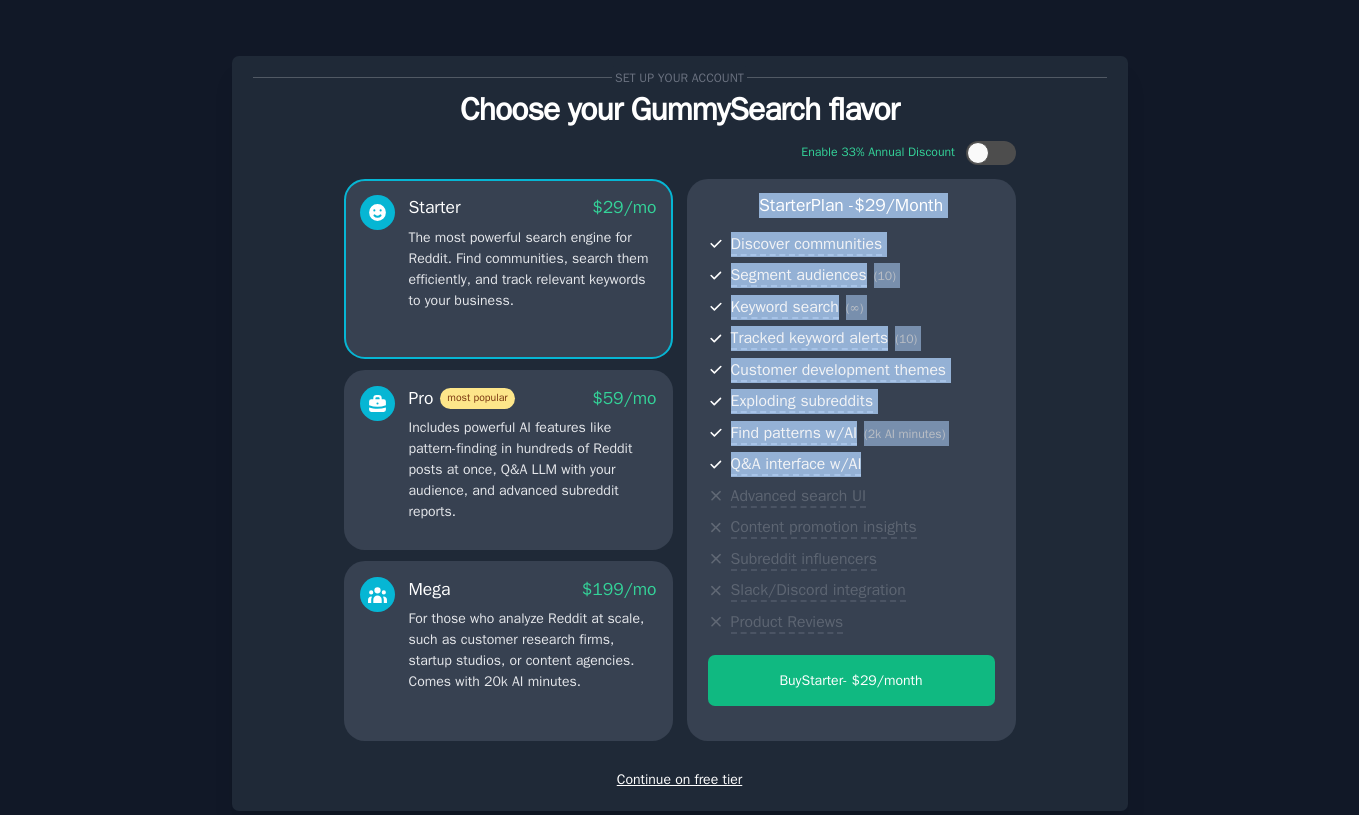 copy on "Starter Plan - $ 29 /month Discover communities Segment audiences ( 10 ) Keyword search ( ∞ ) Tracked keyword alerts ( 10 ) Customer development themes Exploding subreddits Find patterns w/AI ( 2k AI minutes ) Q&A interface w/AI" 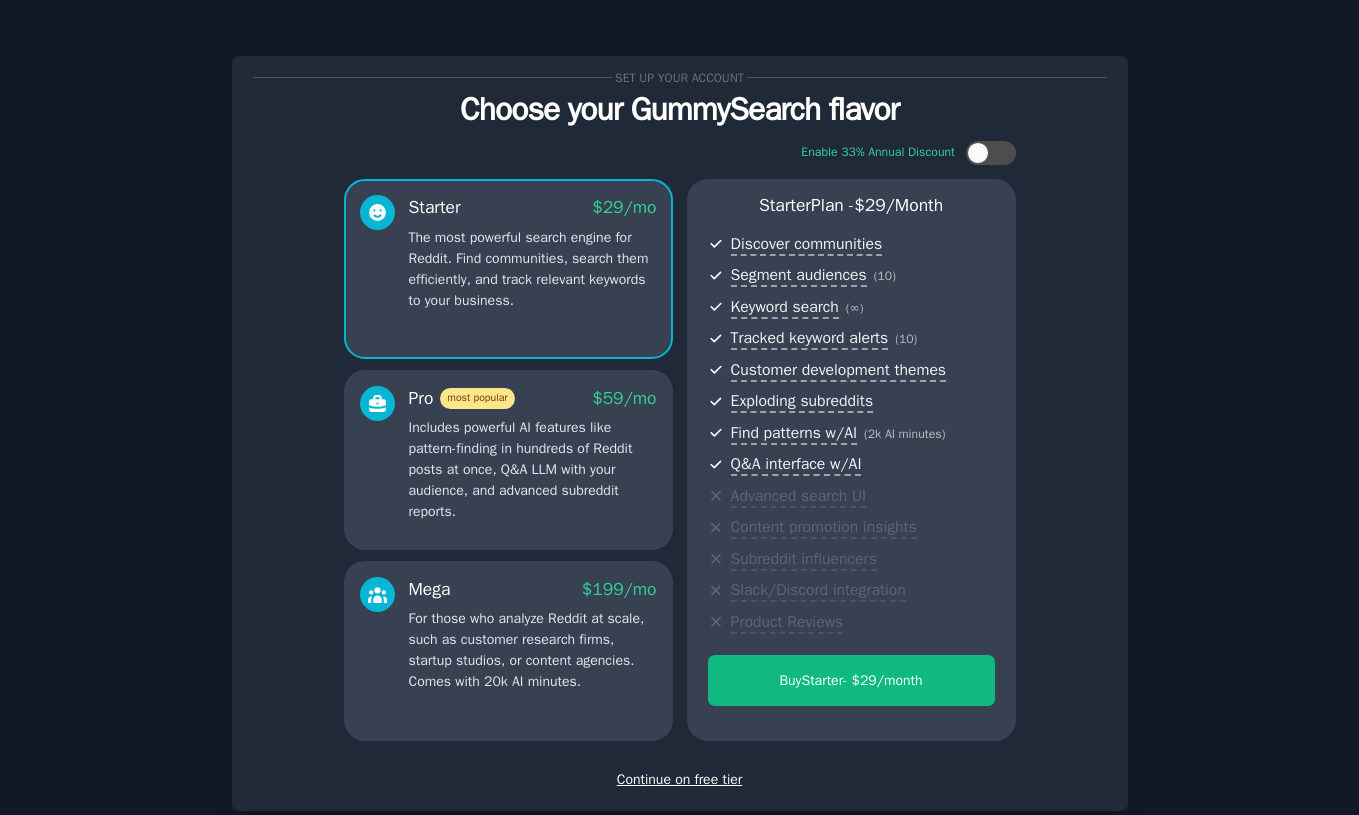 click on "Pro most popular $ 59 /mo Includes powerful AI features like pattern-finding in hundreds of Reddit posts at once, Q&A LLM with your audience, and advanced subreddit reports." at bounding box center [533, 454] 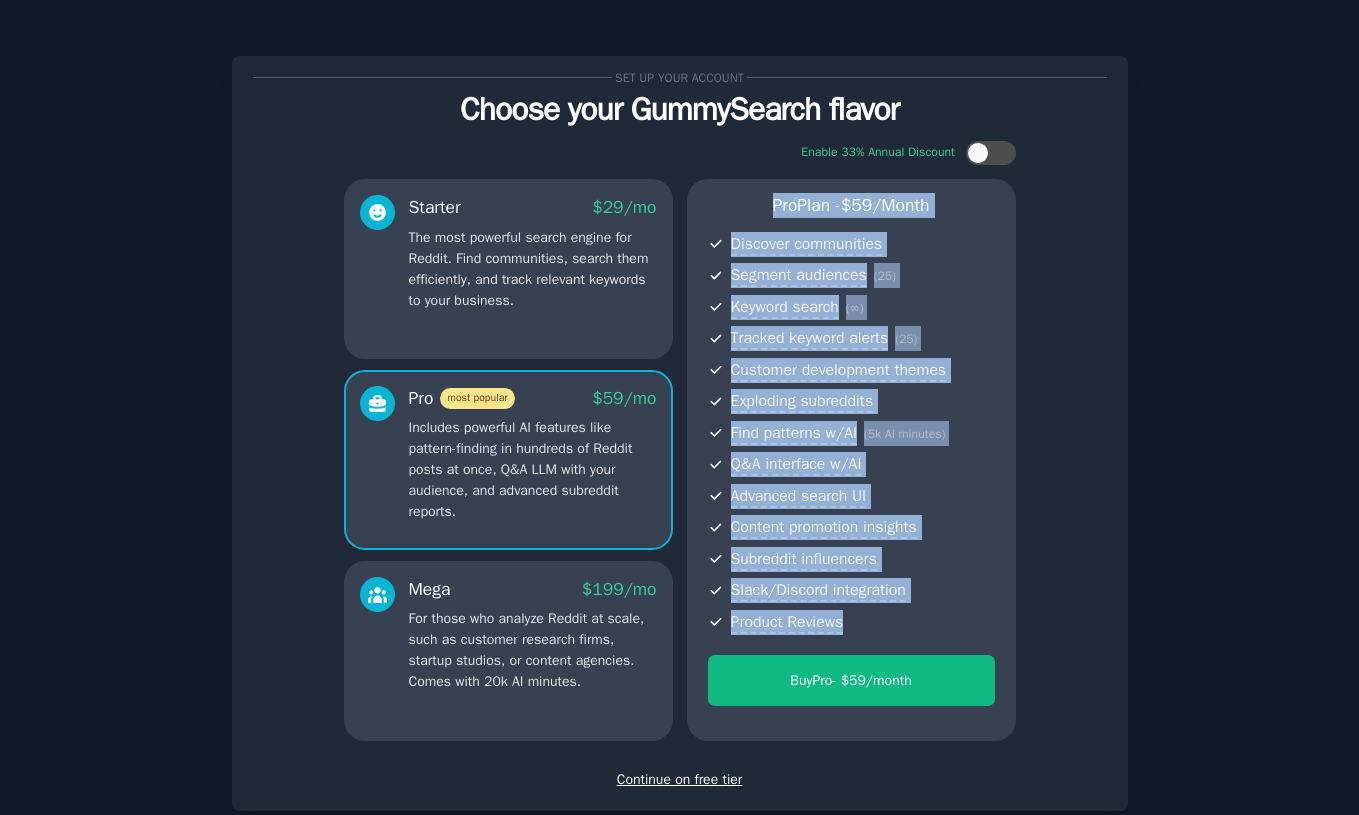 copy on "Pro Plan - $ 59 /month Discover communities Segment audiences ( 25 ) Keyword search ( ∞ ) Tracked keyword alerts ( 25 ) Customer development themes Exploding subreddits Find patterns w/AI ( 5k AI minutes ) Q&A interface w/AI Advanced search UI Content promotion insights Subreddit influencers Slack/Discord integration Product Reviews" 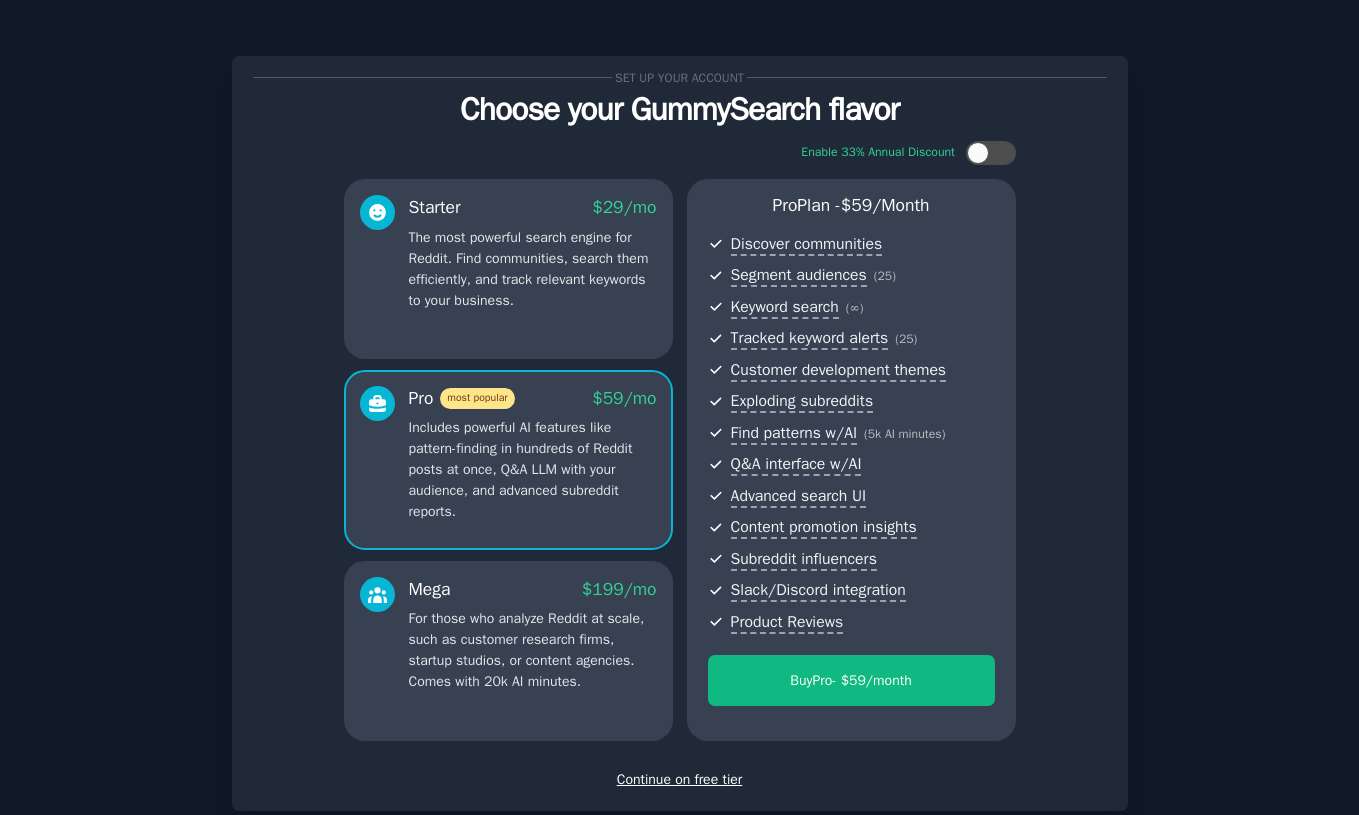 click on "The most powerful search engine for Reddit. Find communities, search them efficiently, and track relevant keywords to your business." at bounding box center (533, 269) 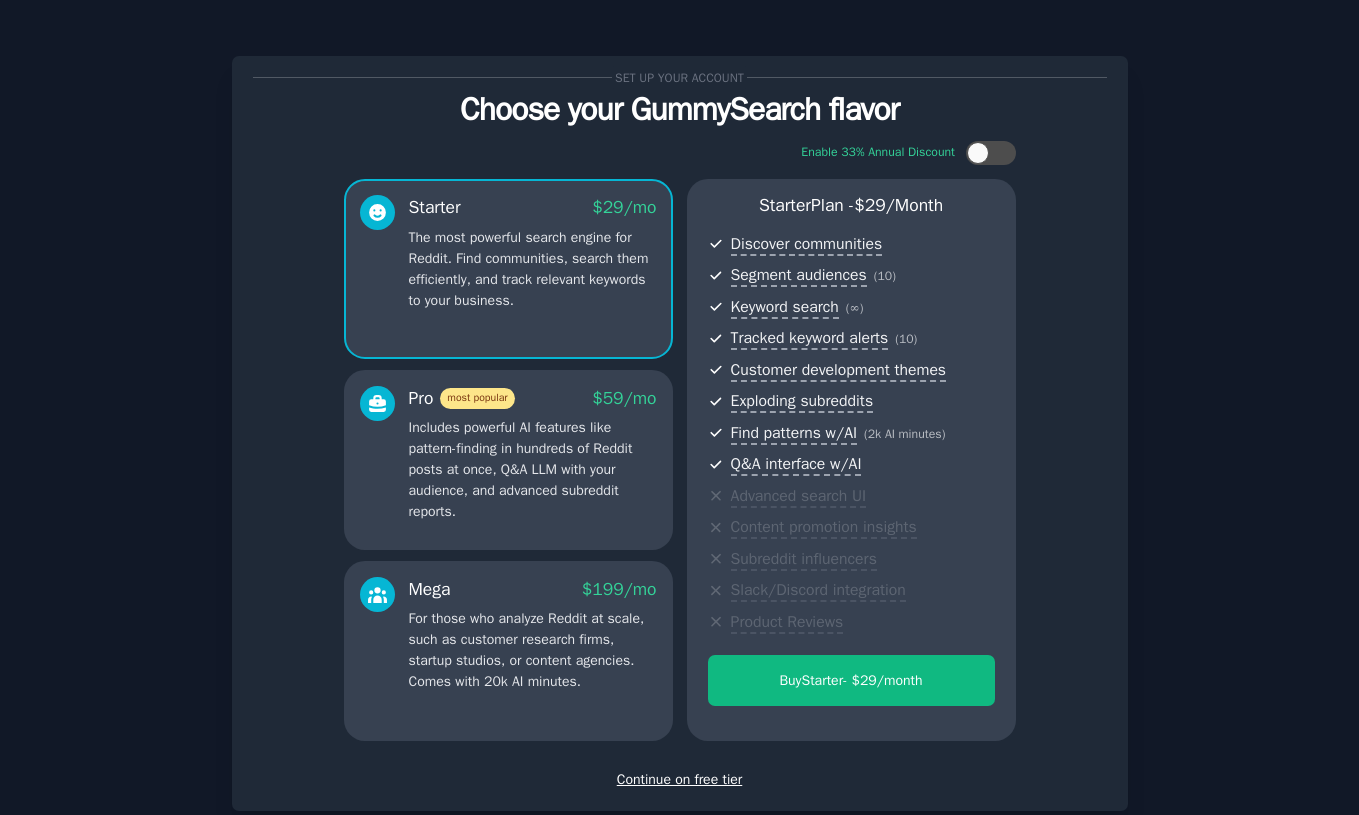 click on "Pro most popular $ 59 /mo Includes powerful AI features like pattern-finding in hundreds of Reddit posts at once, Q&A LLM with your audience, and advanced subreddit reports." at bounding box center [533, 454] 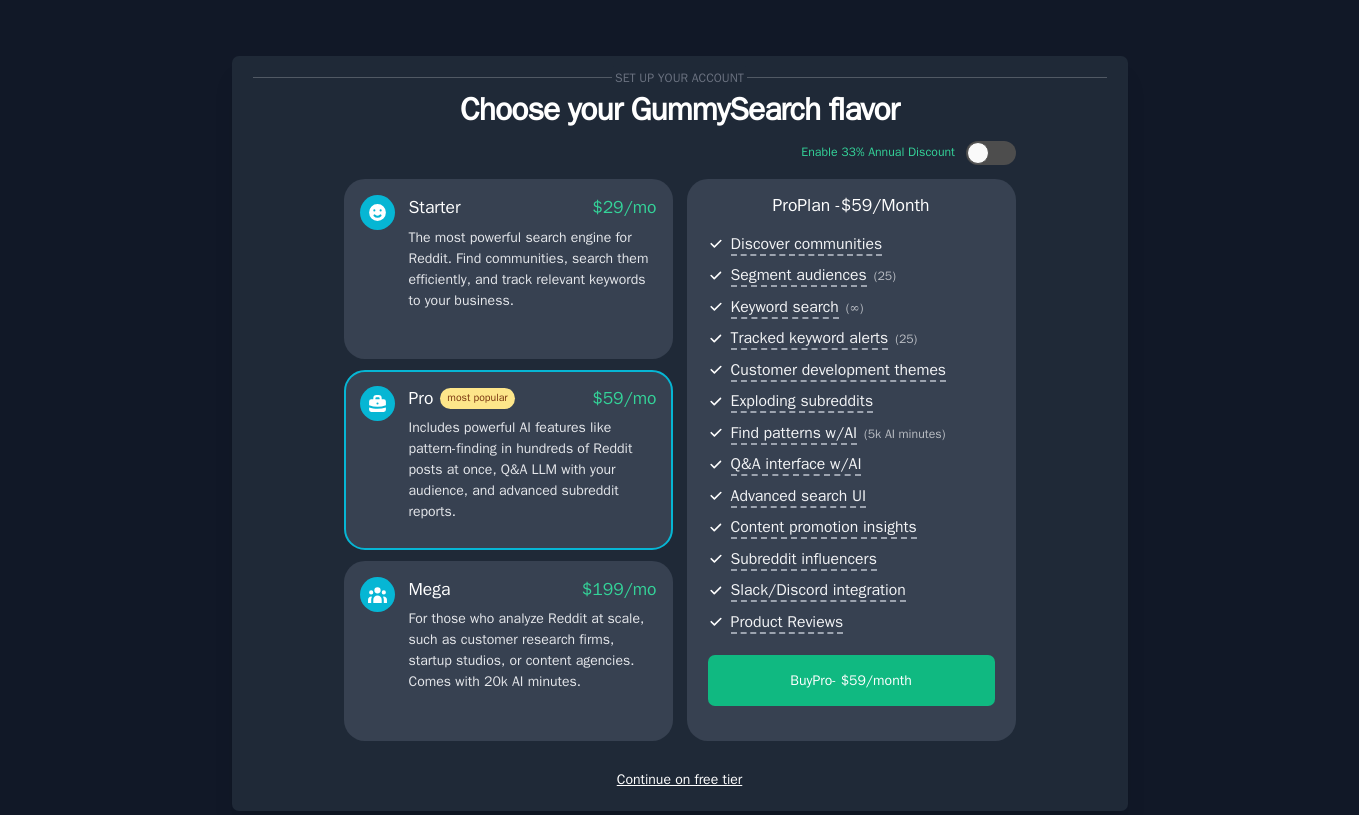 click on "Starter $ 29 /mo The most powerful search engine for Reddit. Find communities, search them efficiently, and track relevant keywords to your business." at bounding box center (533, 253) 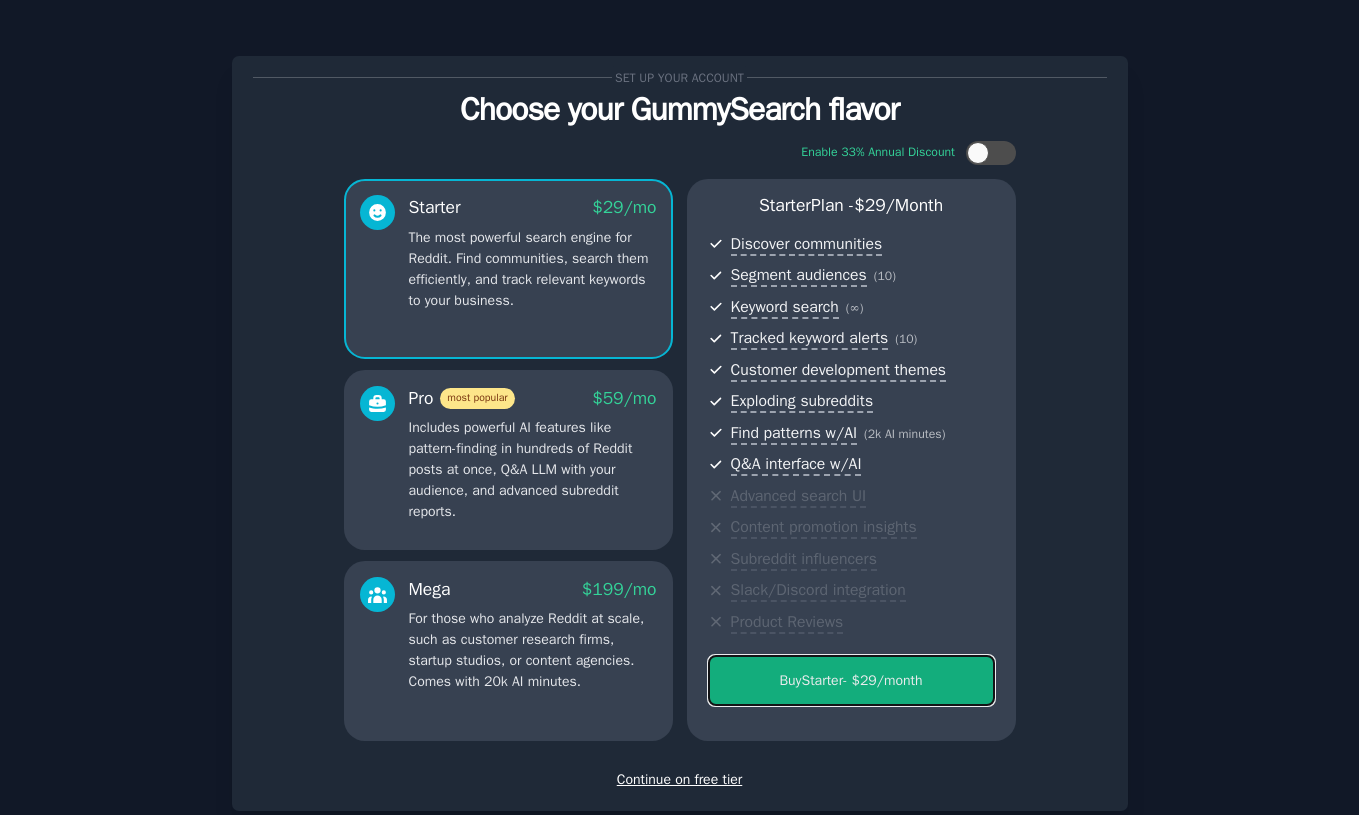 click on "Buy  Starter  - $ 29 /month" at bounding box center (851, 680) 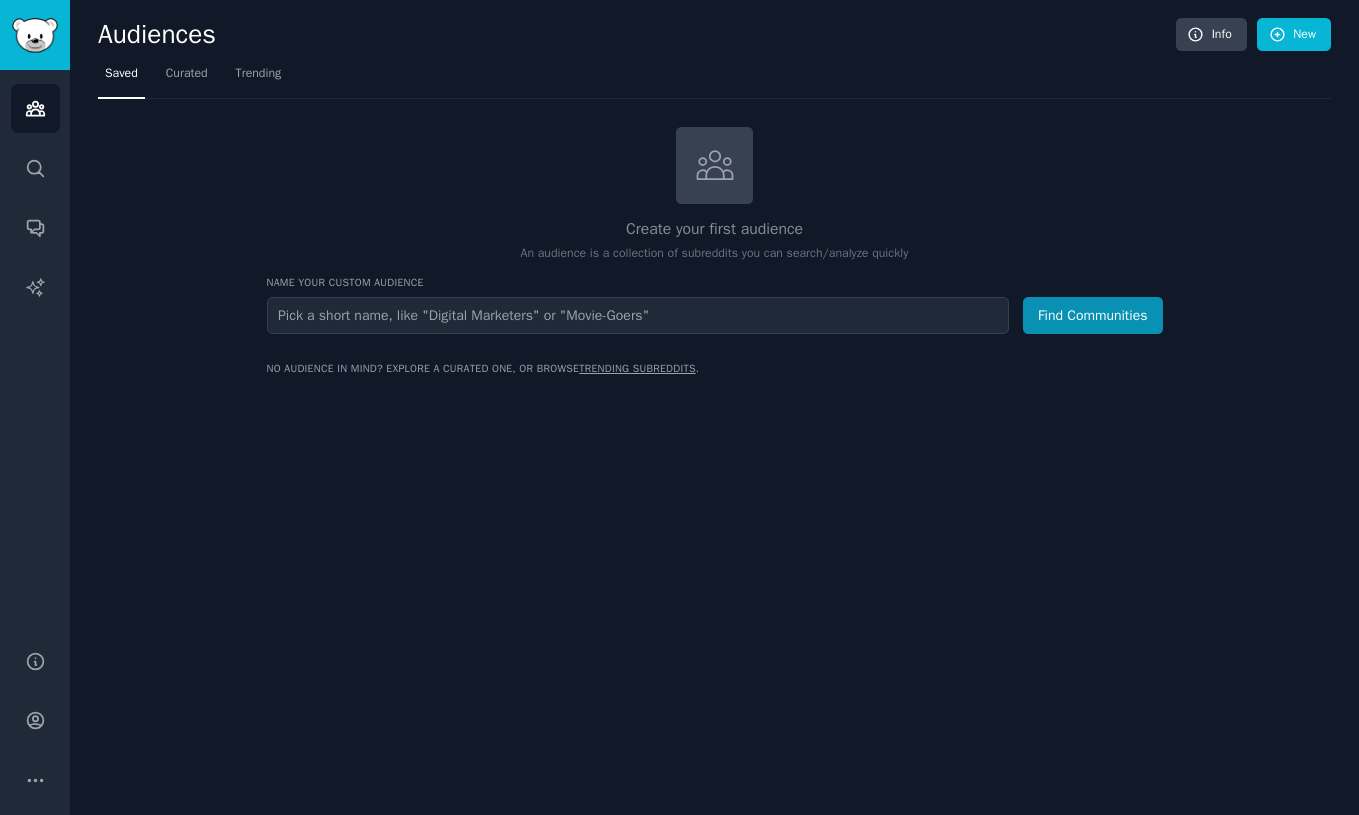 scroll, scrollTop: 0, scrollLeft: 0, axis: both 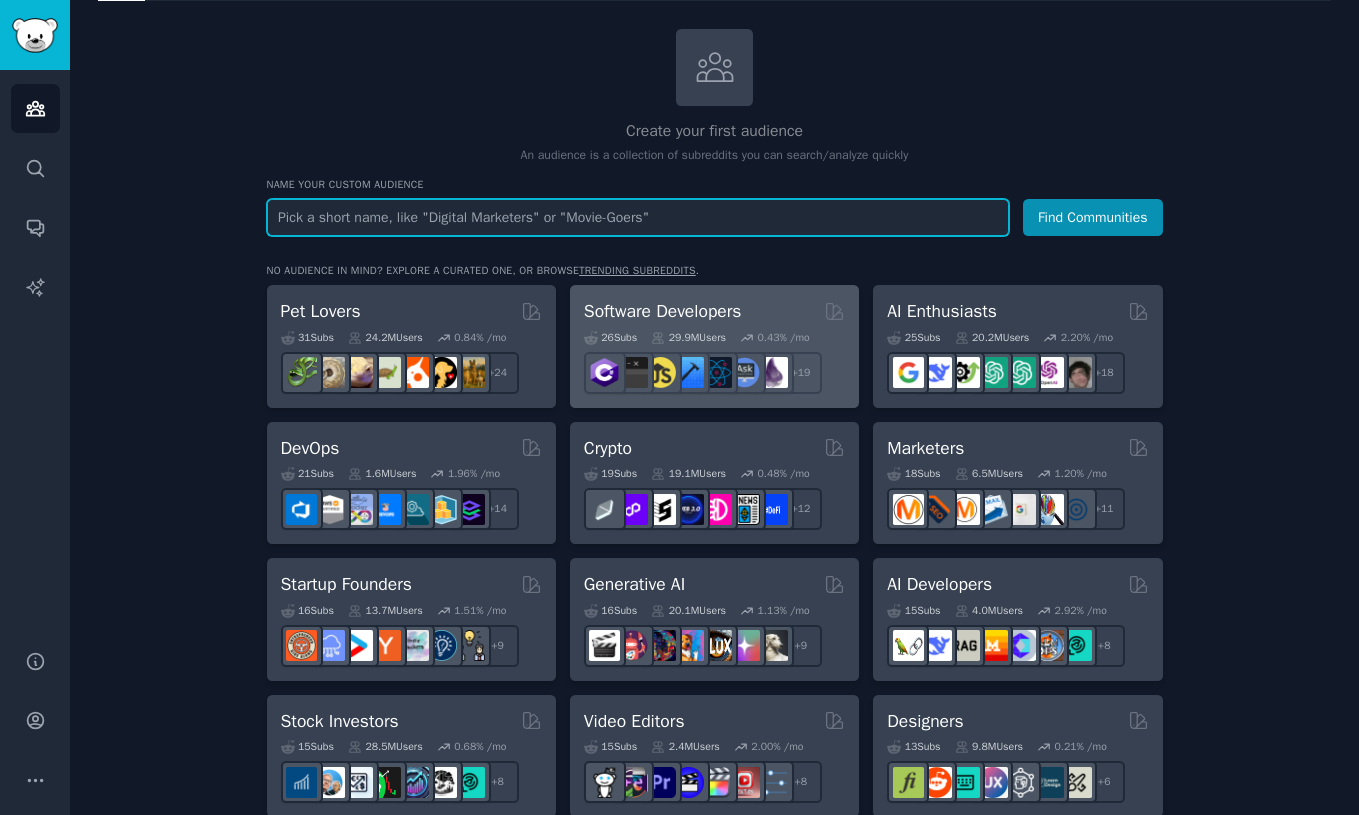 paste on "“biohacker”, “Oura”, “Whoop”, “InsideTracker”" 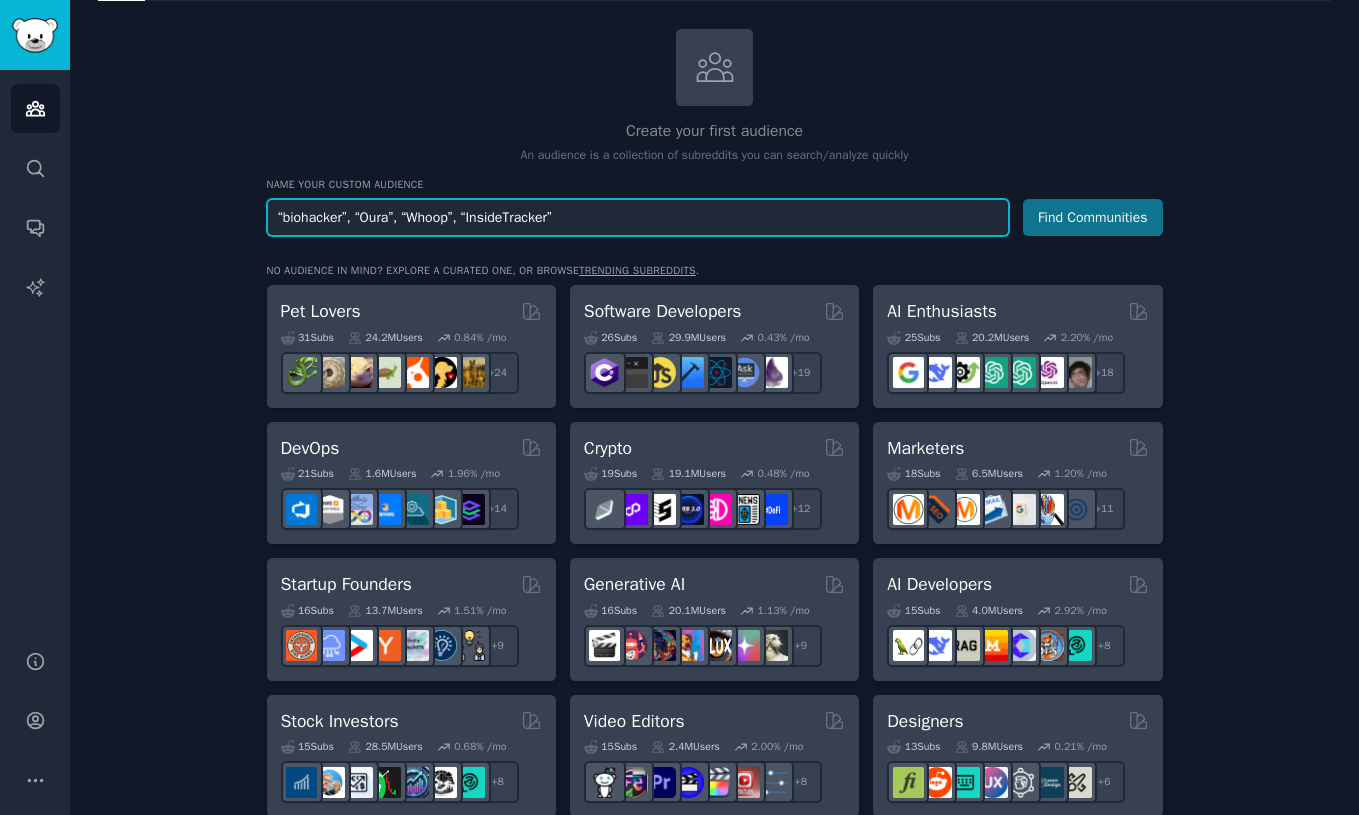 type on "“biohacker”, “Oura”, “Whoop”, “InsideTracker”" 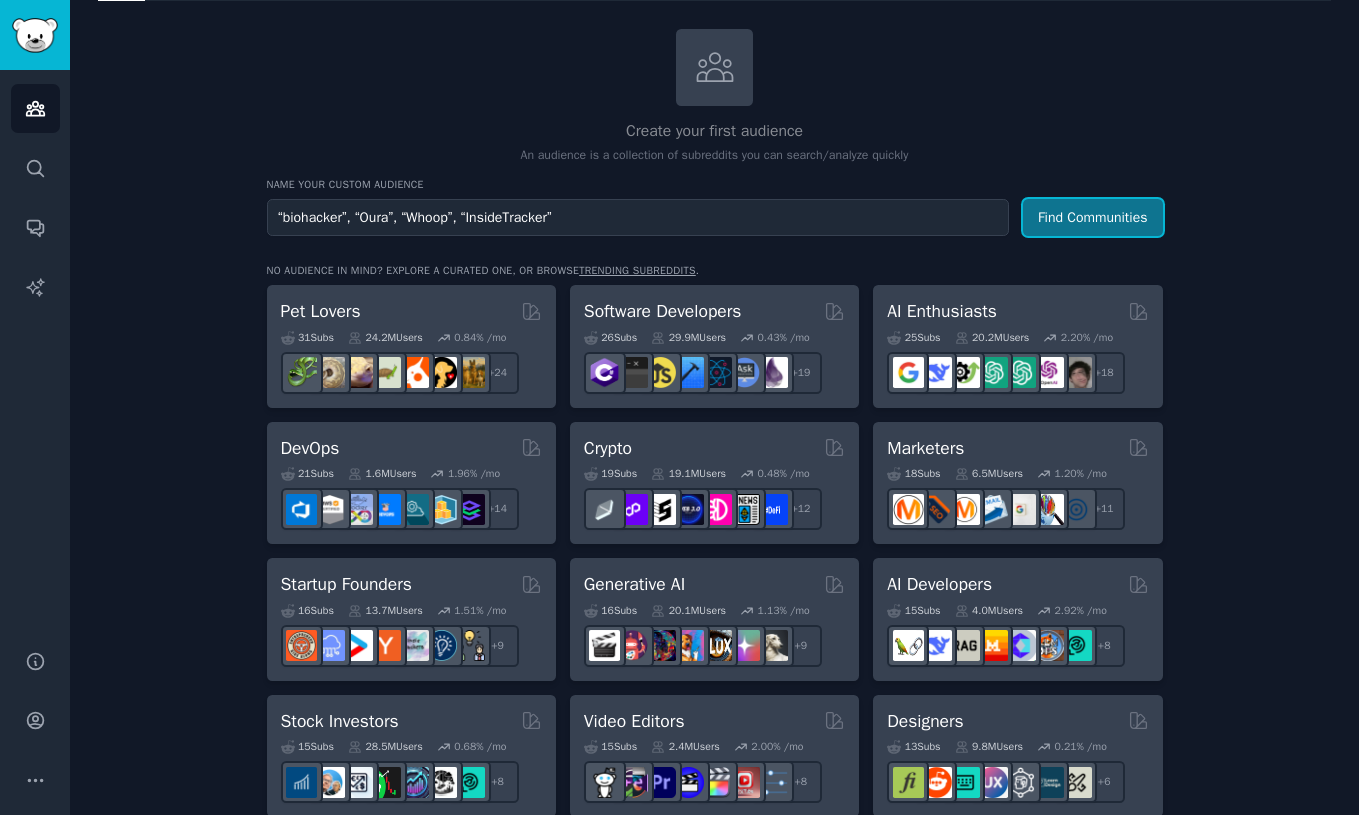 click on "Find Communities" at bounding box center [1093, 217] 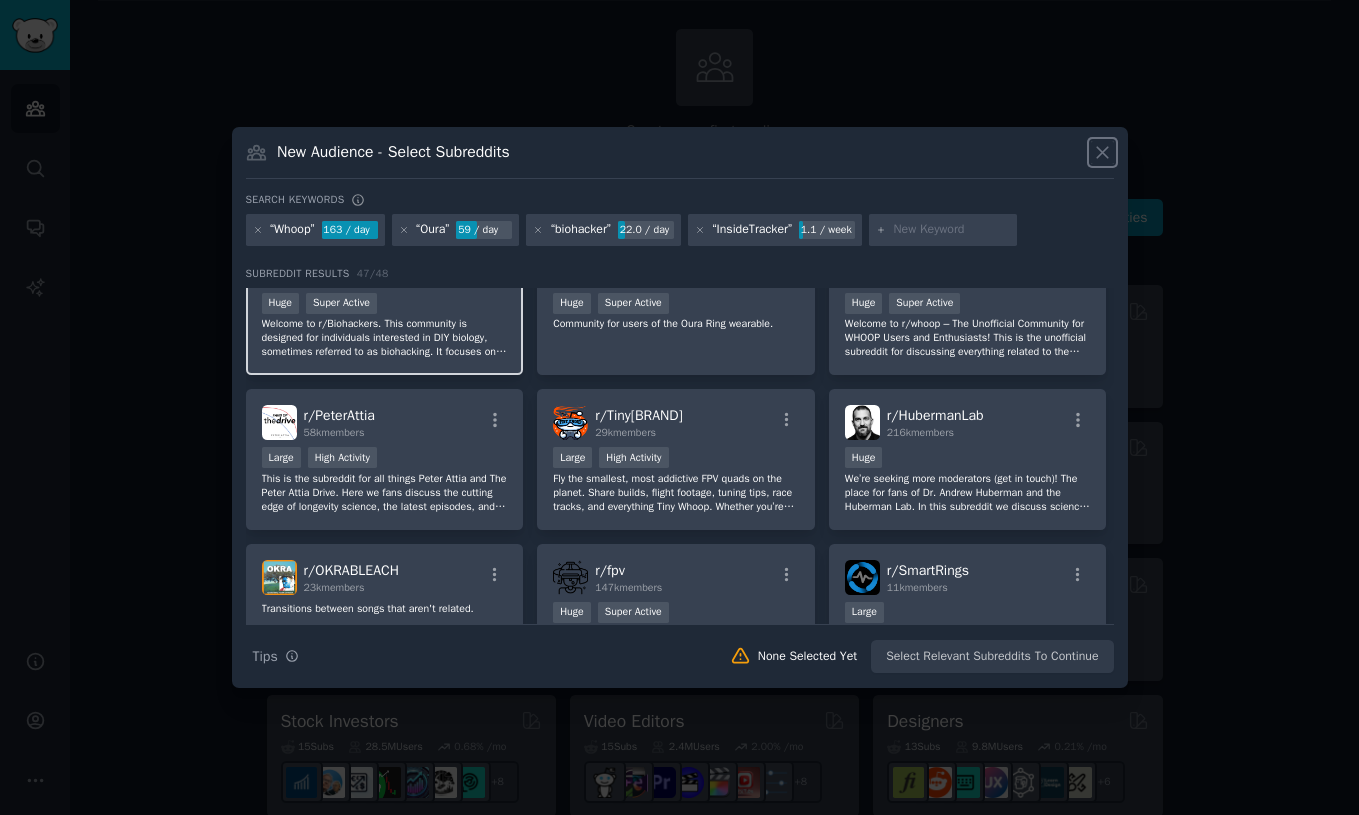 scroll, scrollTop: 0, scrollLeft: 0, axis: both 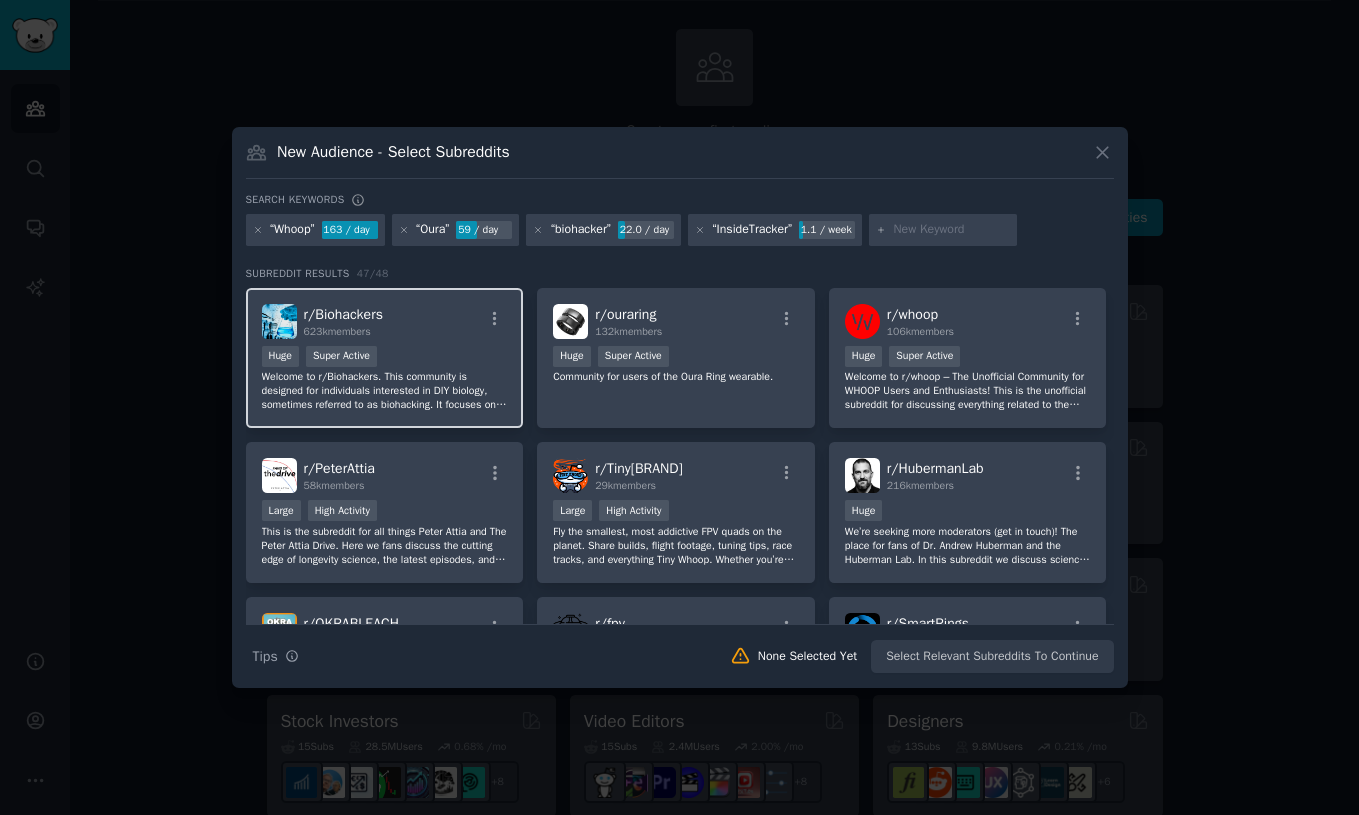 click on "r/ Biohackers [number]  members" at bounding box center [385, 321] 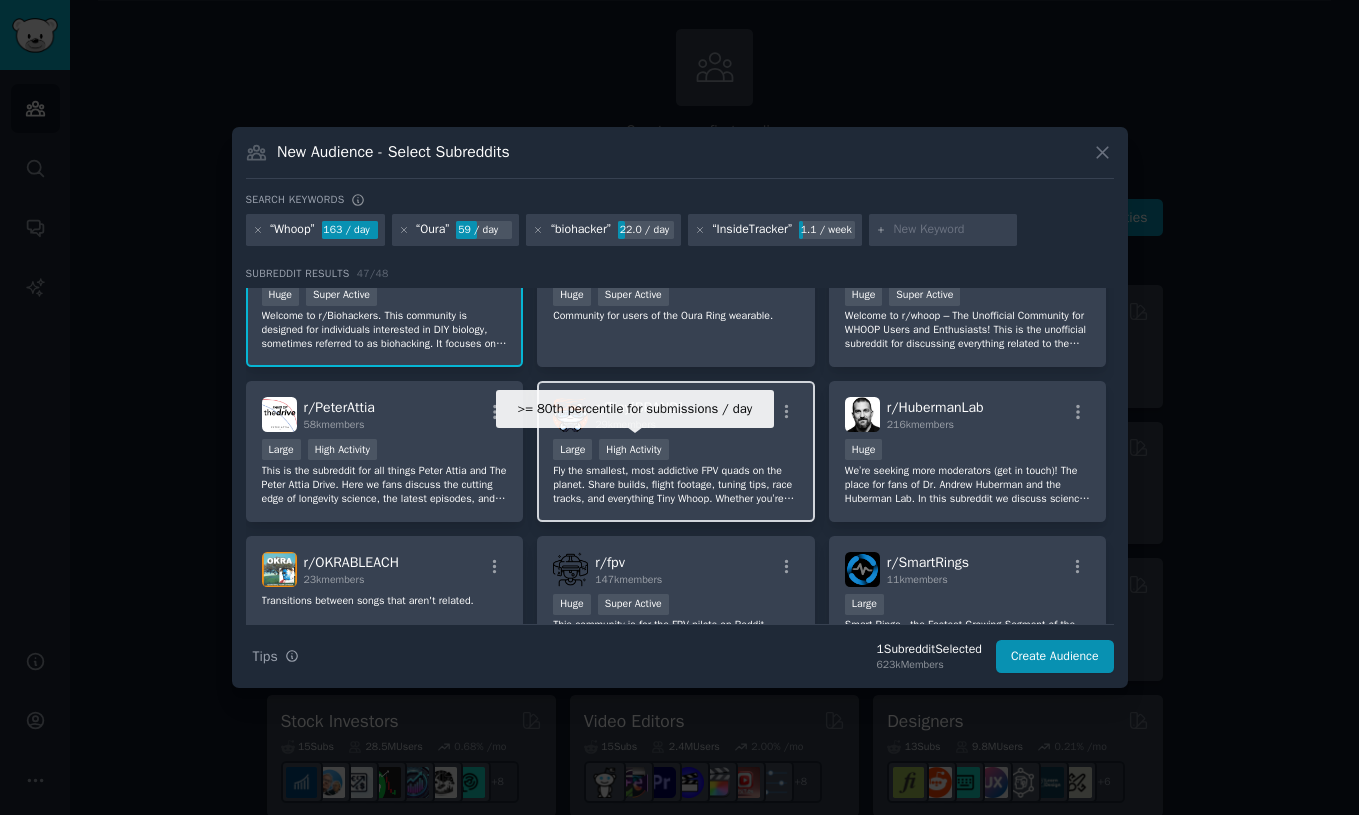 scroll, scrollTop: 0, scrollLeft: 0, axis: both 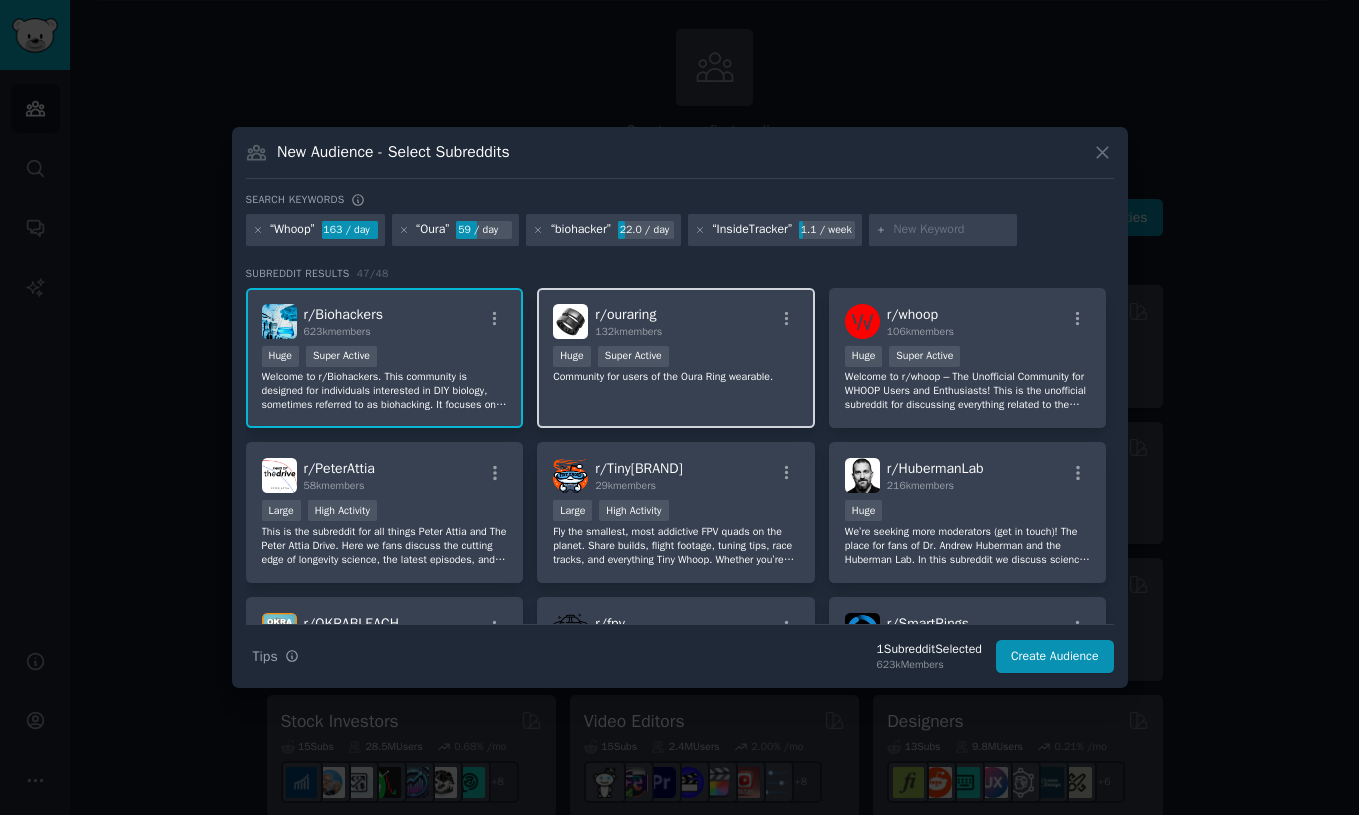 click on "r/ ouraring 132k members 100,000 - 1,000,000 members Huge Super Active Community for users of the Oura Ring wearable." at bounding box center [676, 358] 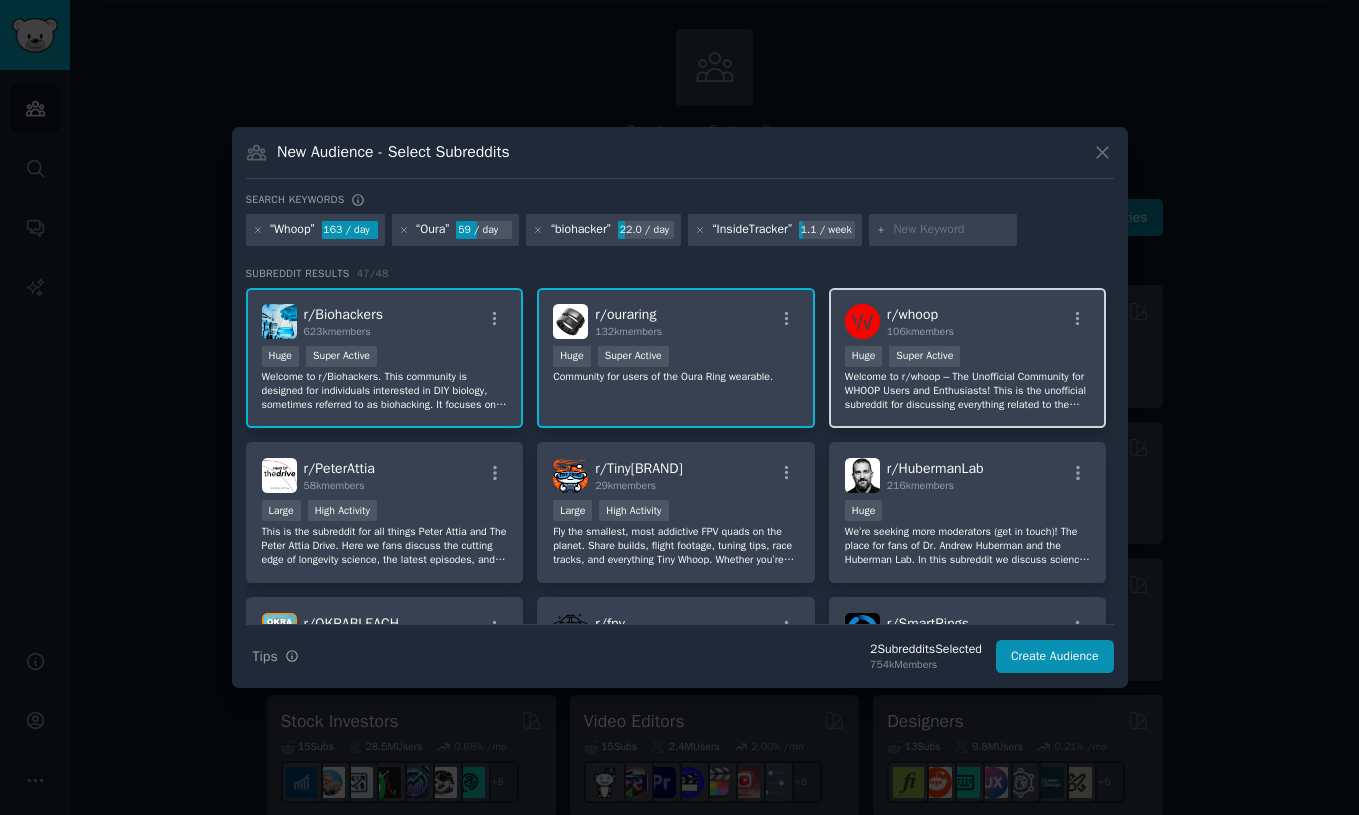 click on "106k  members" at bounding box center (920, 331) 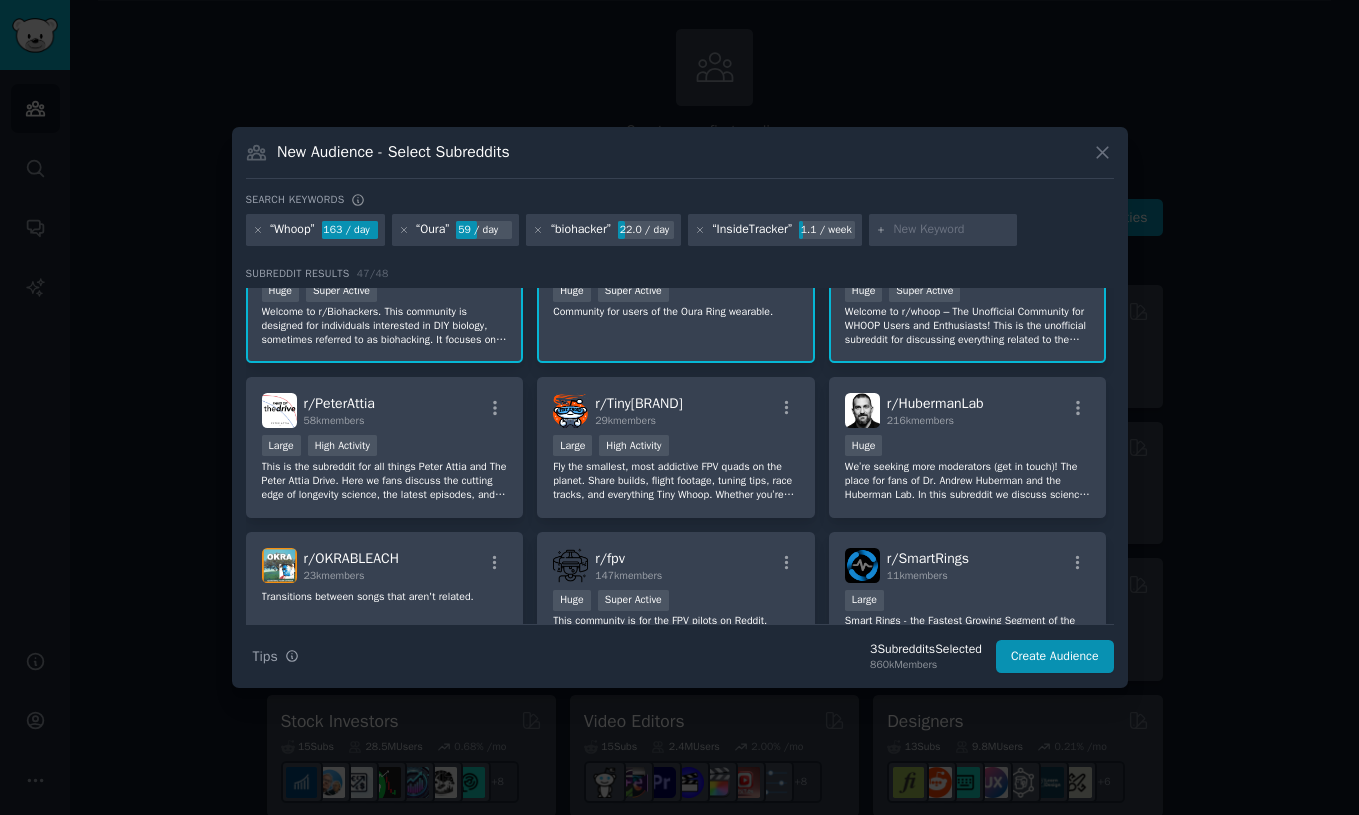 scroll, scrollTop: 79, scrollLeft: 0, axis: vertical 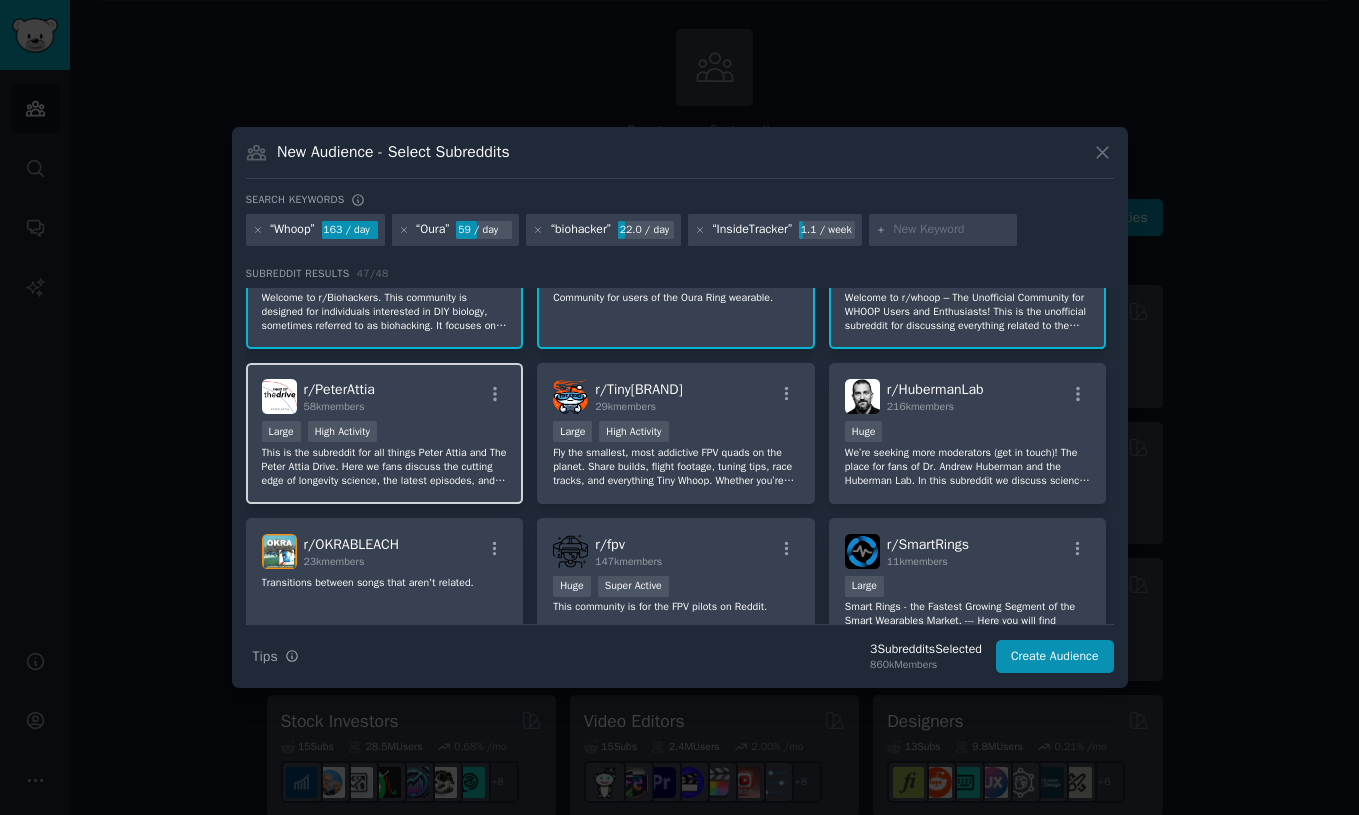 click on "r/ [PERSON] [NUMBER] members" at bounding box center [385, 396] 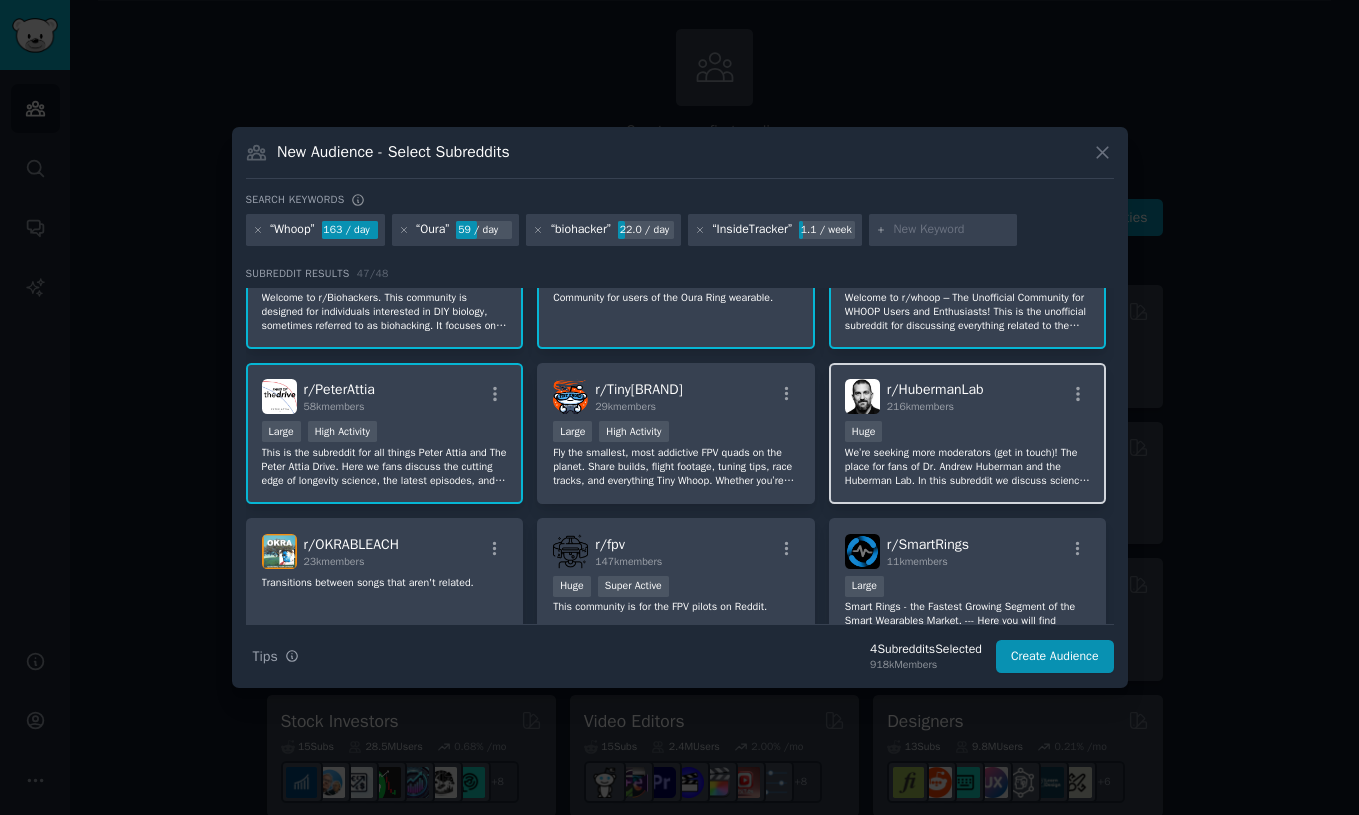 click on "216k members" at bounding box center [935, 407] 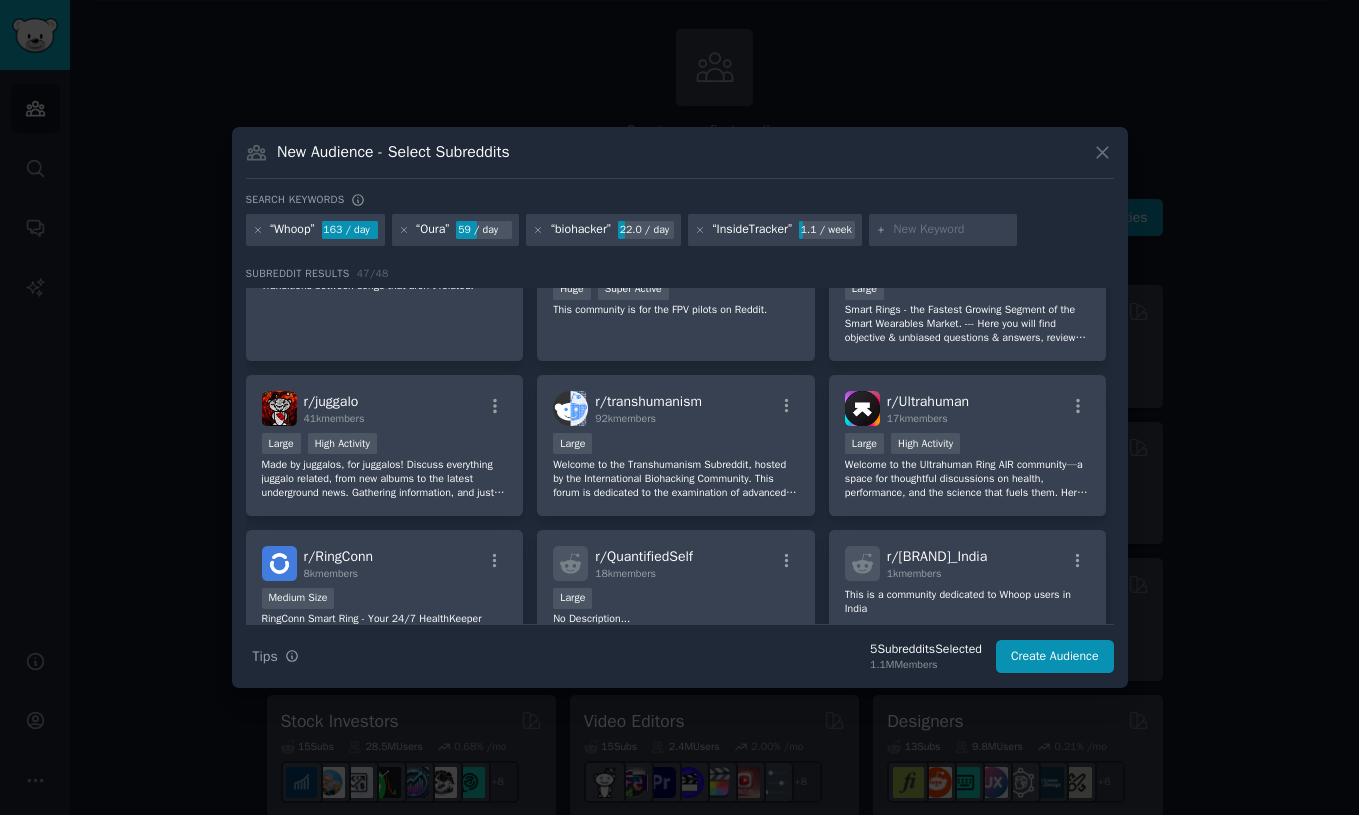 scroll, scrollTop: 0, scrollLeft: 0, axis: both 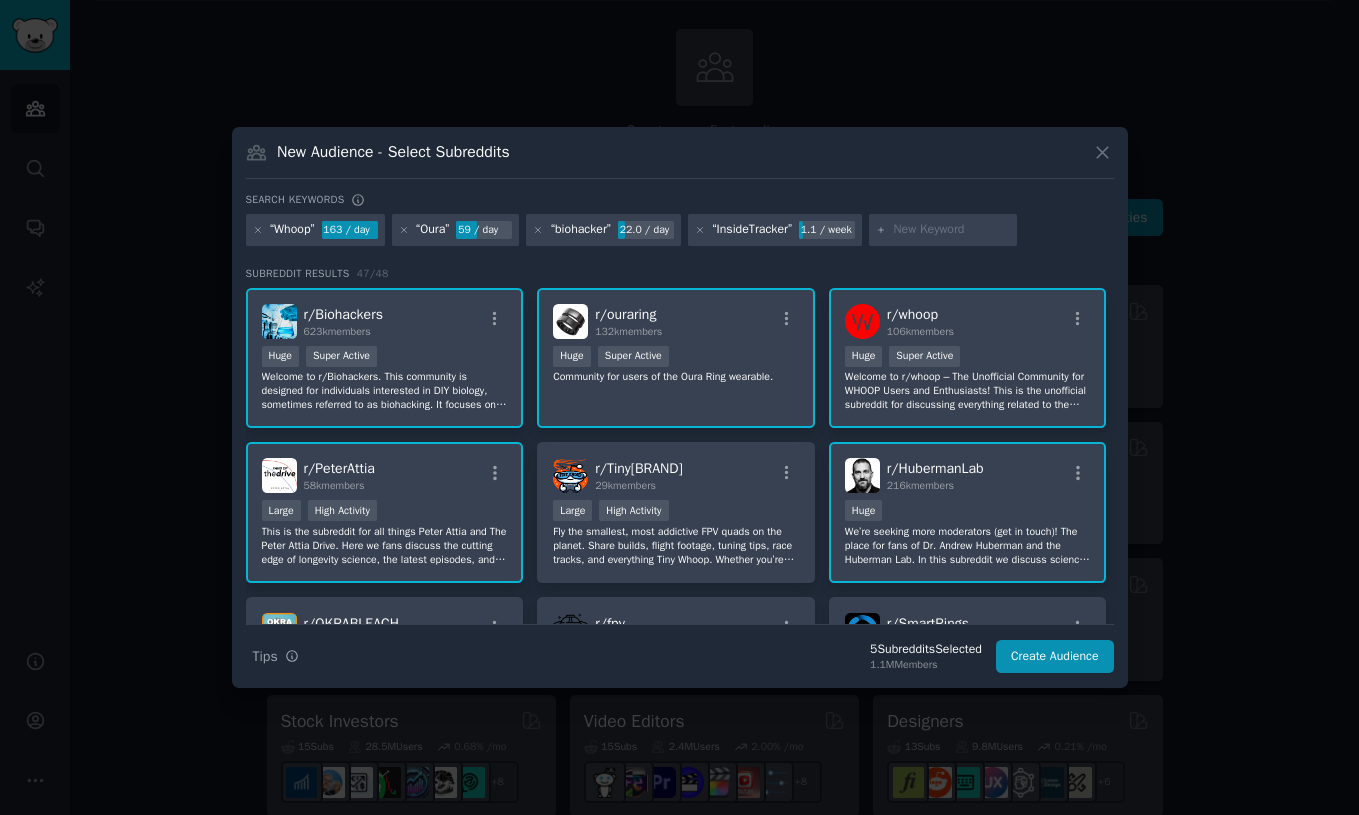 click on "New Audience - Select Subreddits Search keywords  “Whoop” [number] / day  “Oura” [number] / day “biohacker” [number] / day  “InsideTracker” [number] / week Subreddit Results [number]  /  [number] r/ Biohackers [number]k  members Huge Super Active Welcome to r/Biohackers. This community is designed for individuals interested in DIY biology, sometimes referred to as biohacking. It focuses on DIY biology, Pharmacology, and Grinding techniques. Members can collaborate, share knowledge, and explore topics such as genetic engineering, experimental pharmacology, life extension, longevity, supplements, nootropics, sleep, fitness, and transhumanism. This space encourages scientific inquiry and experimentation in accessible, hands-on ways. r/ ouraring [number]k  members >= [number]th percentile for submissions / day Huge Super Active Community for users of the Oura Ring wearable. r/ whoop [number]k  members [number]-[number] members Huge Super Active r/ PeterAttia [number]k  members Large High Activity r/ TinyWhoop [number]k  members Large High Activity r/ [number]k r/" at bounding box center (680, 407) 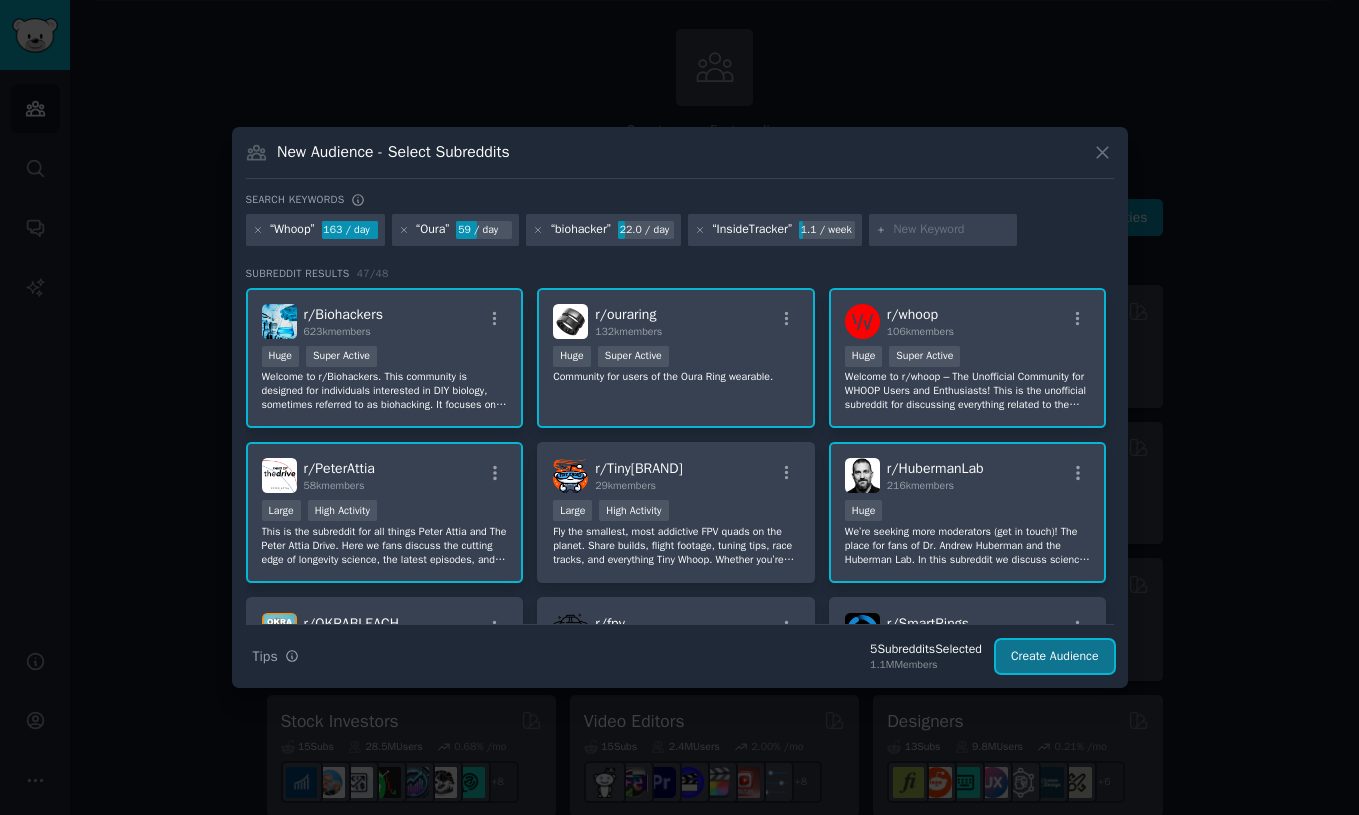click on "Create Audience" at bounding box center (1055, 657) 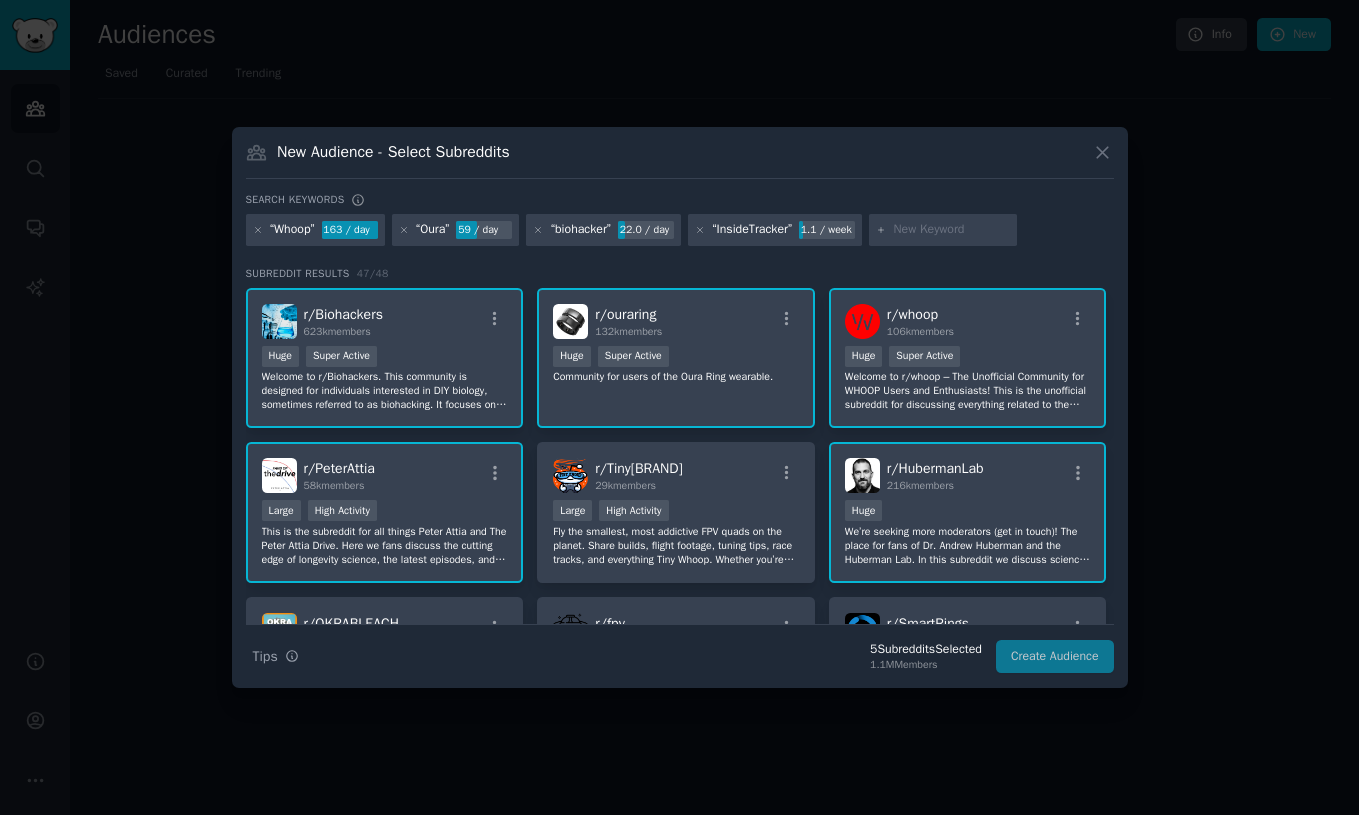 scroll, scrollTop: 0, scrollLeft: 0, axis: both 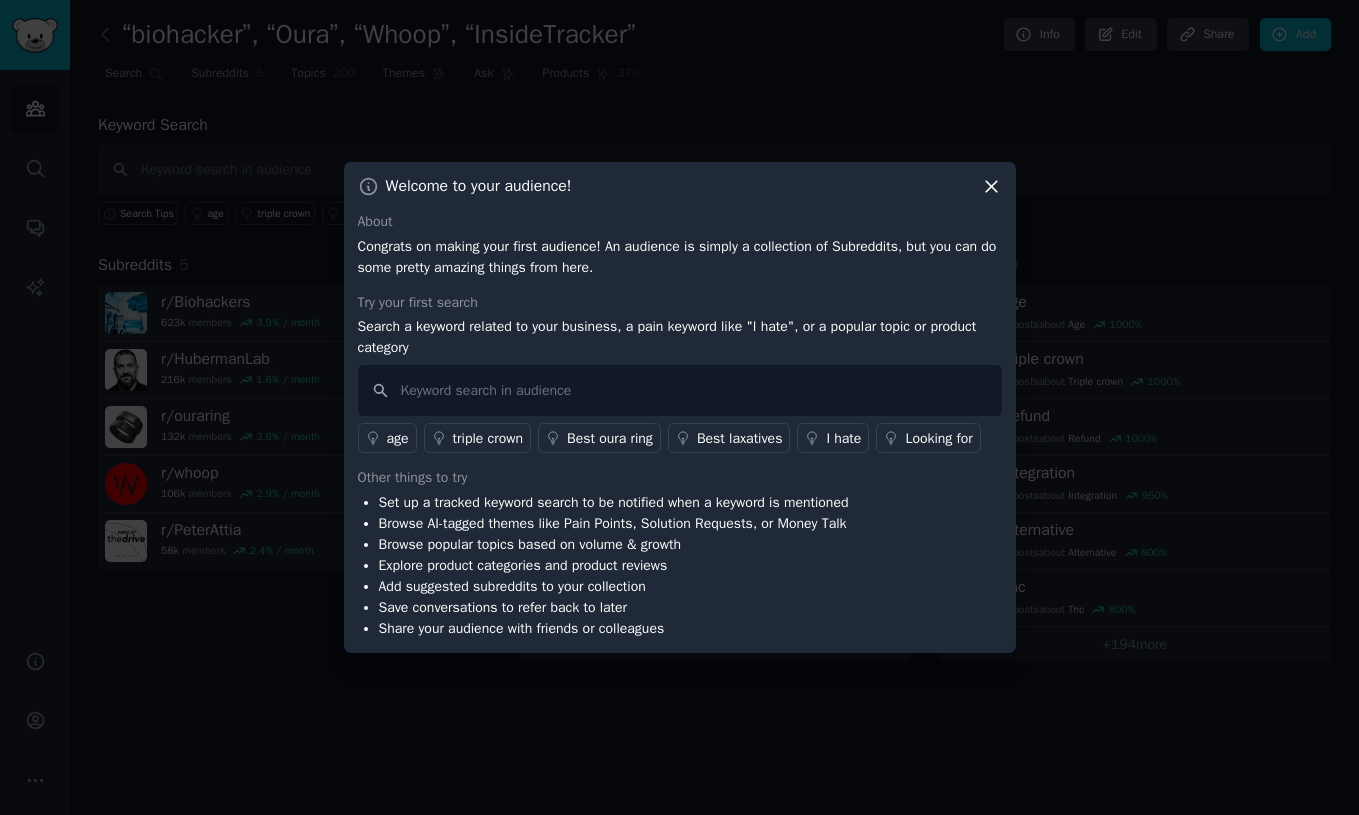 click on "Welcome to your audience! About Congrats on making your first audience! An audience is simply a collection of Subreddits, but you can do some pretty amazing things from here. Try your first search Search a keyword related to your business, a pain keyword like "I hate", or a popular topic or product category age triple crown Best [BRAND] Ring Best laxatives I hate Looking for Other things to try Set up a tracked keyword search to be notified when a keyword is mentioned Browse AI-tagged themes like Pain Points, Solution Requests, or Money Talk Browse popular topics based on volume & growth Explore product categories and product reviews Add suggested subreddits to your collection Save conversations to refer back to later Share your audience with friends or colleagues" at bounding box center [680, 407] 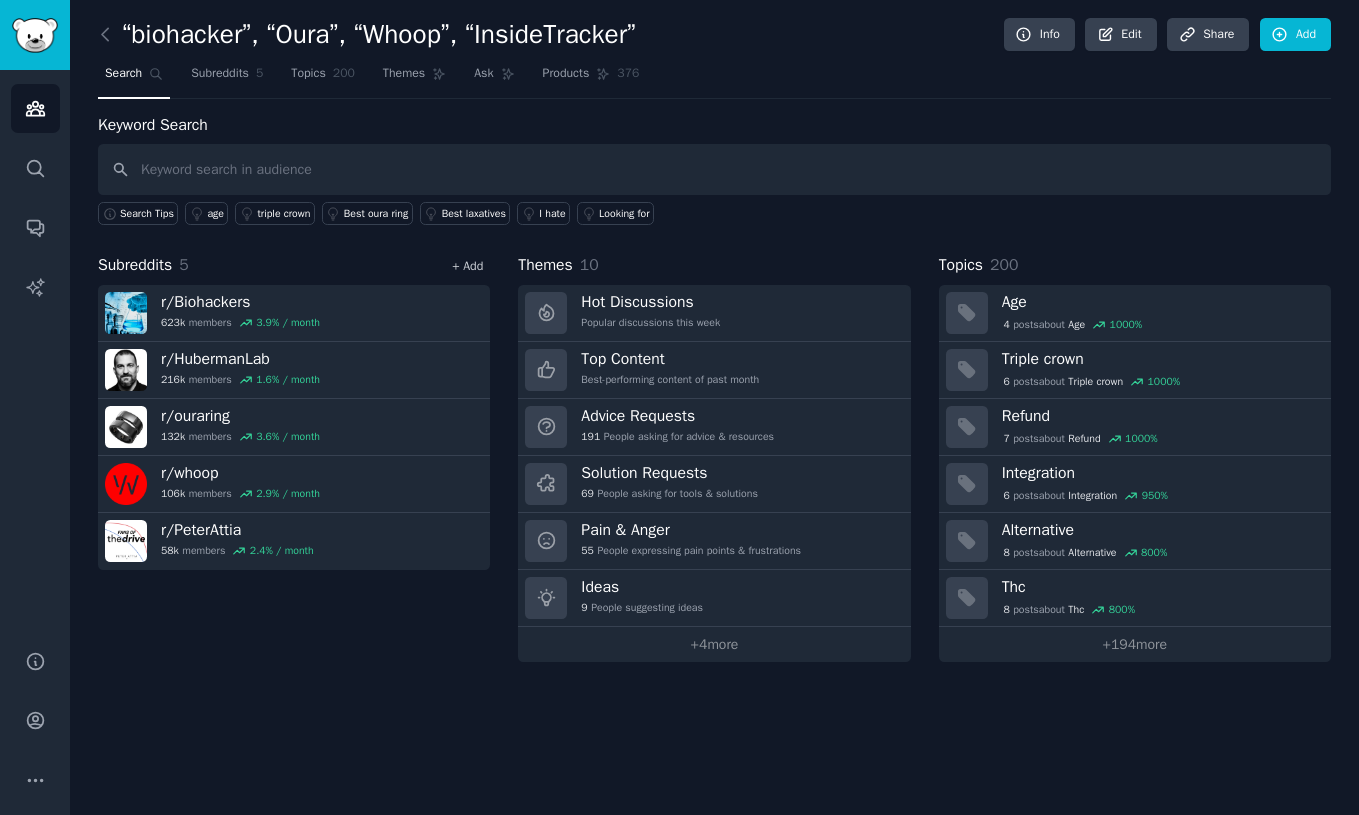 click on "+ Add" at bounding box center (467, 266) 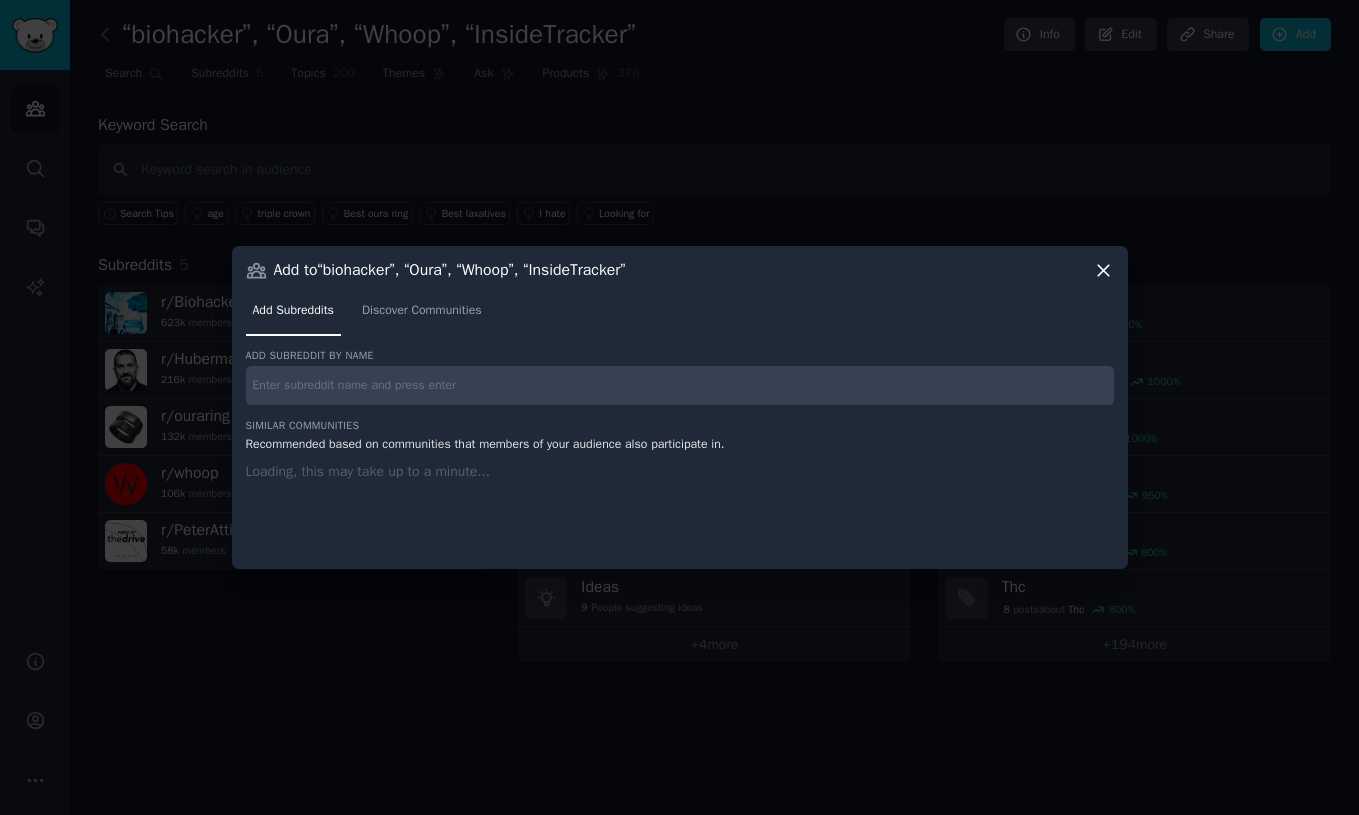 click at bounding box center (680, 385) 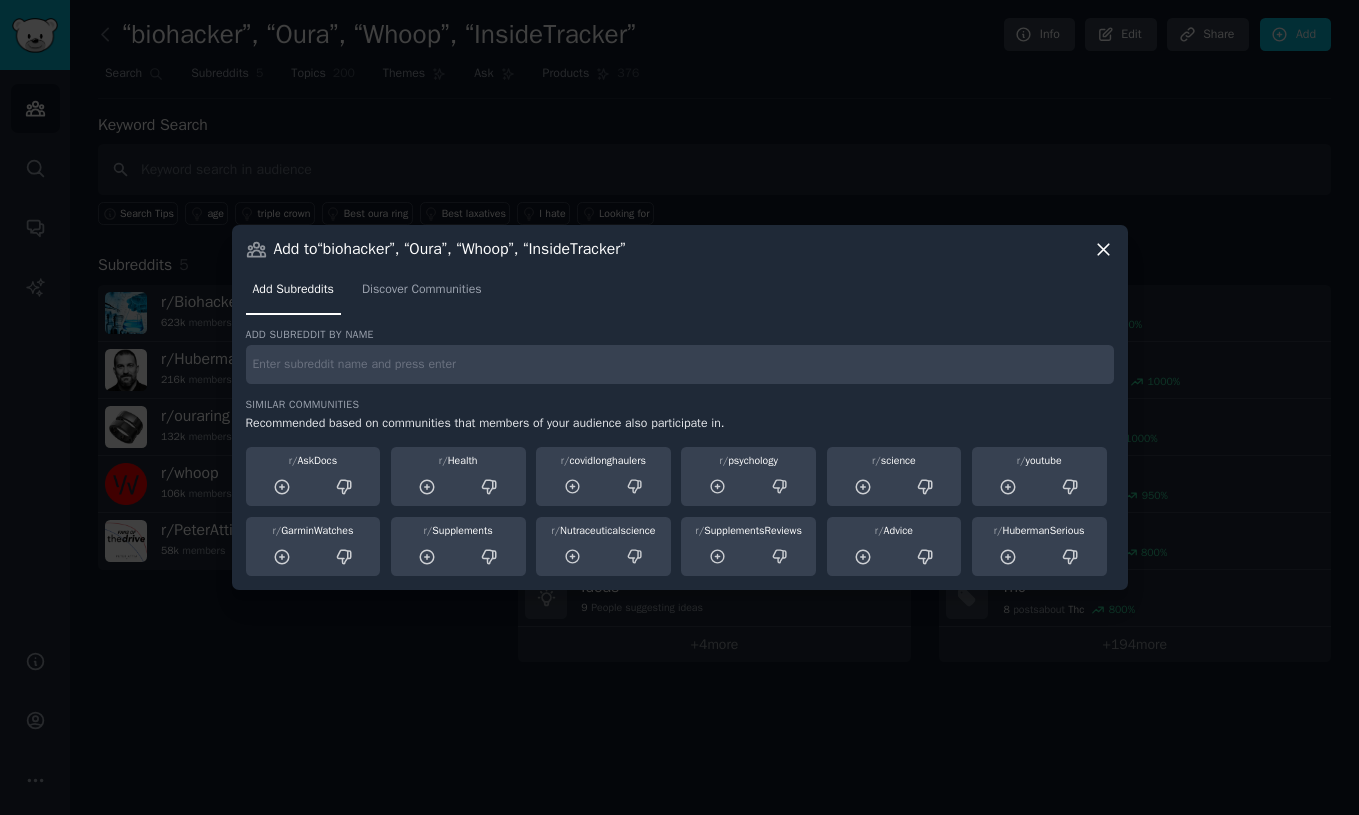 paste on "InsideTracker" 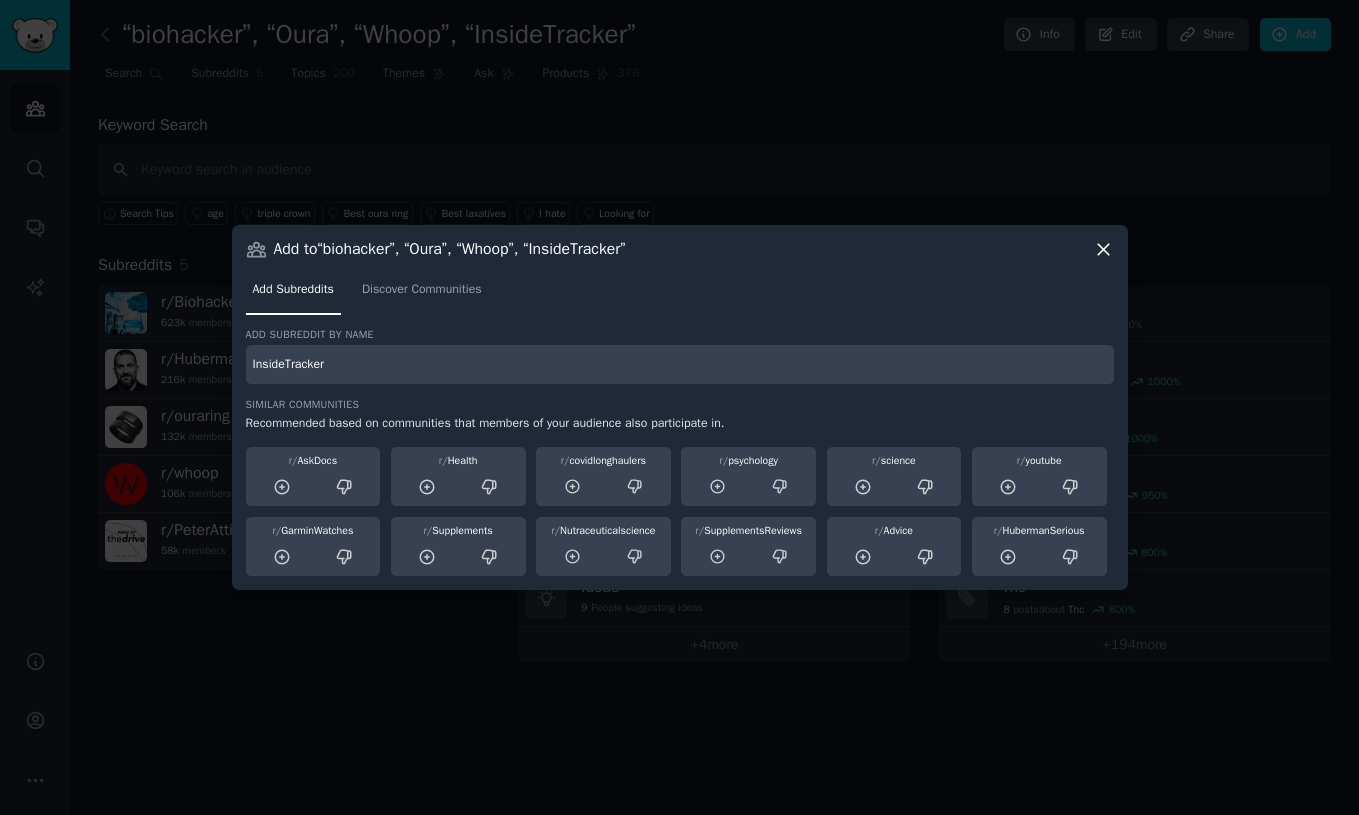paste on "biomarker tracking" 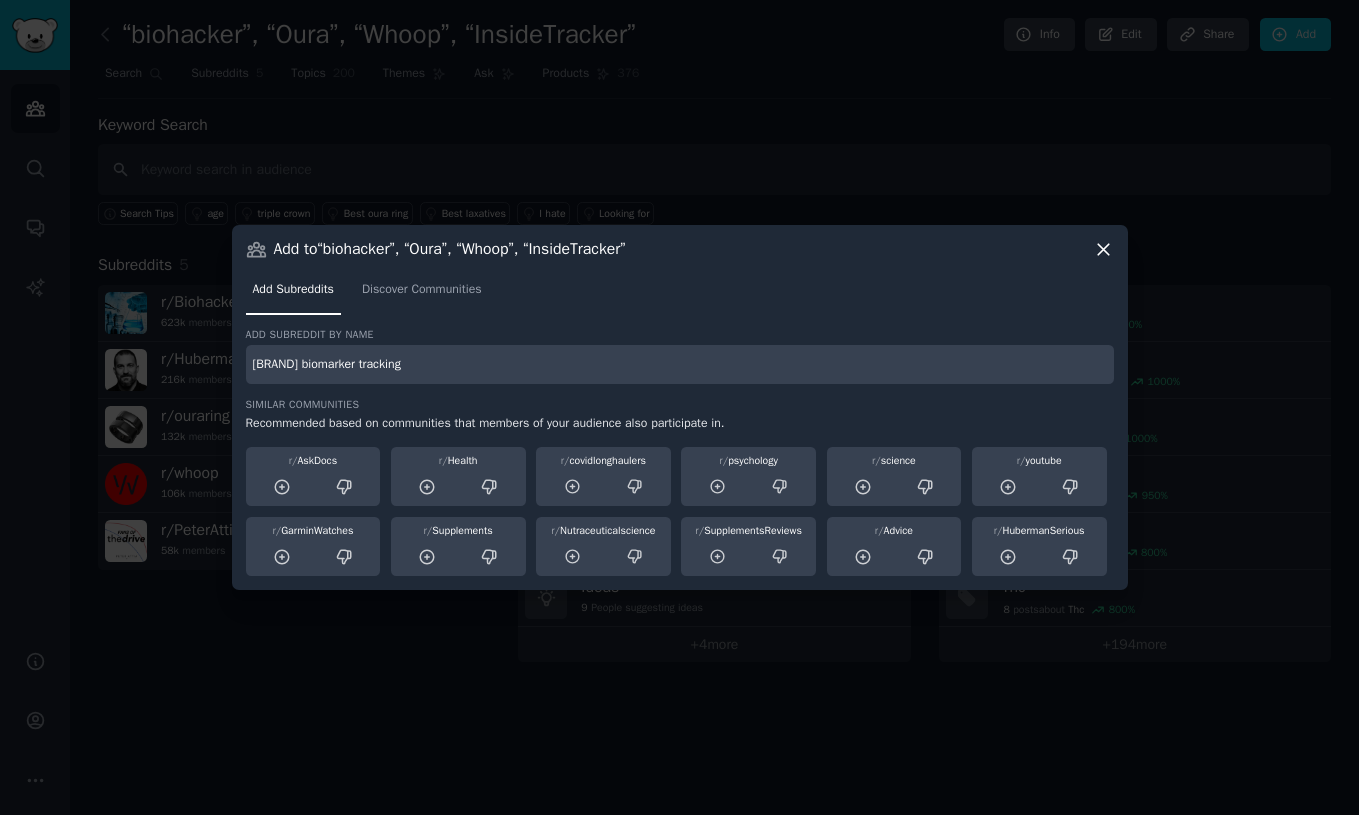 paste on "longevity labs" 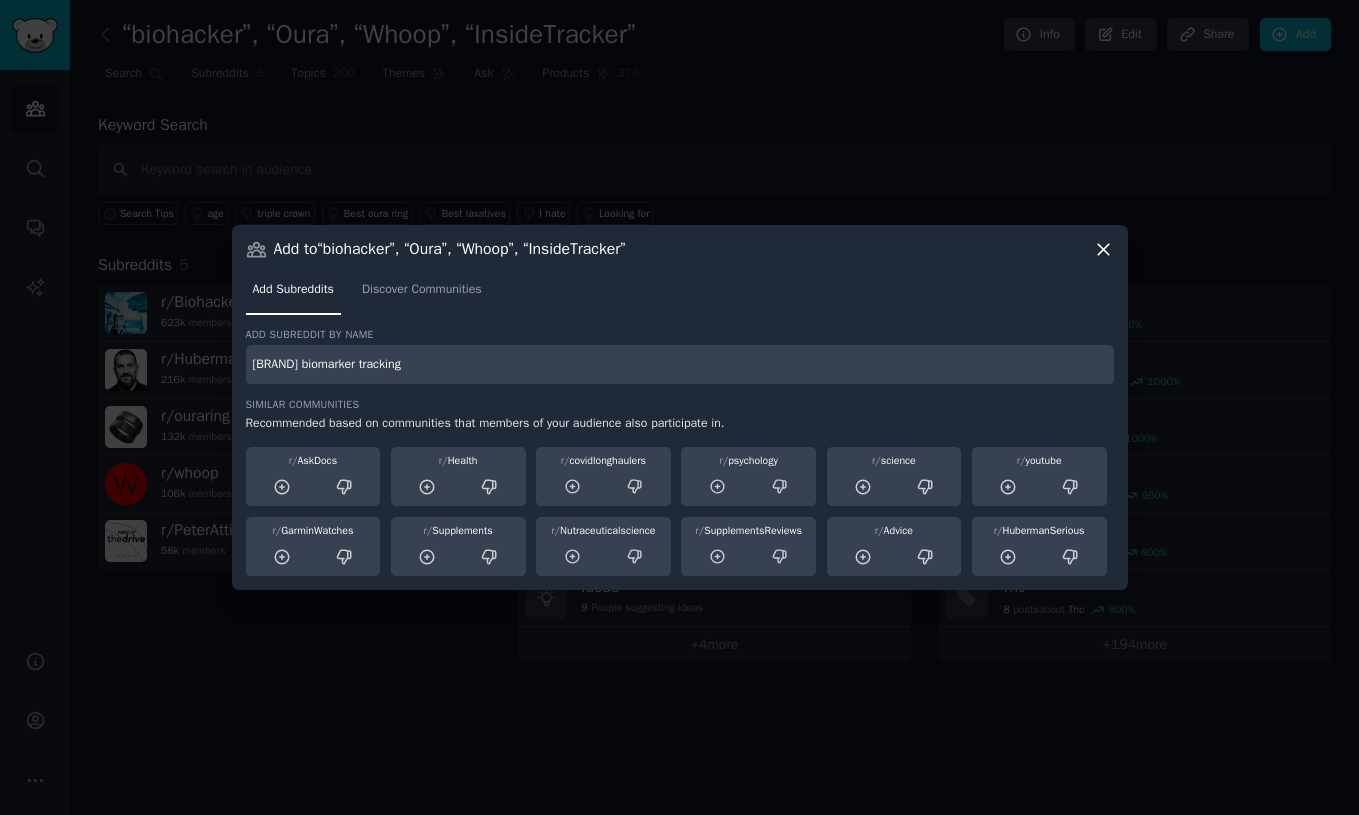 paste on "longevity labs" 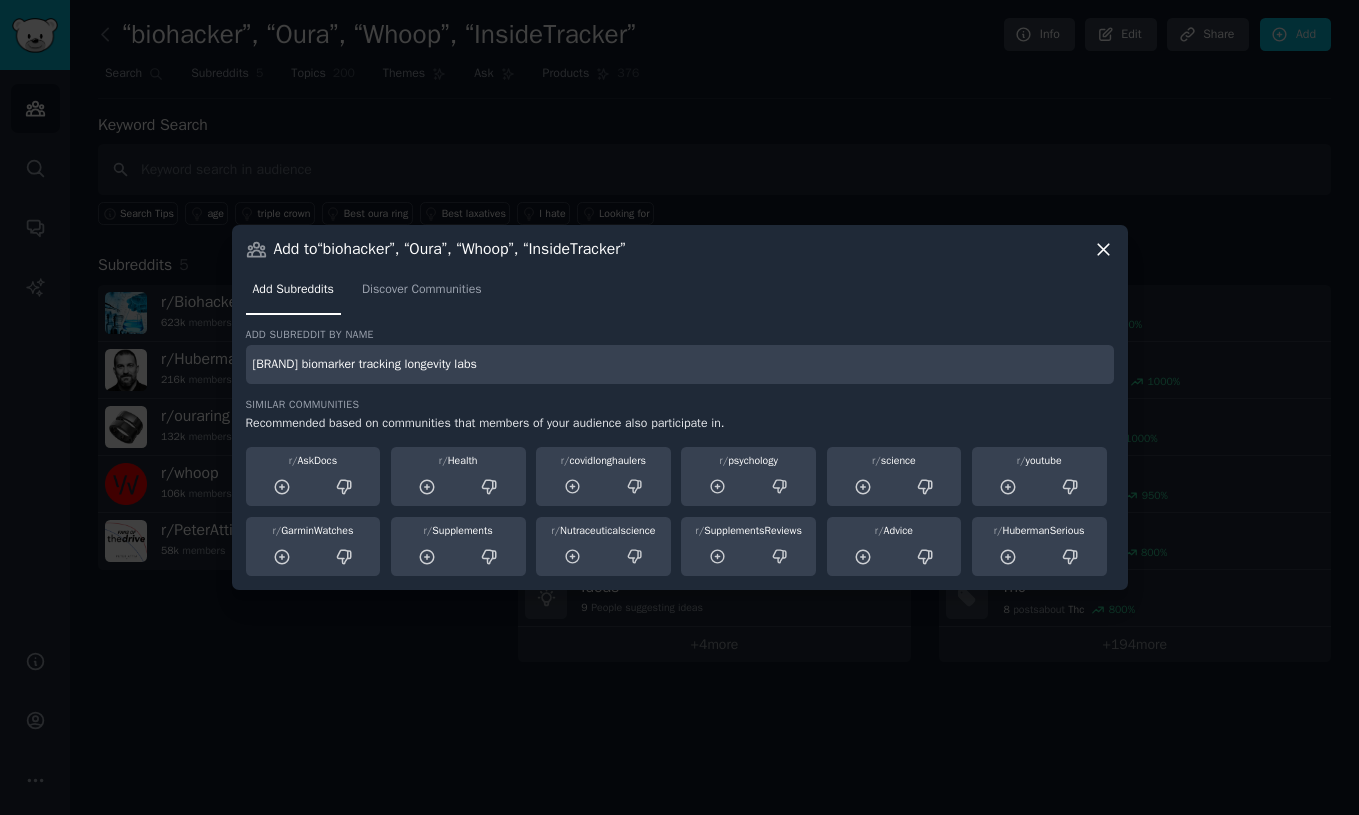 paste on "blood test results" 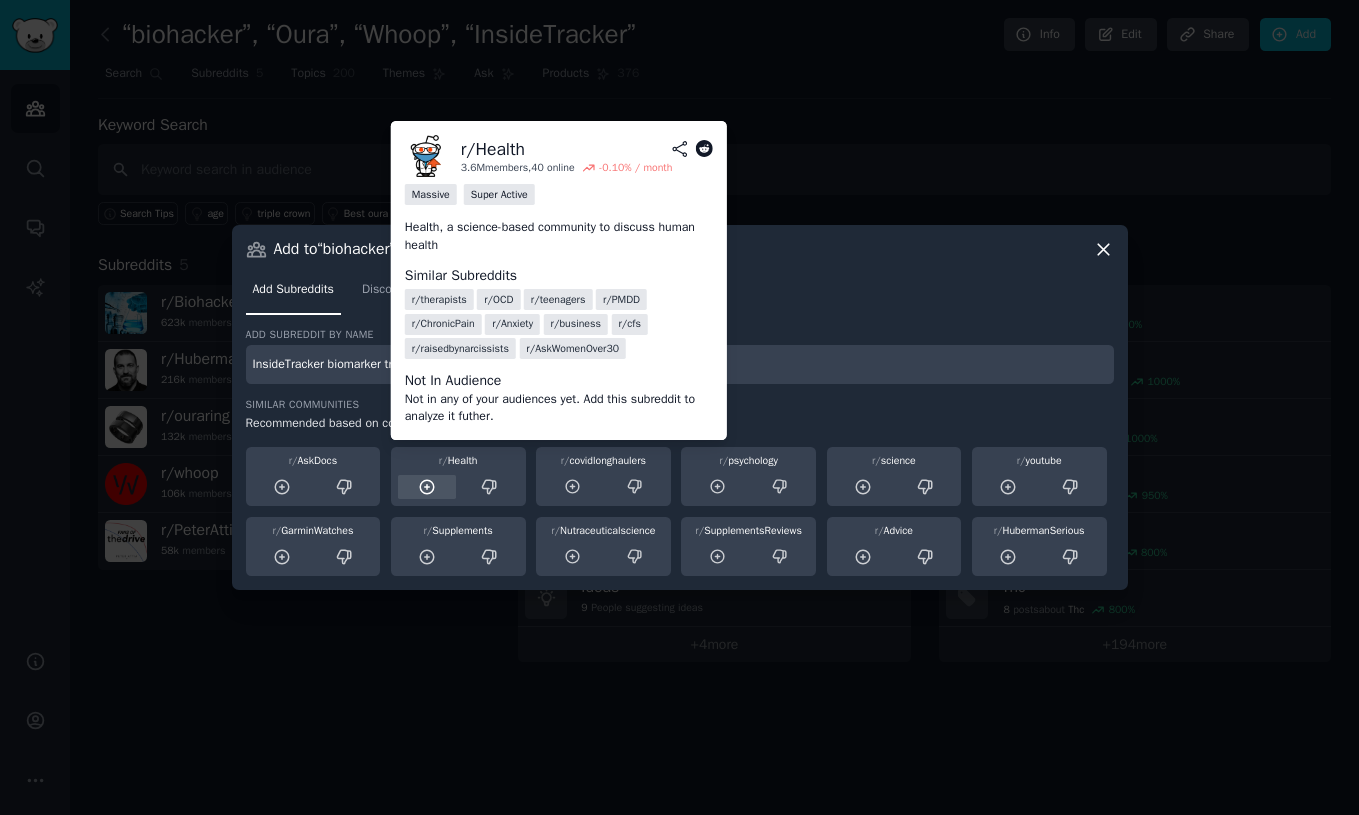click 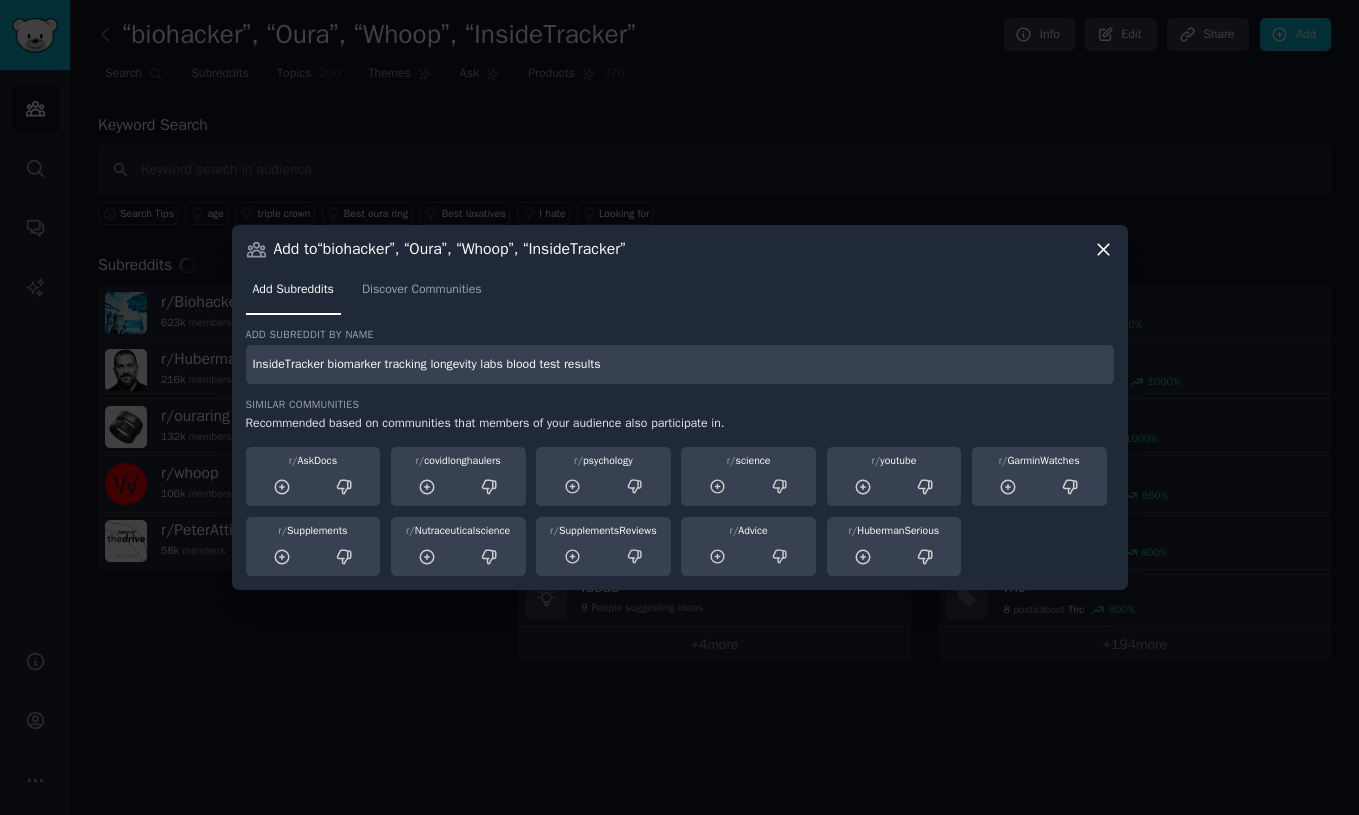 click on "InsideTracker biomarker tracking longevity labs blood test results" at bounding box center (680, 364) 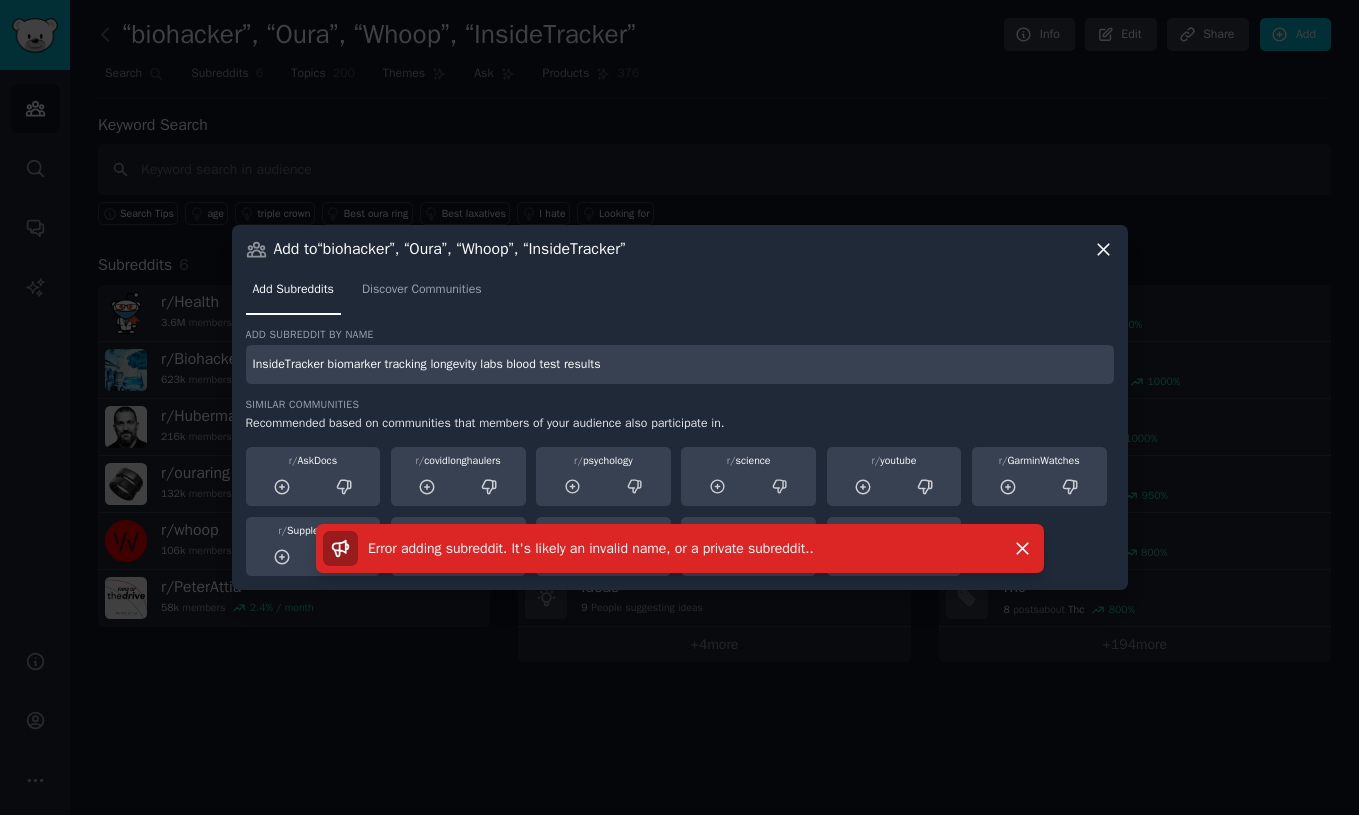 click on "InsideTracker biomarker tracking longevity labs blood test results" at bounding box center (680, 364) 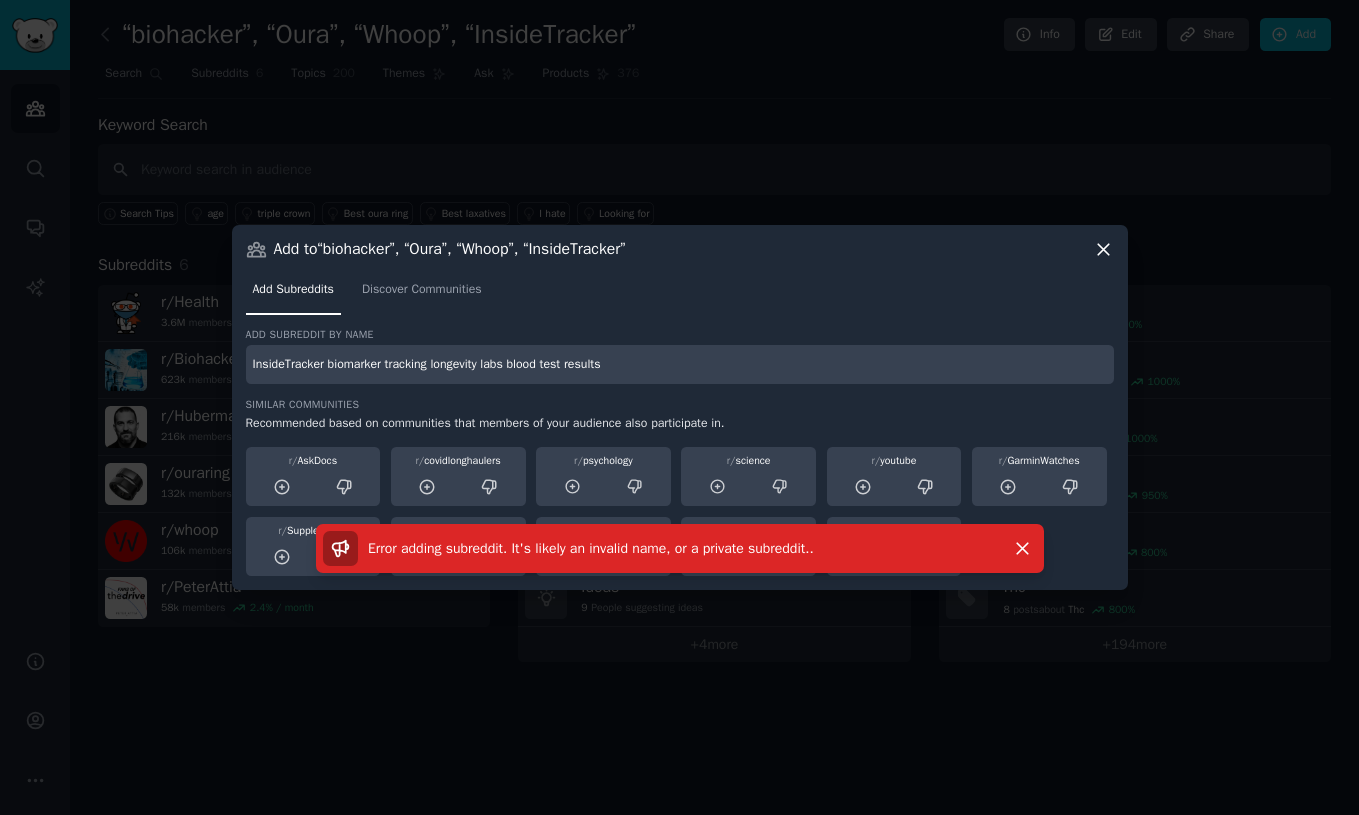 click on "InsideTracker biomarker tracking longevity labs blood test results" at bounding box center [680, 364] 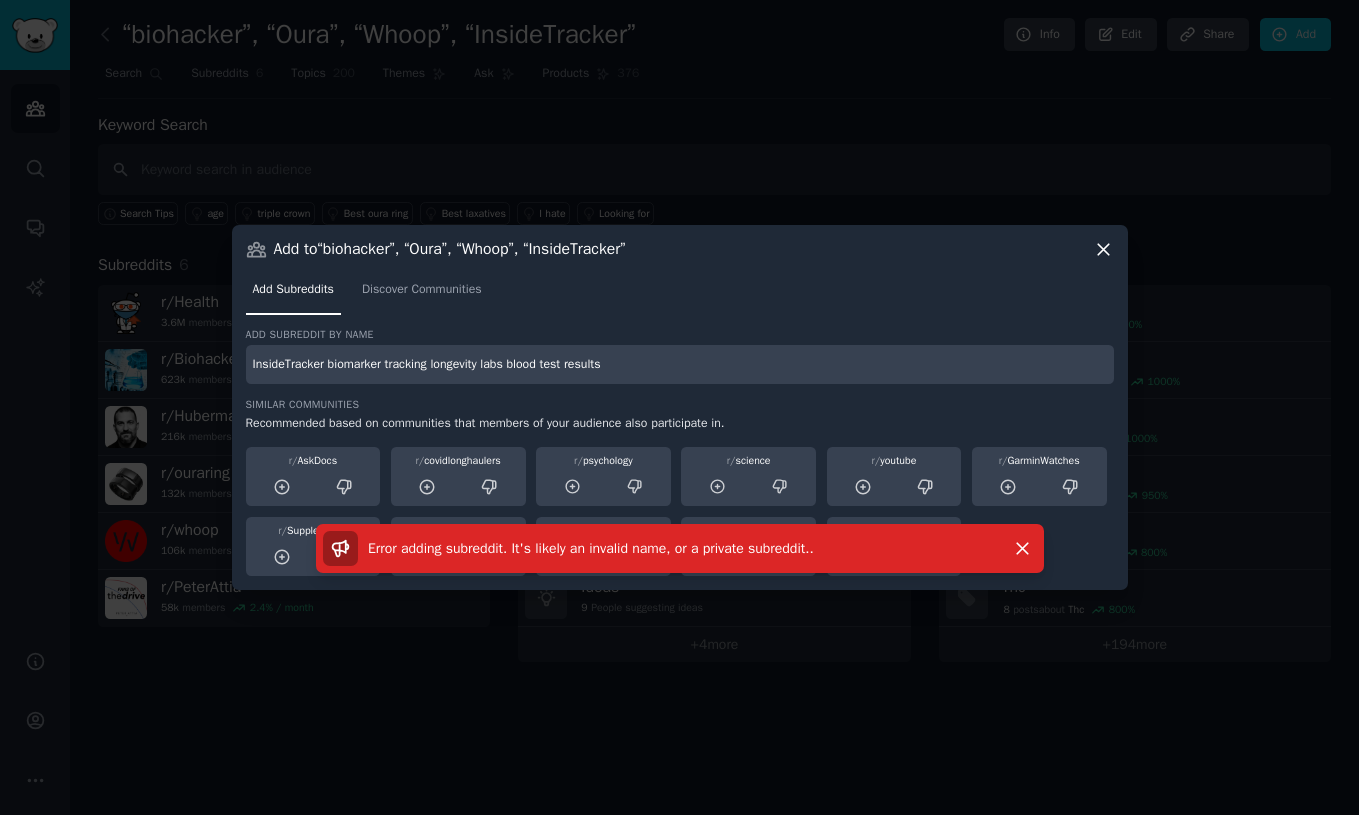 paste on "longevity" 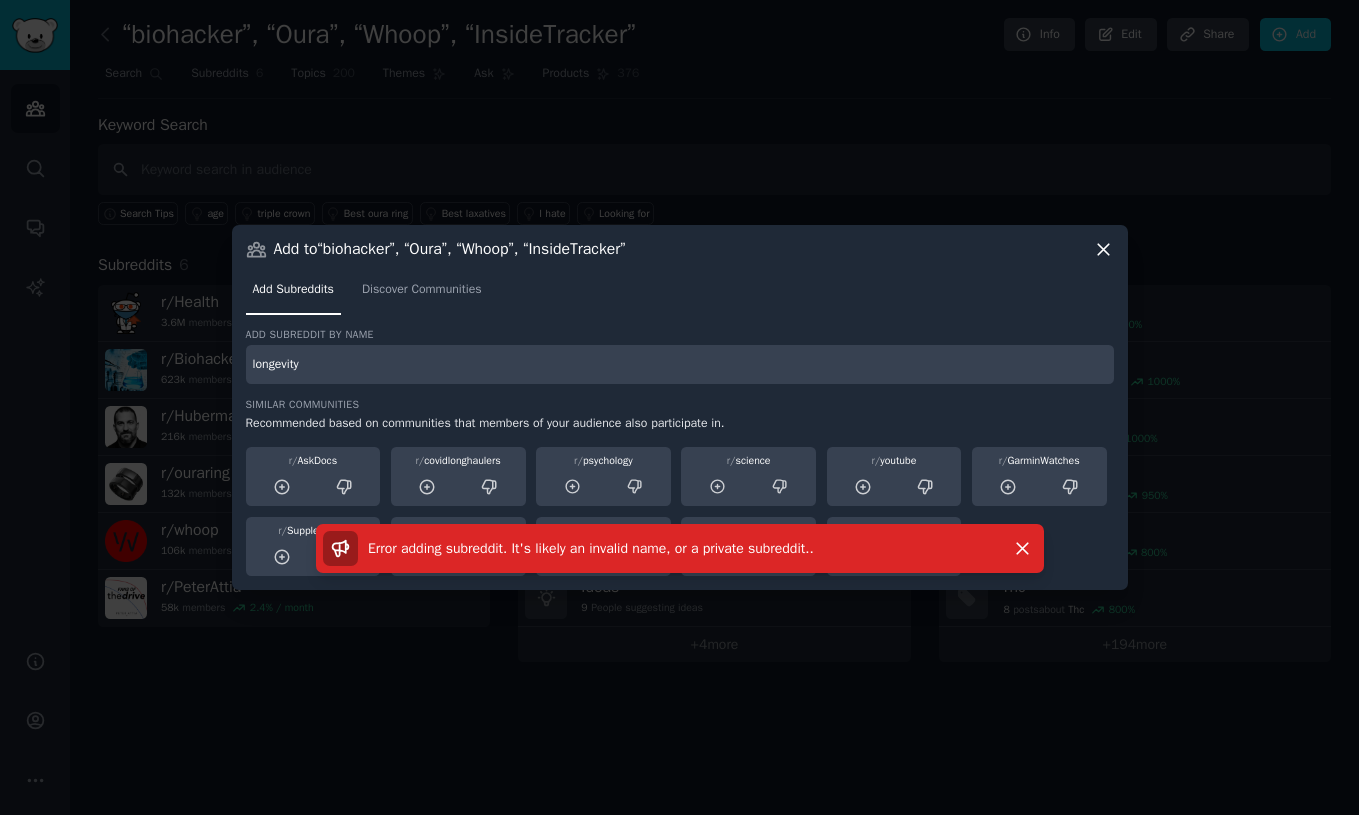 type on "longevity" 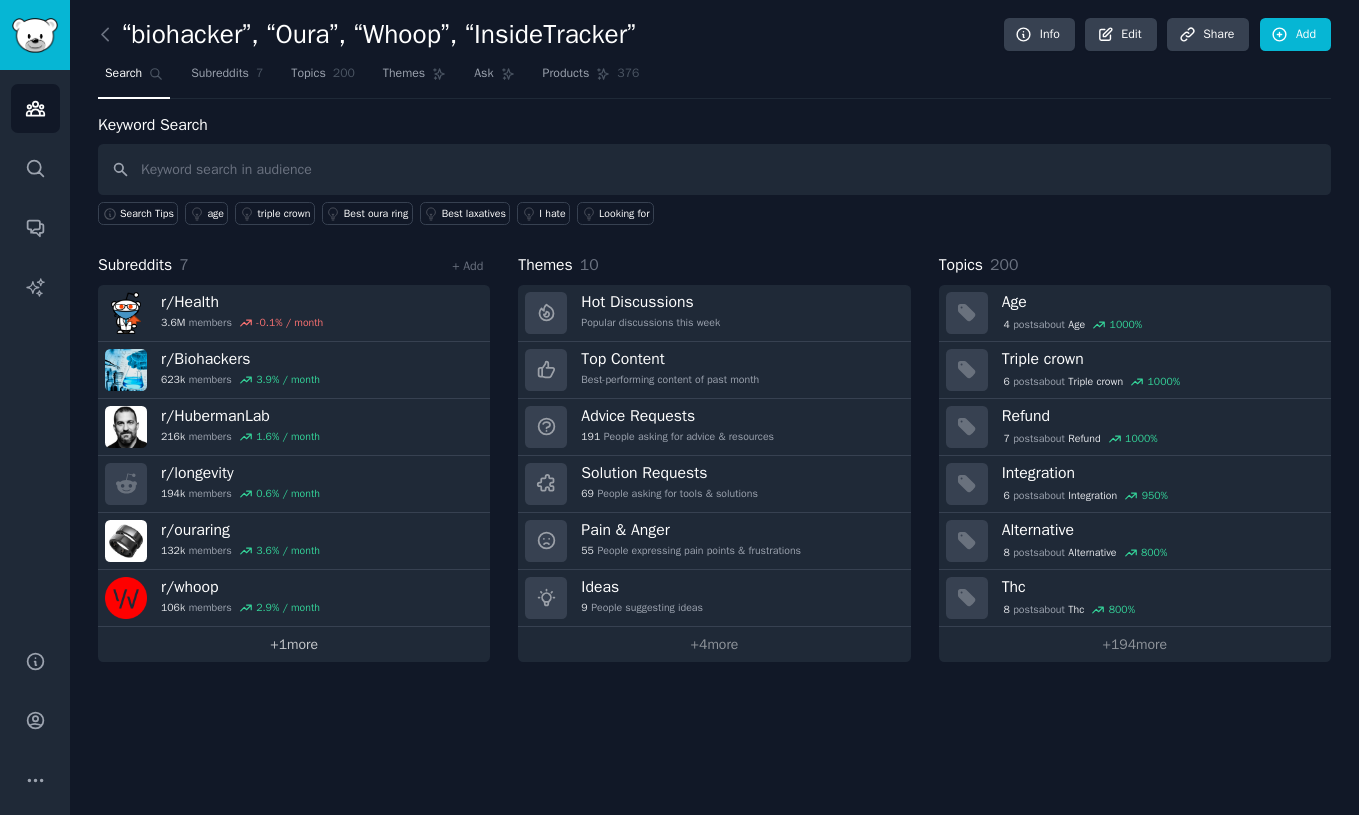 click on "+  1  more" at bounding box center (294, 644) 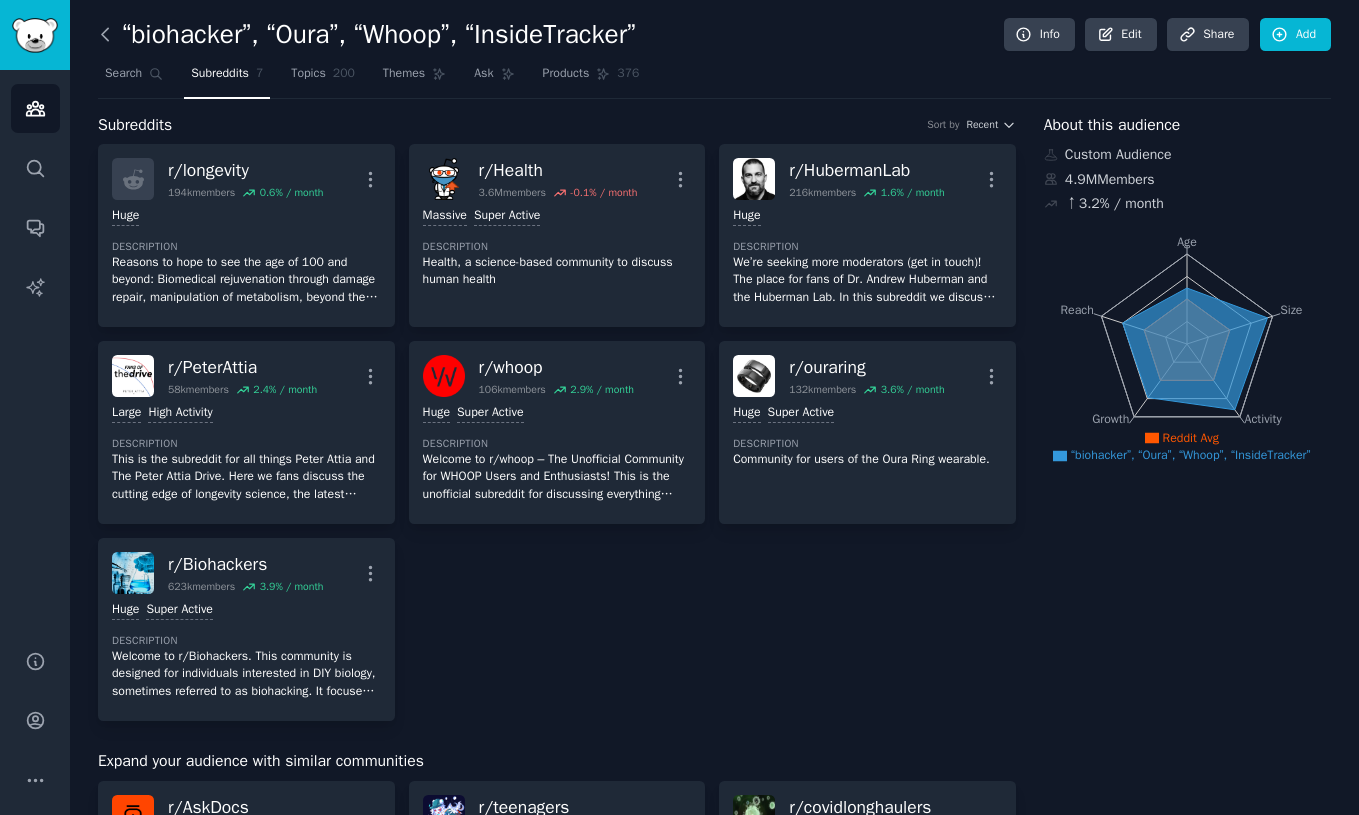 click 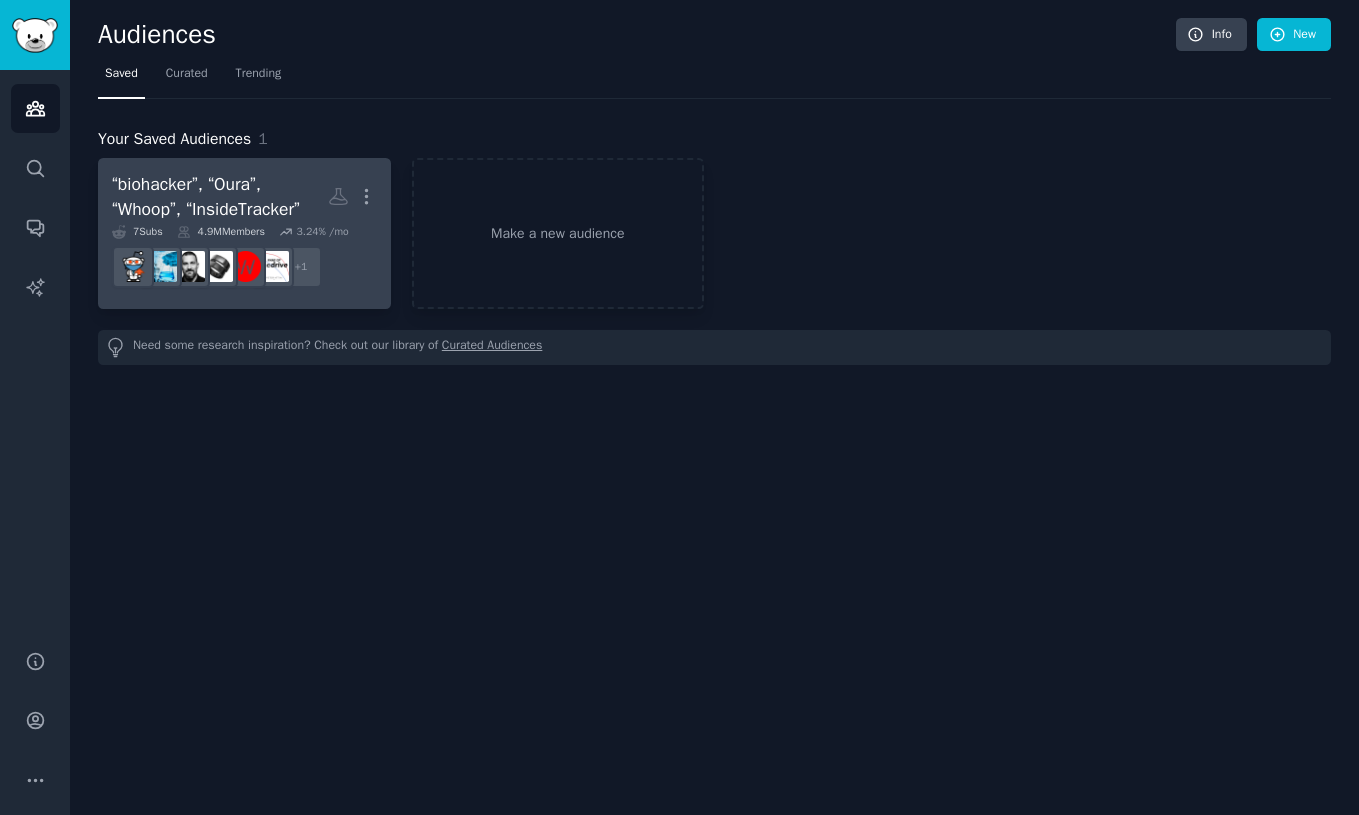 click on "“biohacker”, “Oura”, “Whoop”, “InsideTracker”" at bounding box center (220, 196) 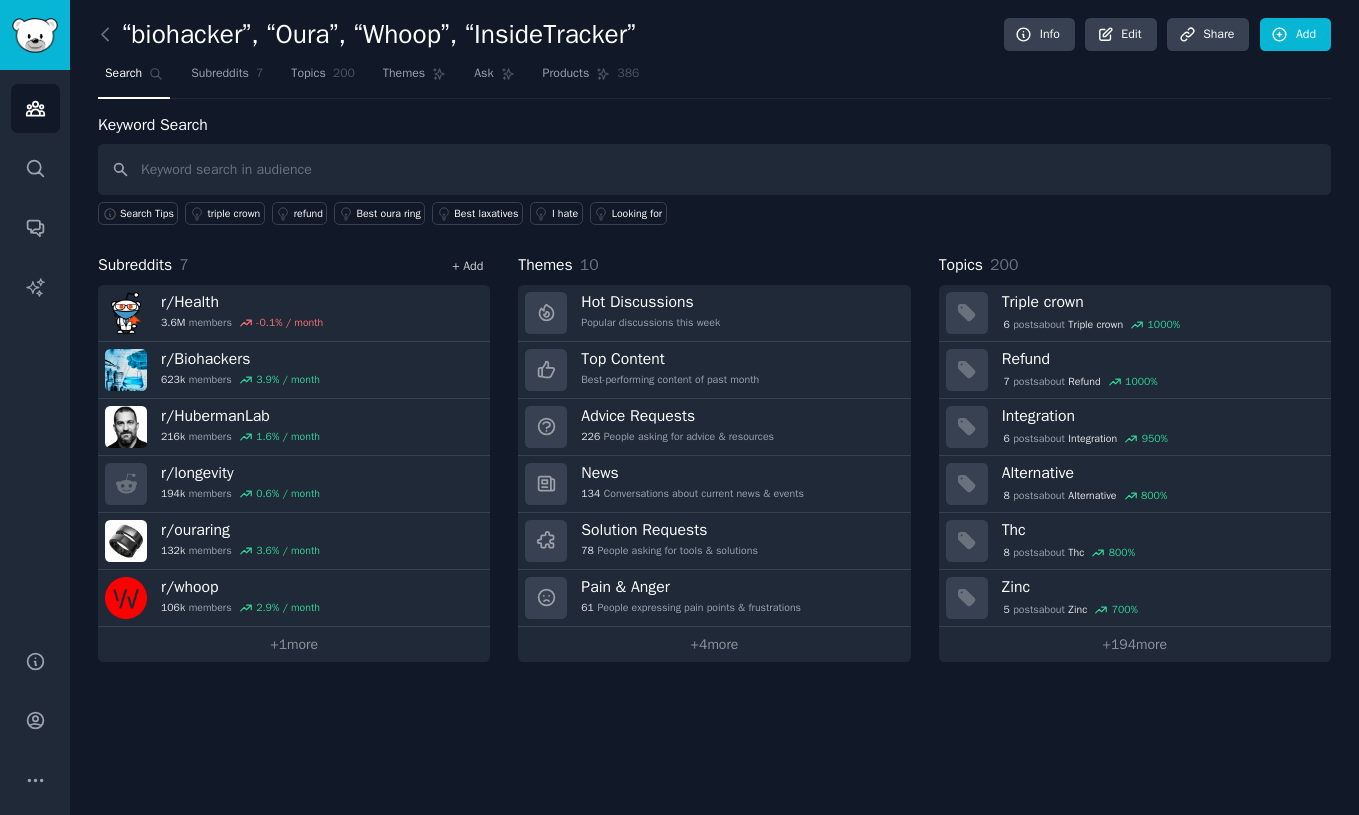 click on "+ Add" at bounding box center (467, 266) 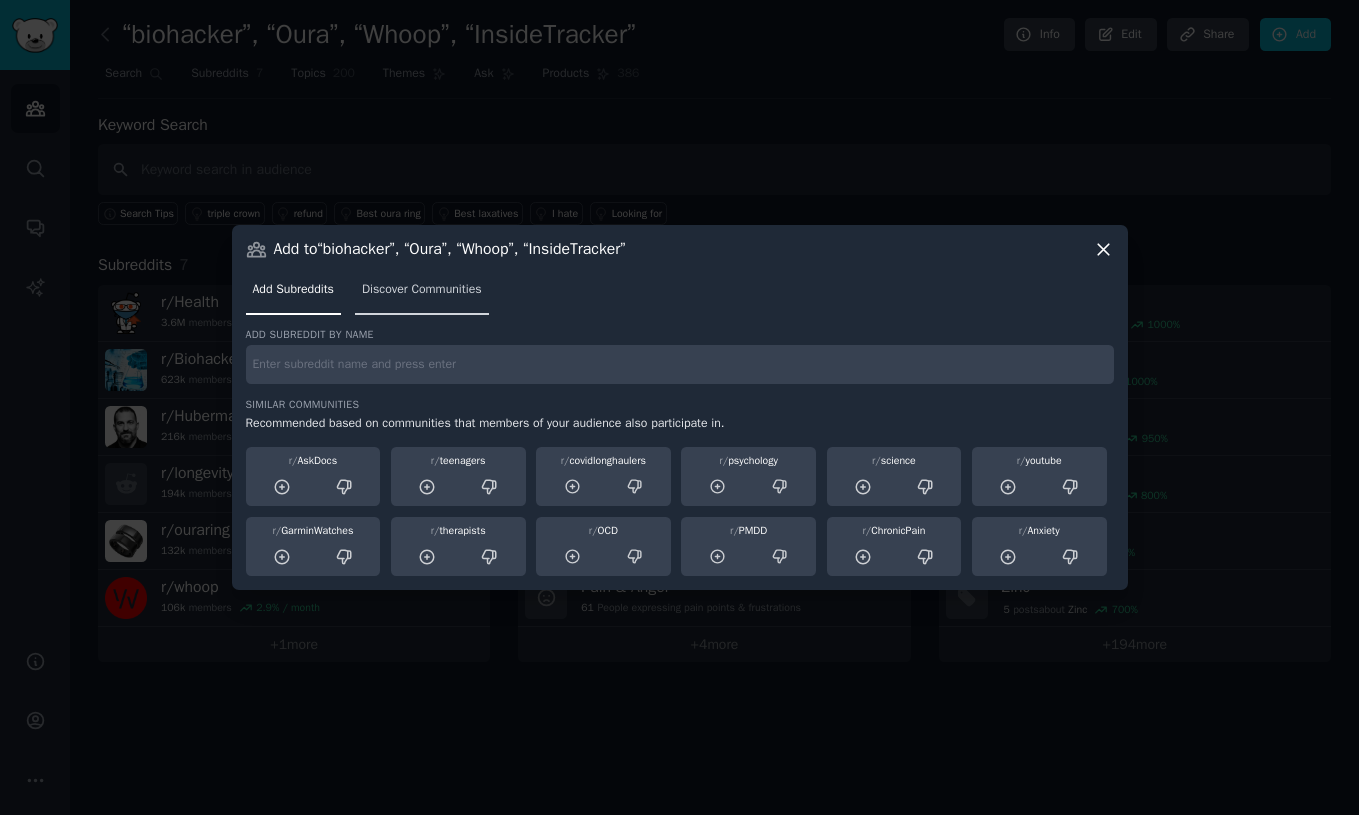 click on "Discover Communities" at bounding box center [422, 290] 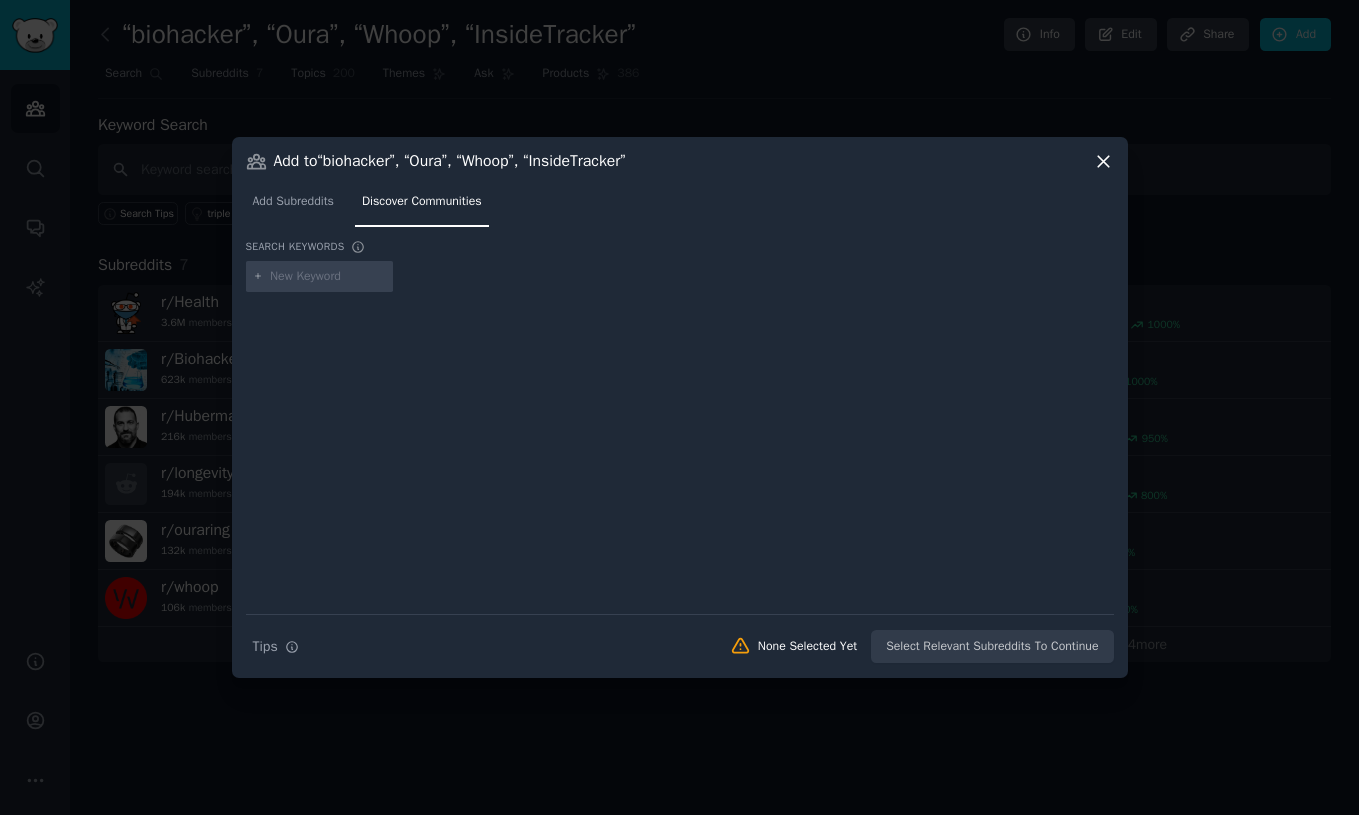 click at bounding box center (328, 277) 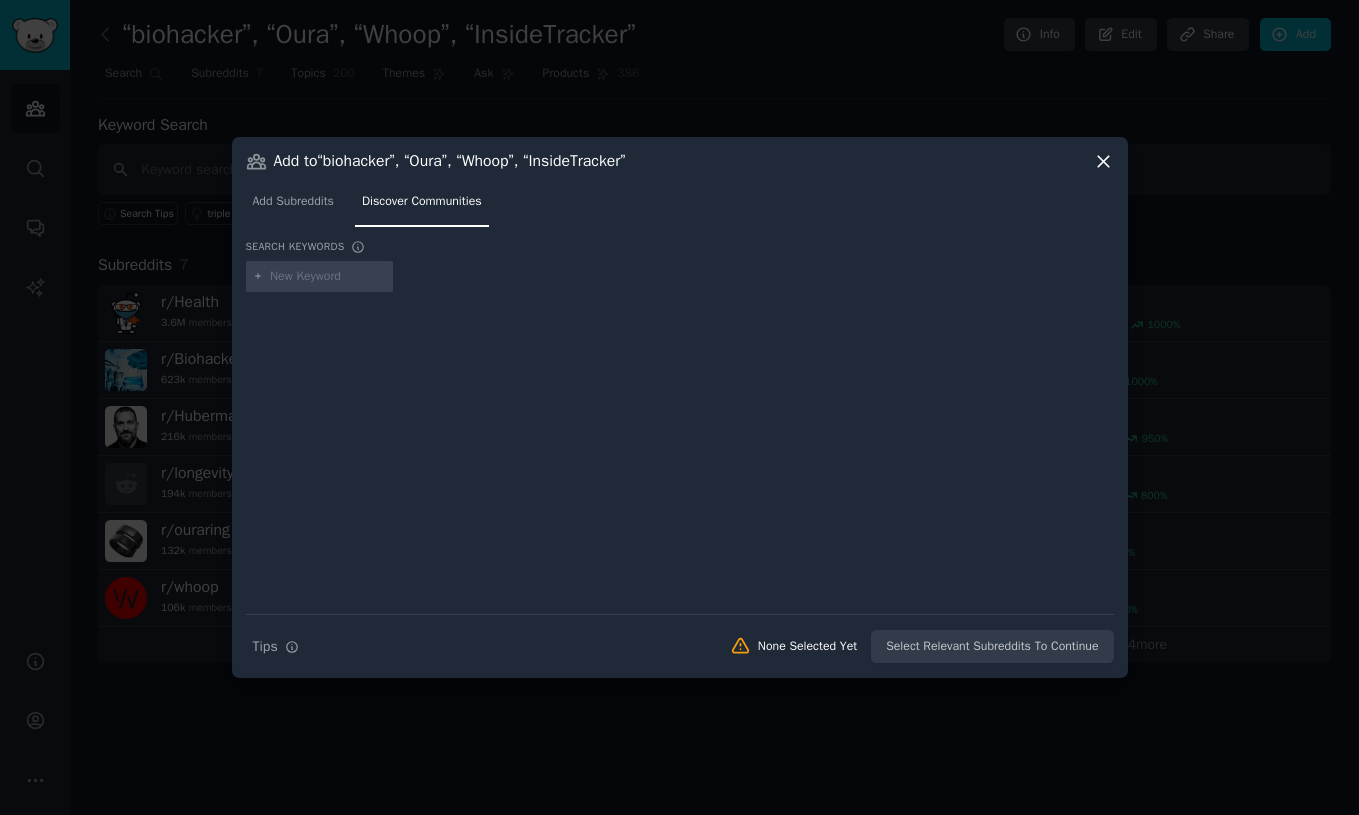 click 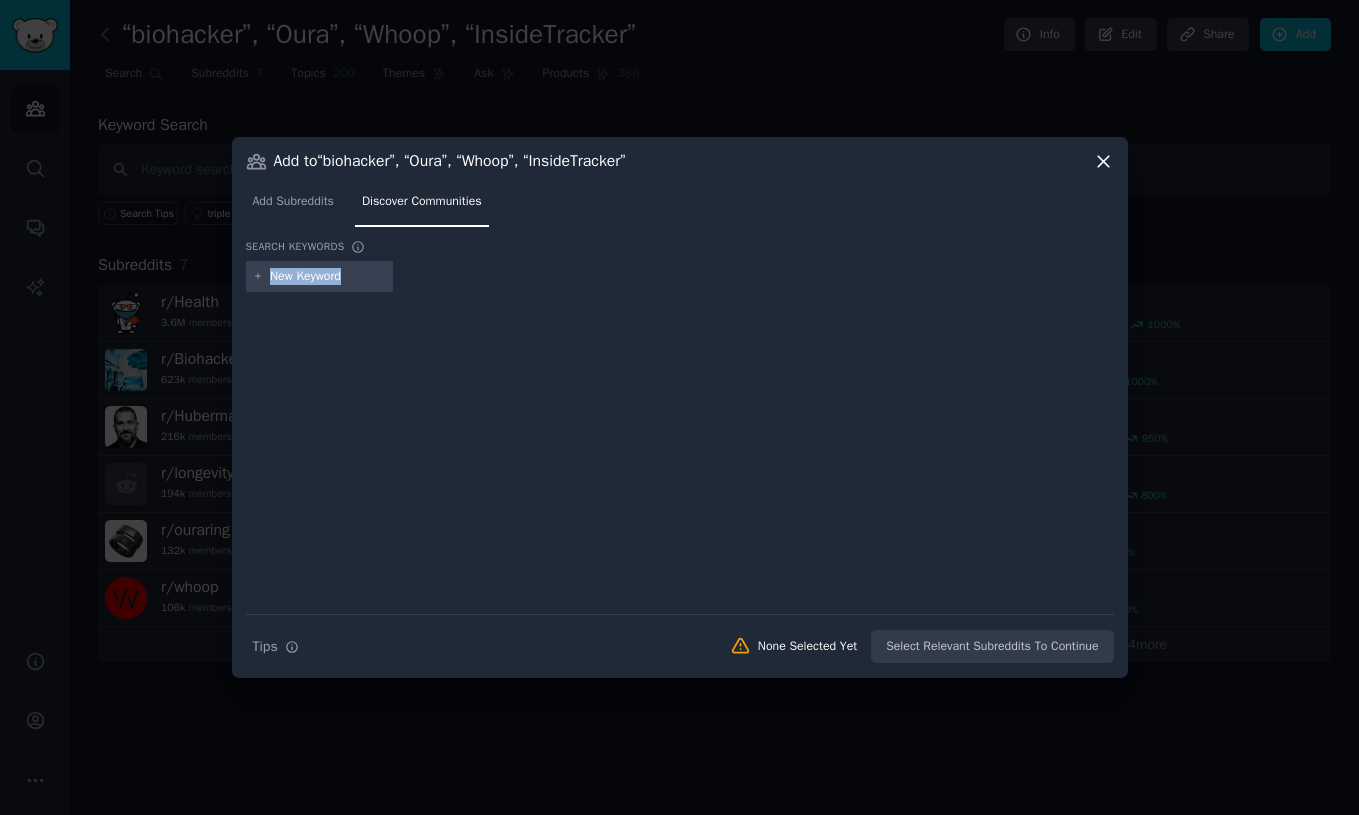 click 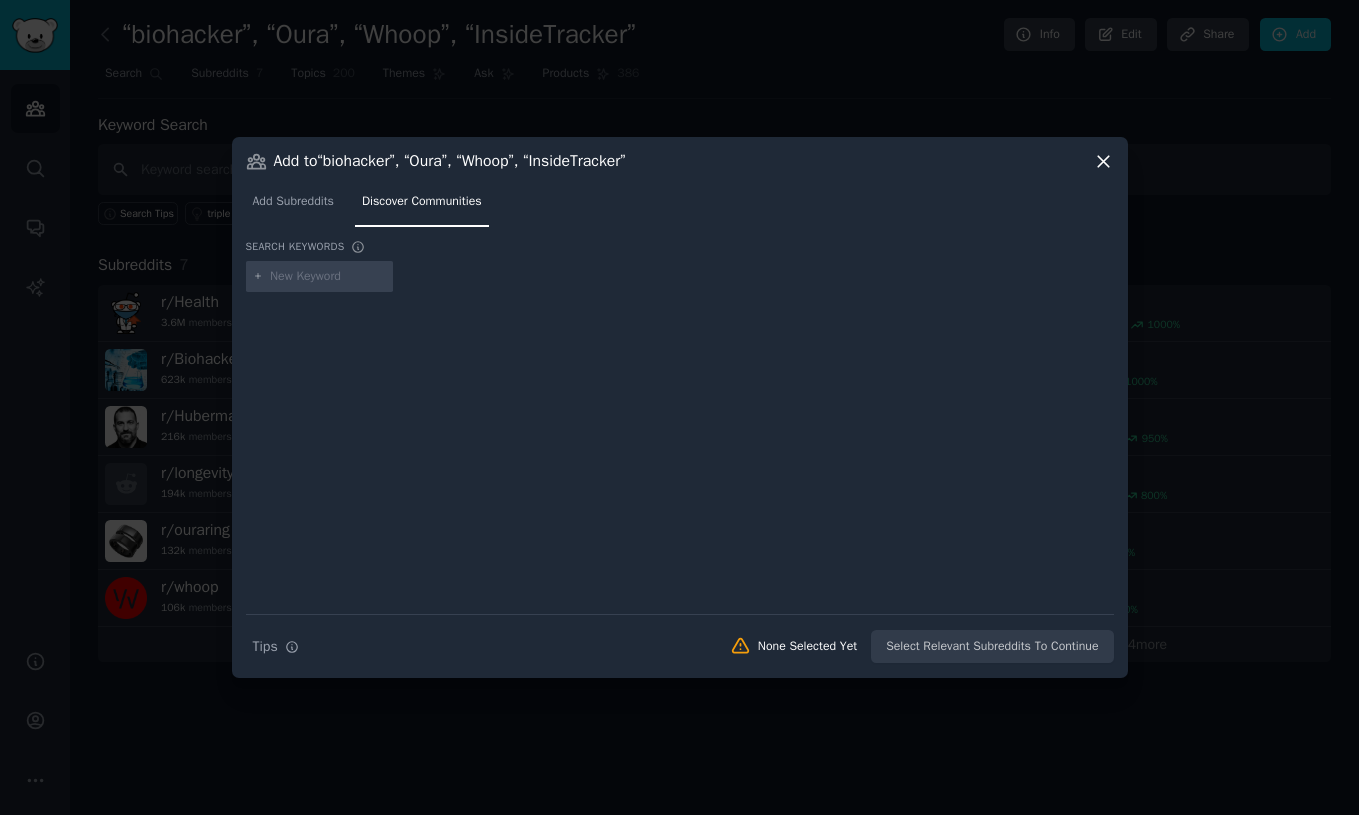click on "Search keywords" at bounding box center [680, 250] 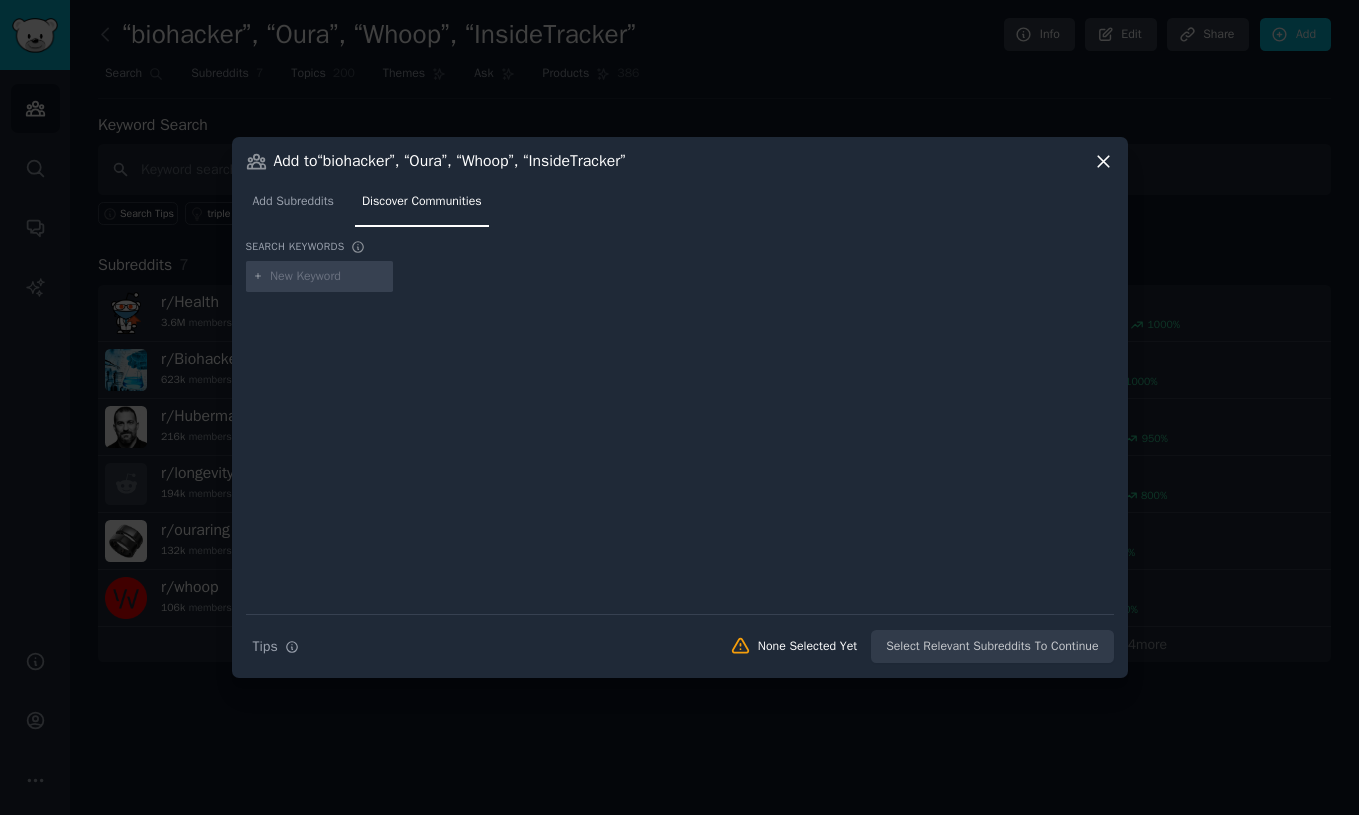 type on "biomarker tracking" 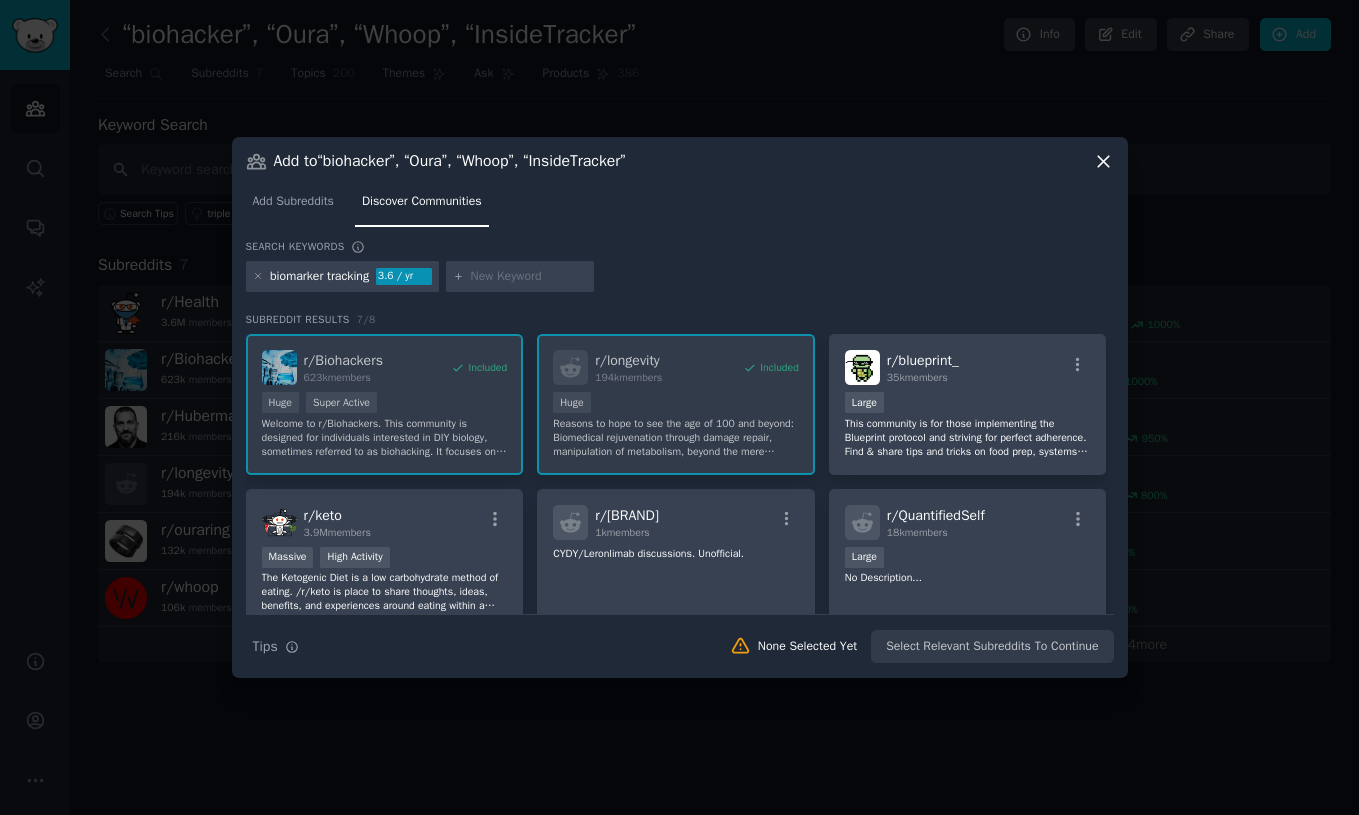 paste on "longevity labs" 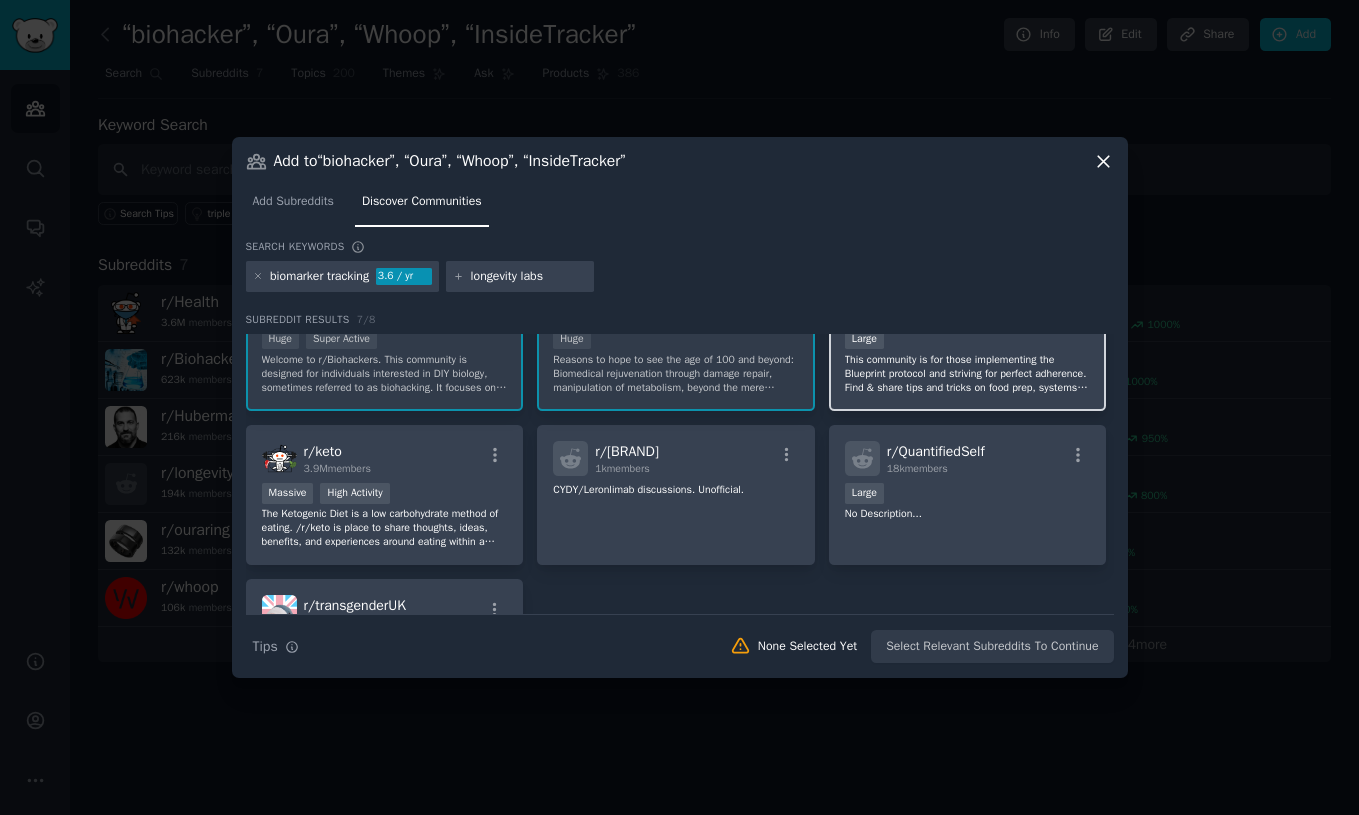 scroll, scrollTop: 93, scrollLeft: 0, axis: vertical 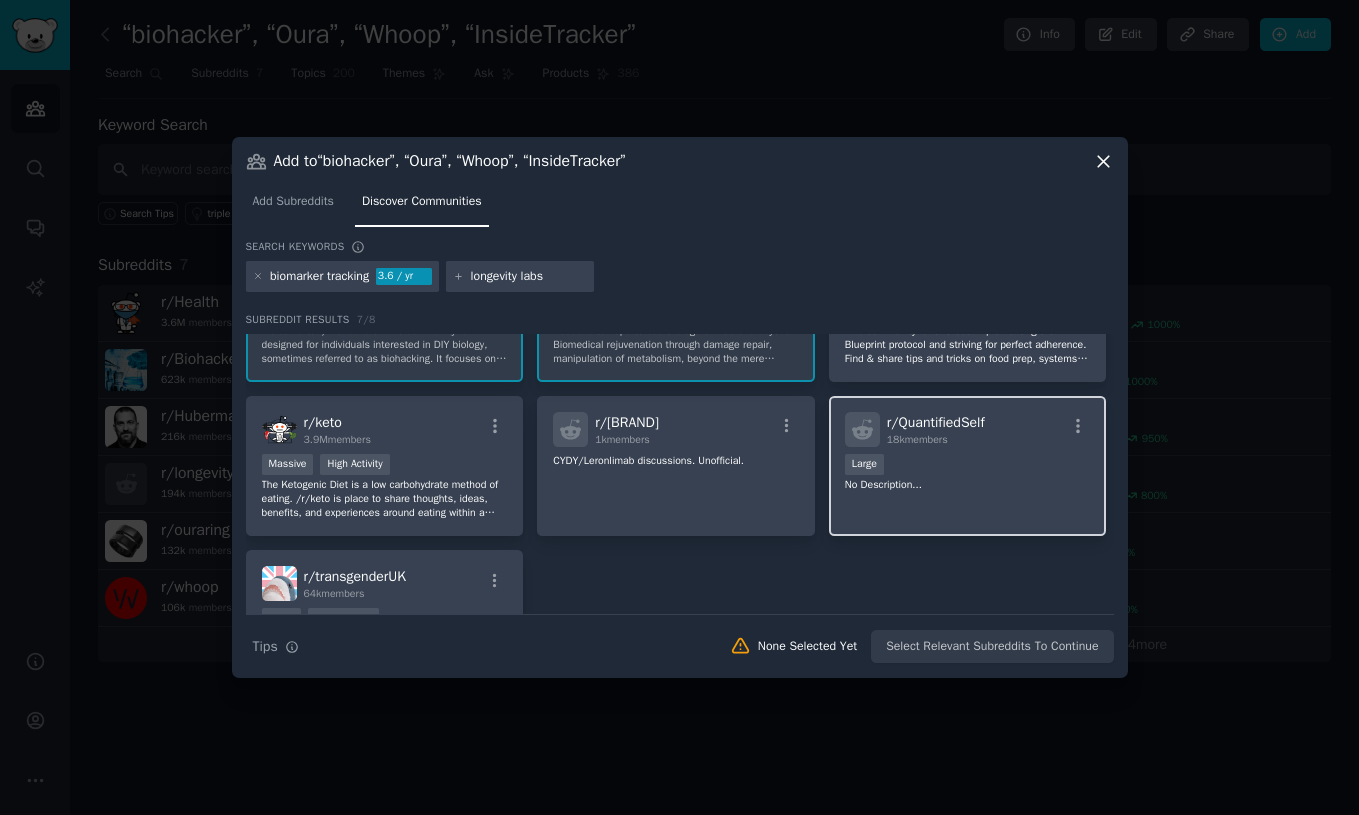 type on "longevity labs" 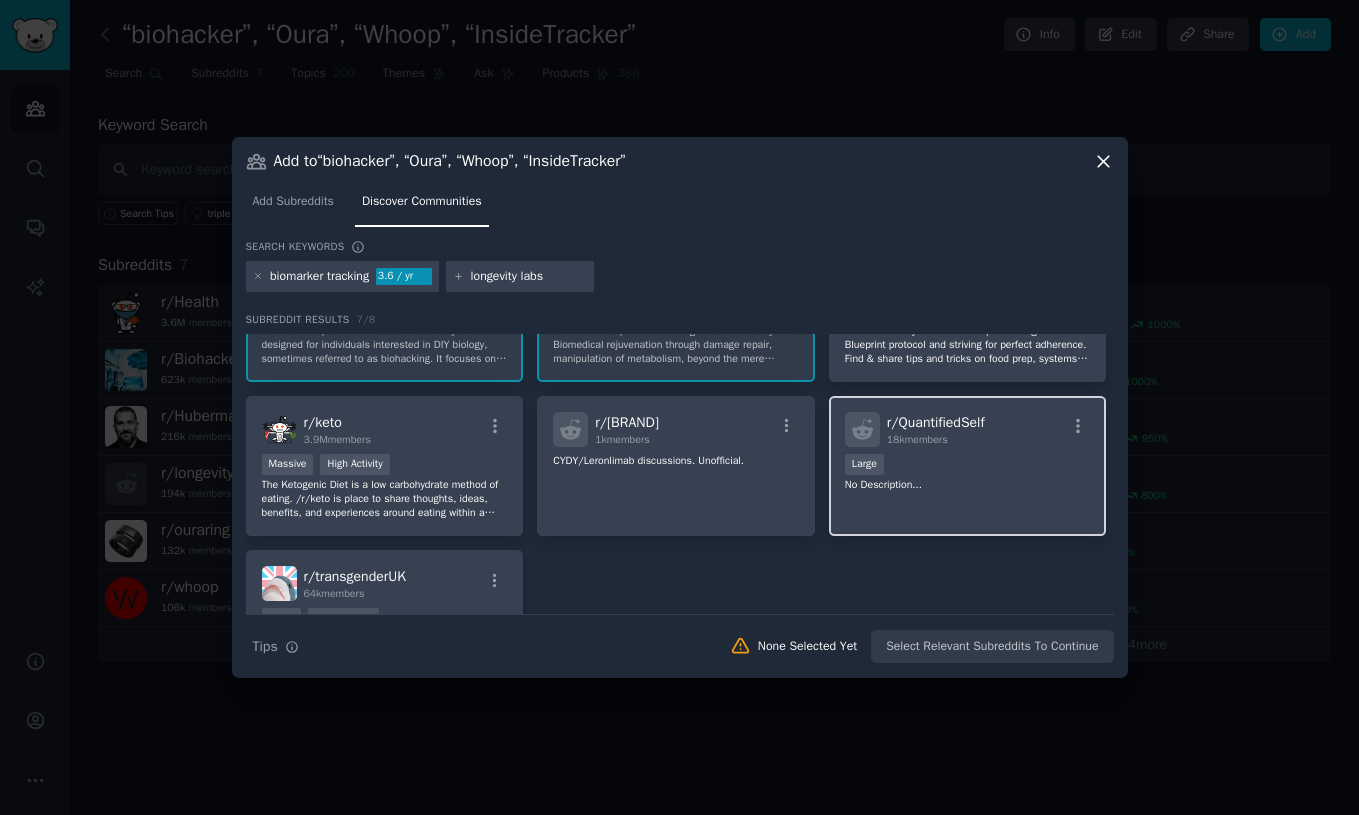 click on "18k  members" at bounding box center [936, 440] 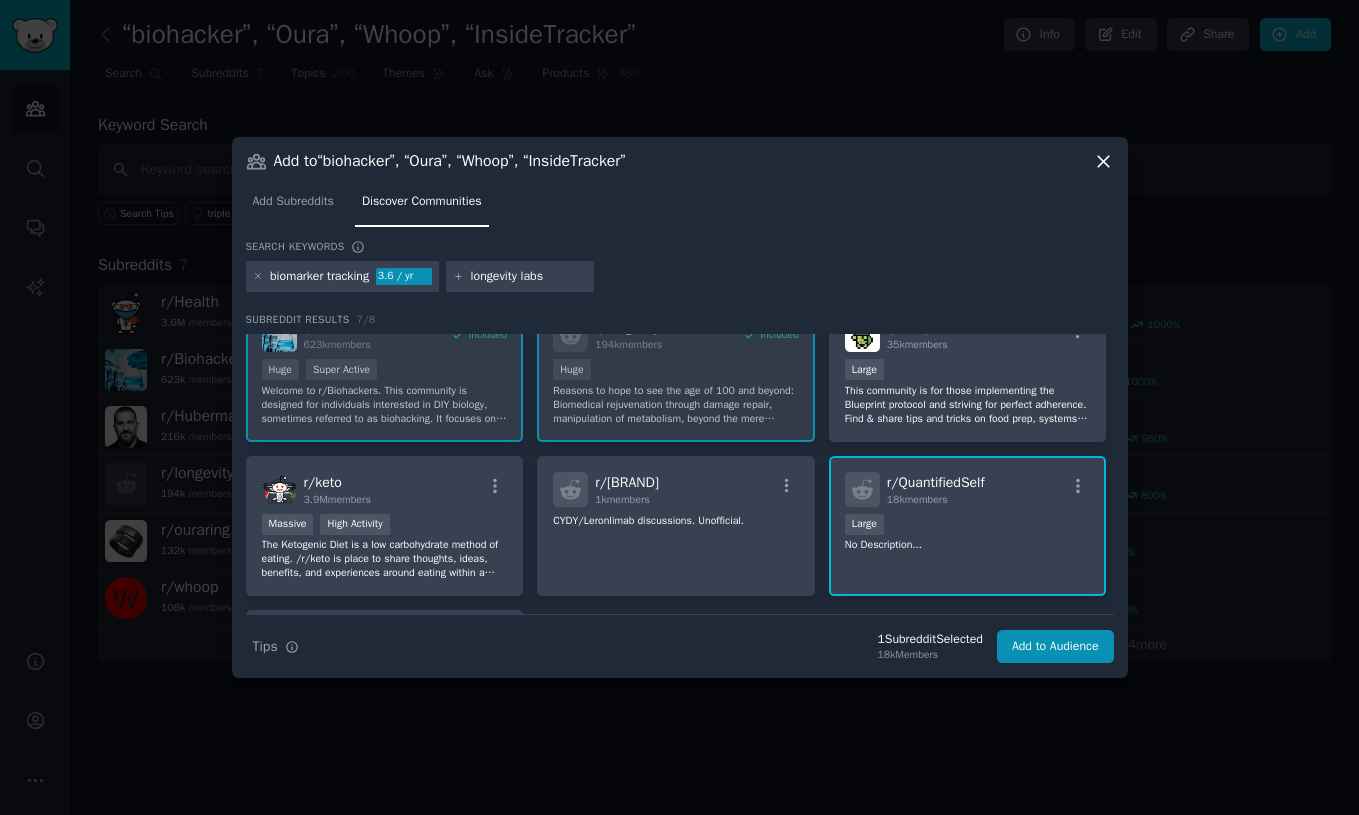 scroll, scrollTop: 0, scrollLeft: 0, axis: both 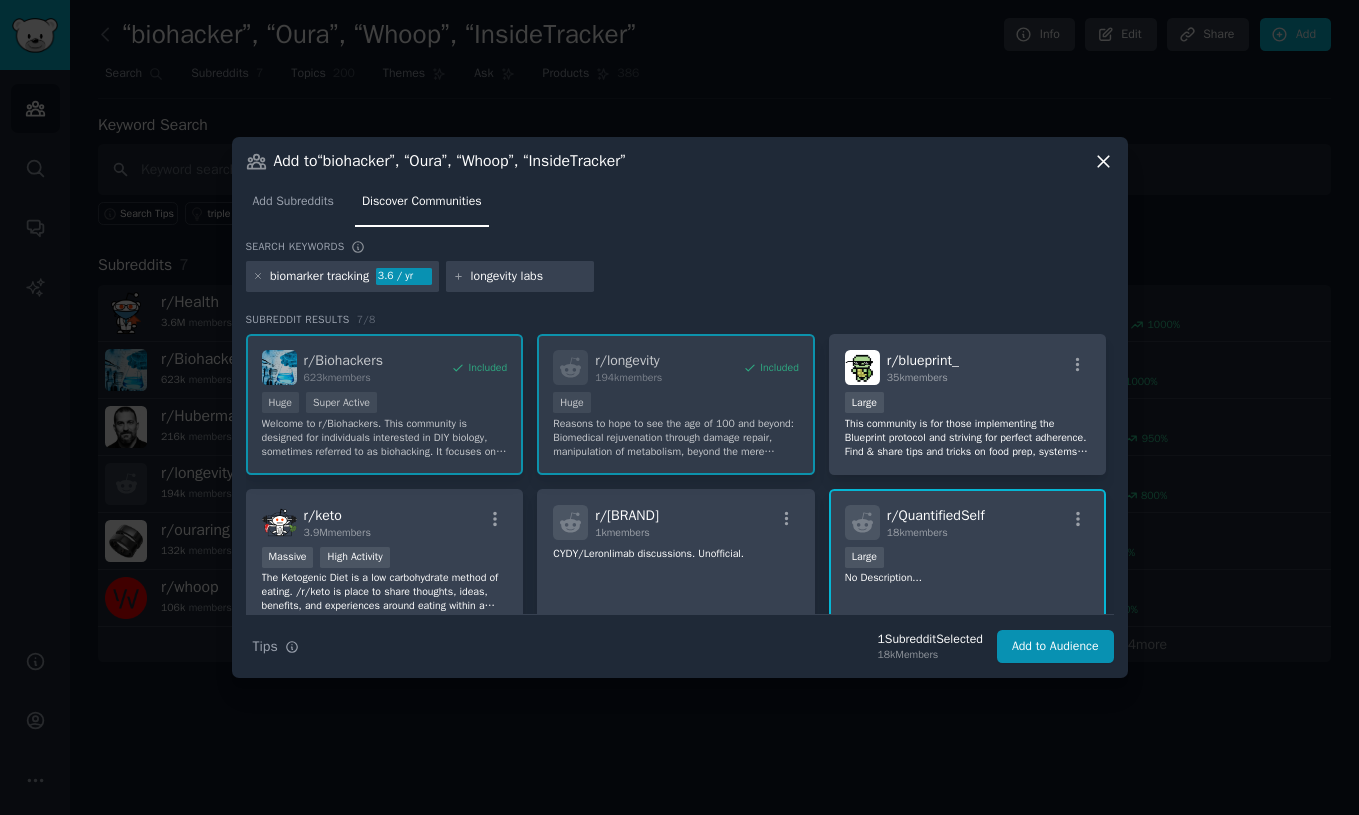 click on "longevity labs" at bounding box center [529, 277] 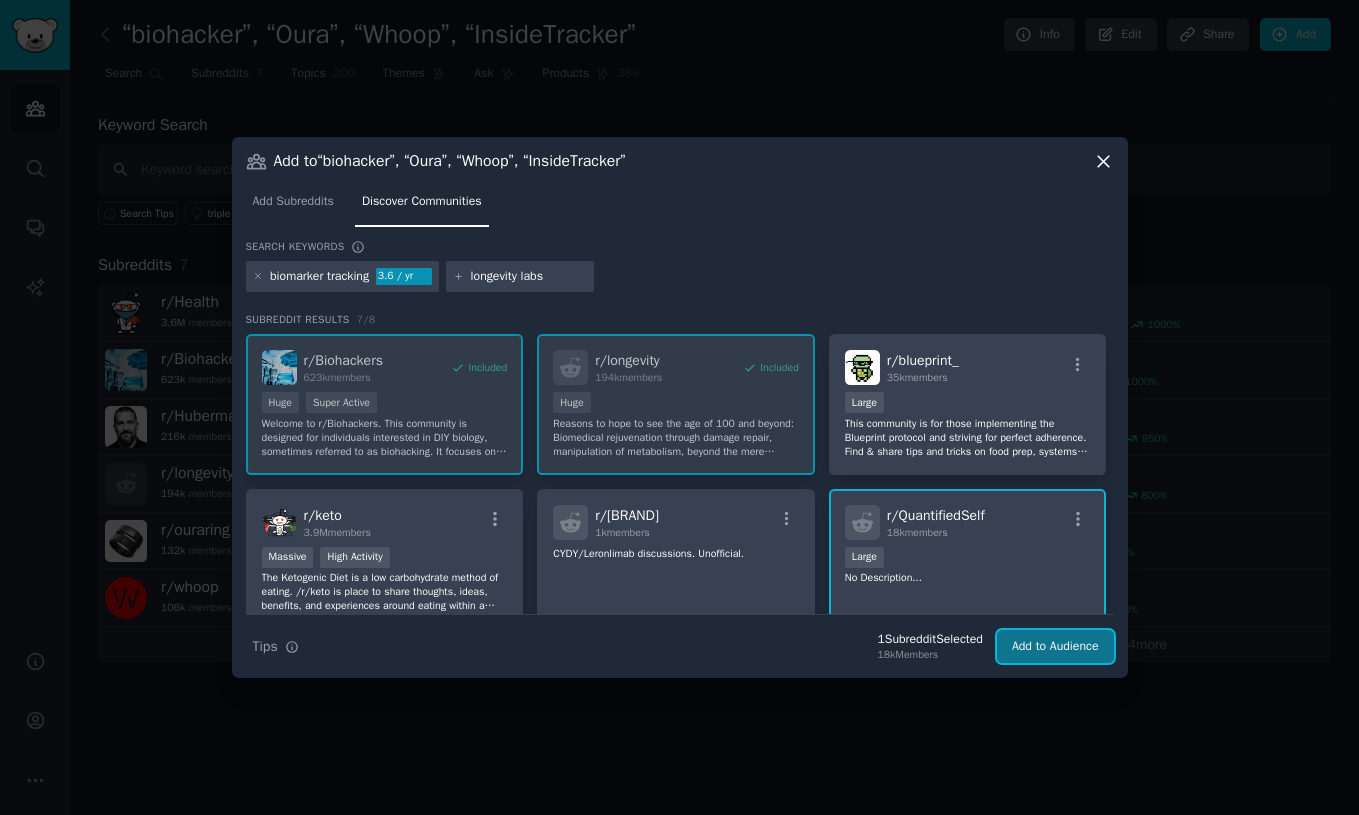 click on "Add to Audience" at bounding box center (1055, 647) 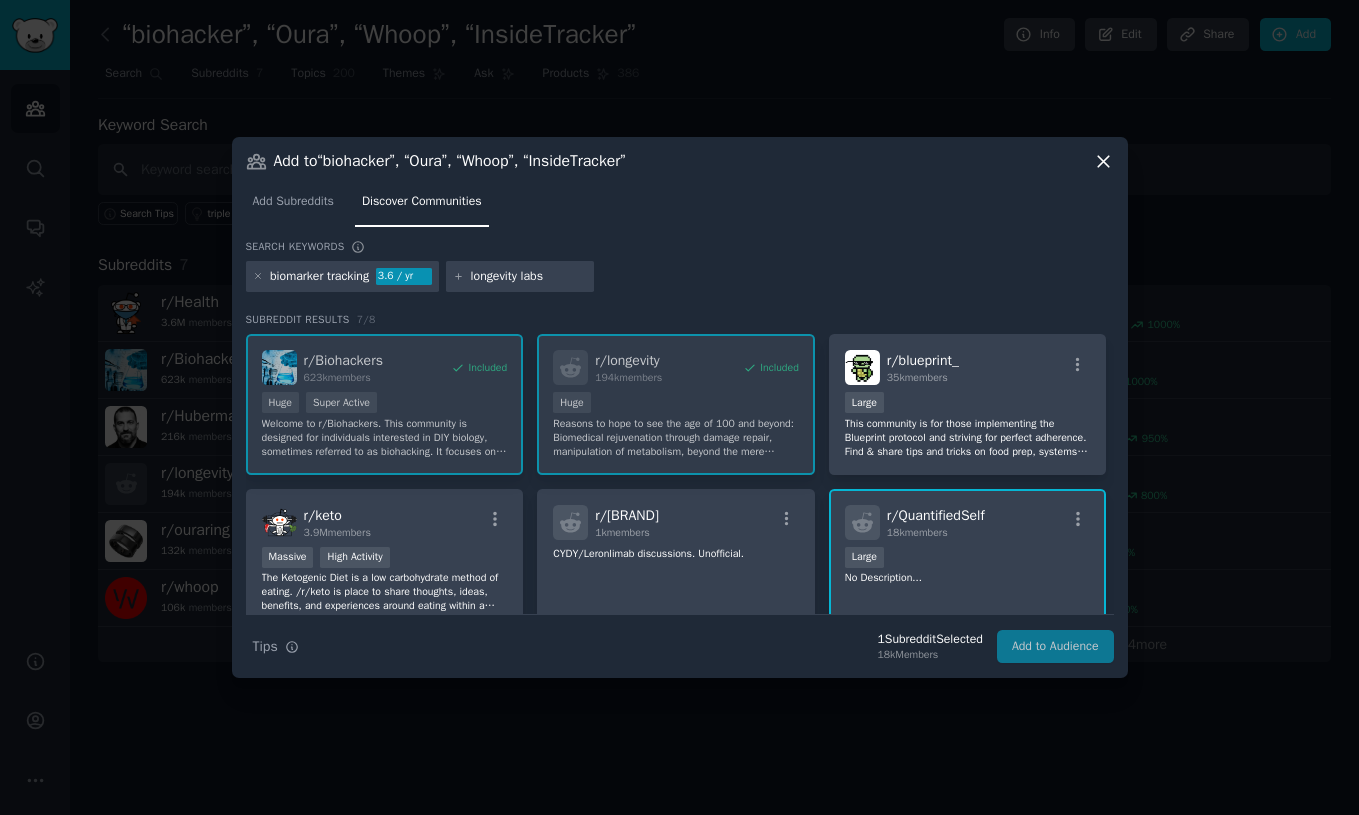 click on "longevity labs" at bounding box center (529, 277) 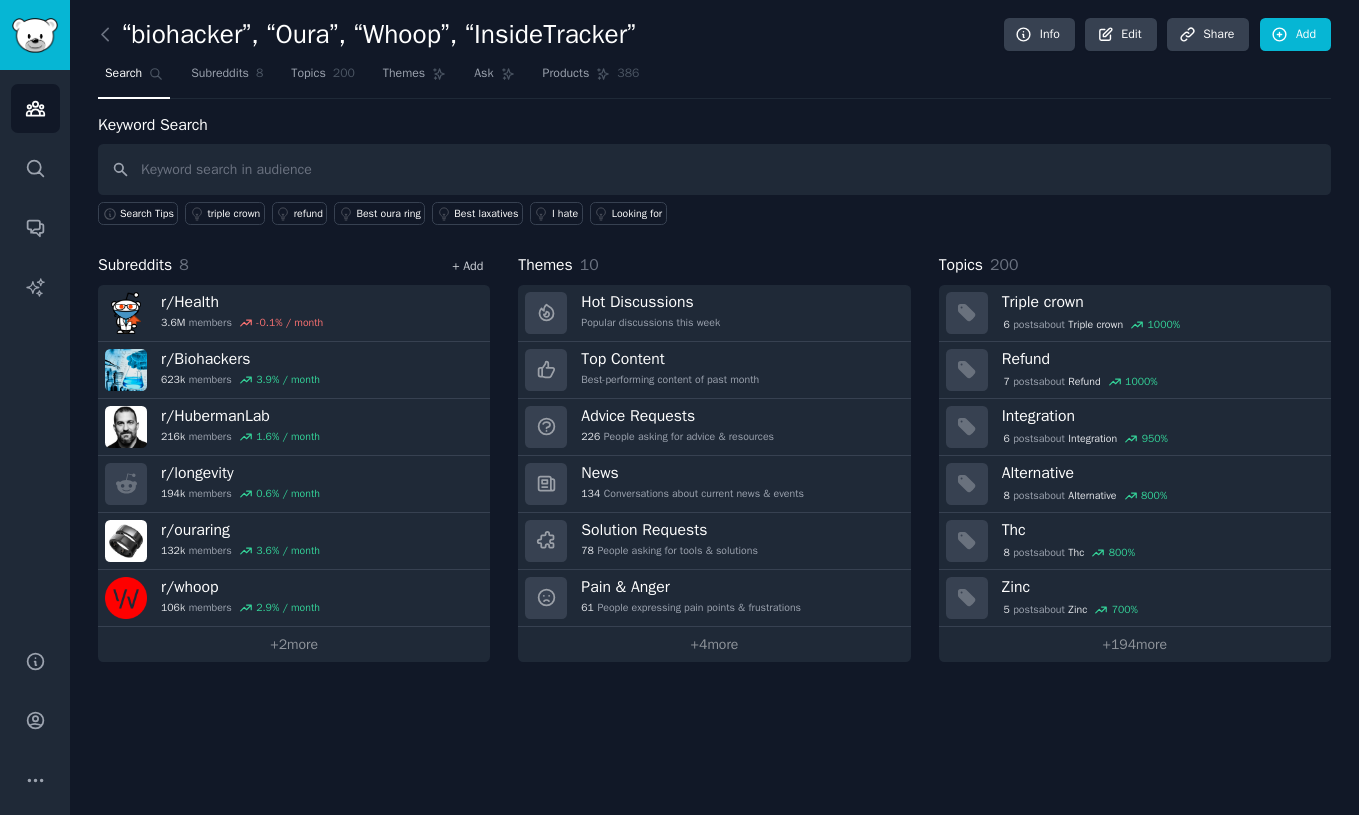 click on "+ Add" at bounding box center [467, 266] 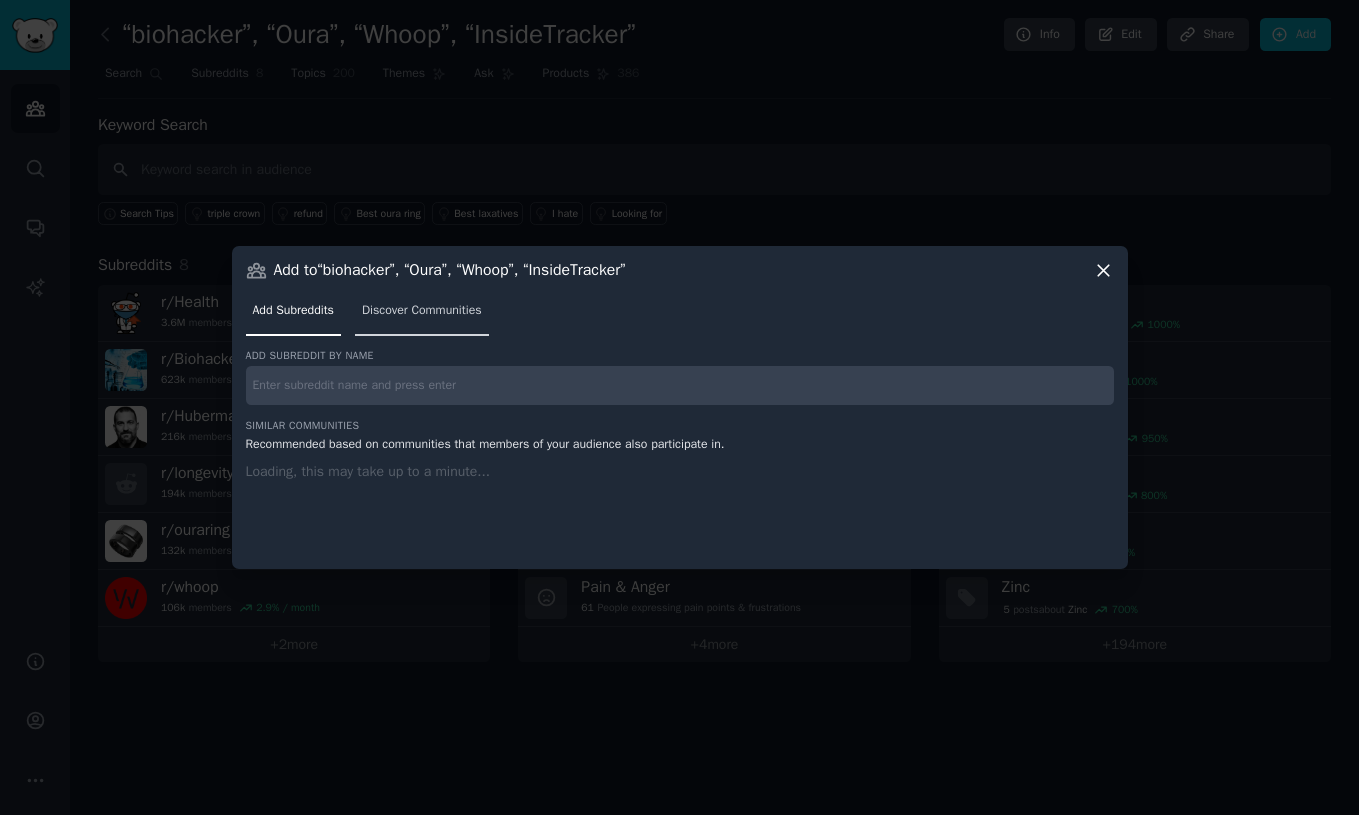 click on "Discover Communities" at bounding box center (422, 311) 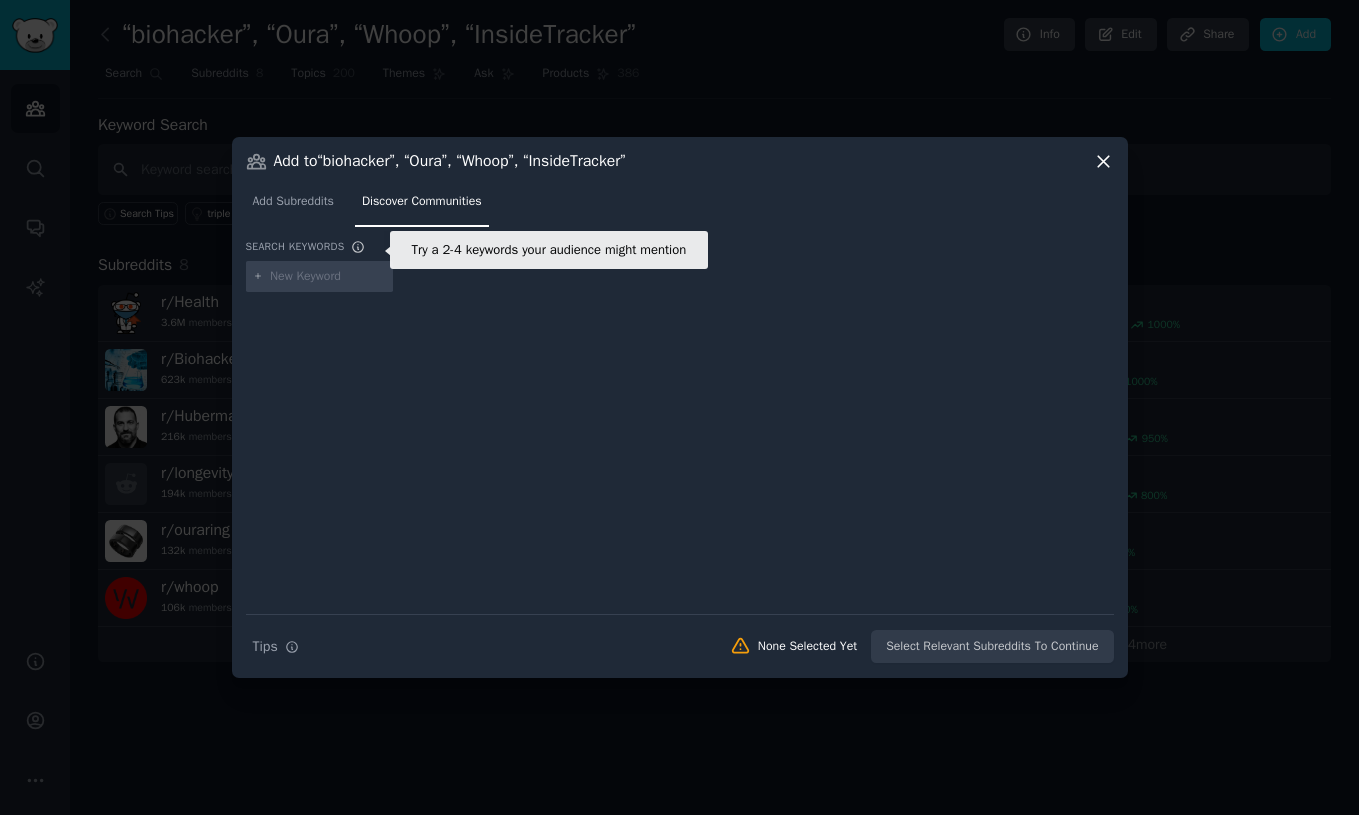 type on "blood test results" 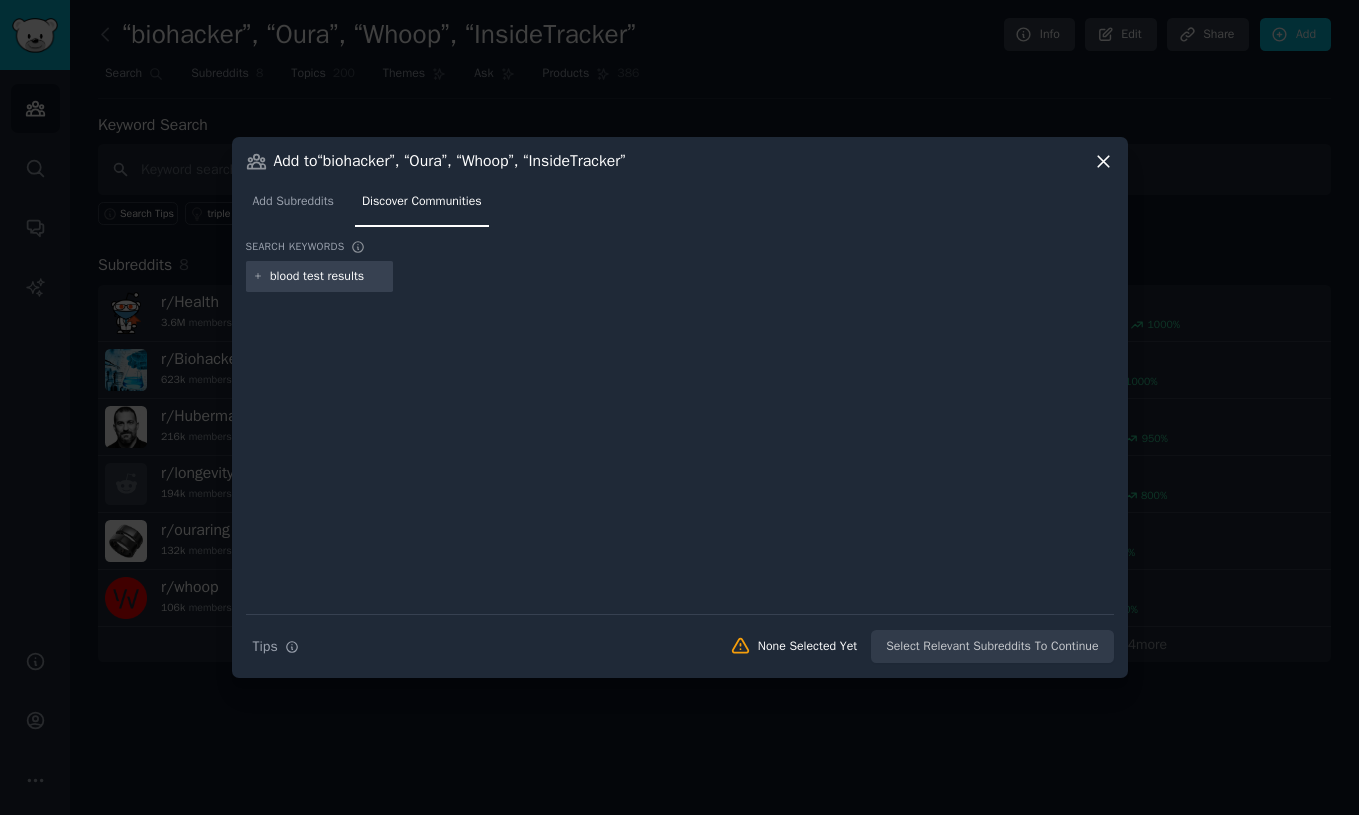 type 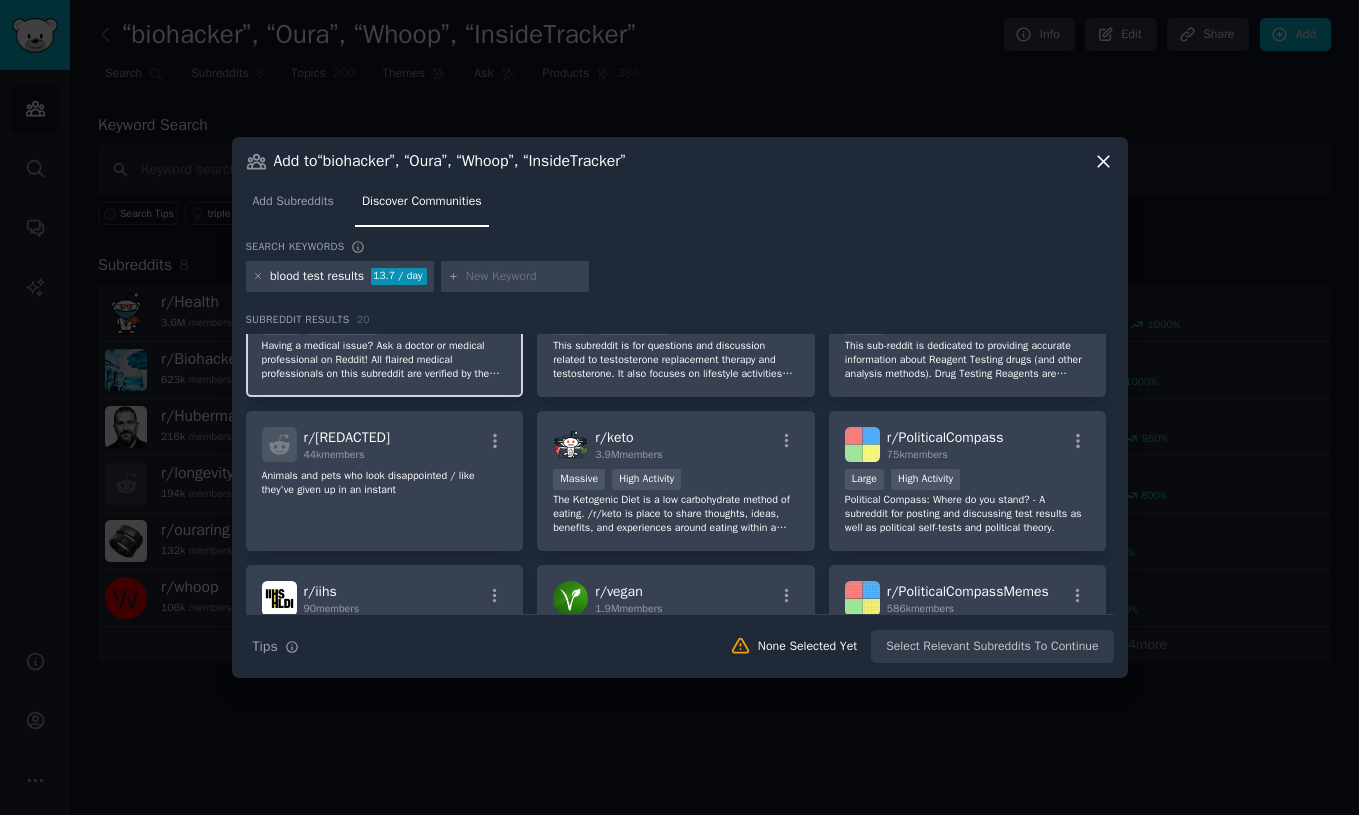 scroll, scrollTop: 0, scrollLeft: 0, axis: both 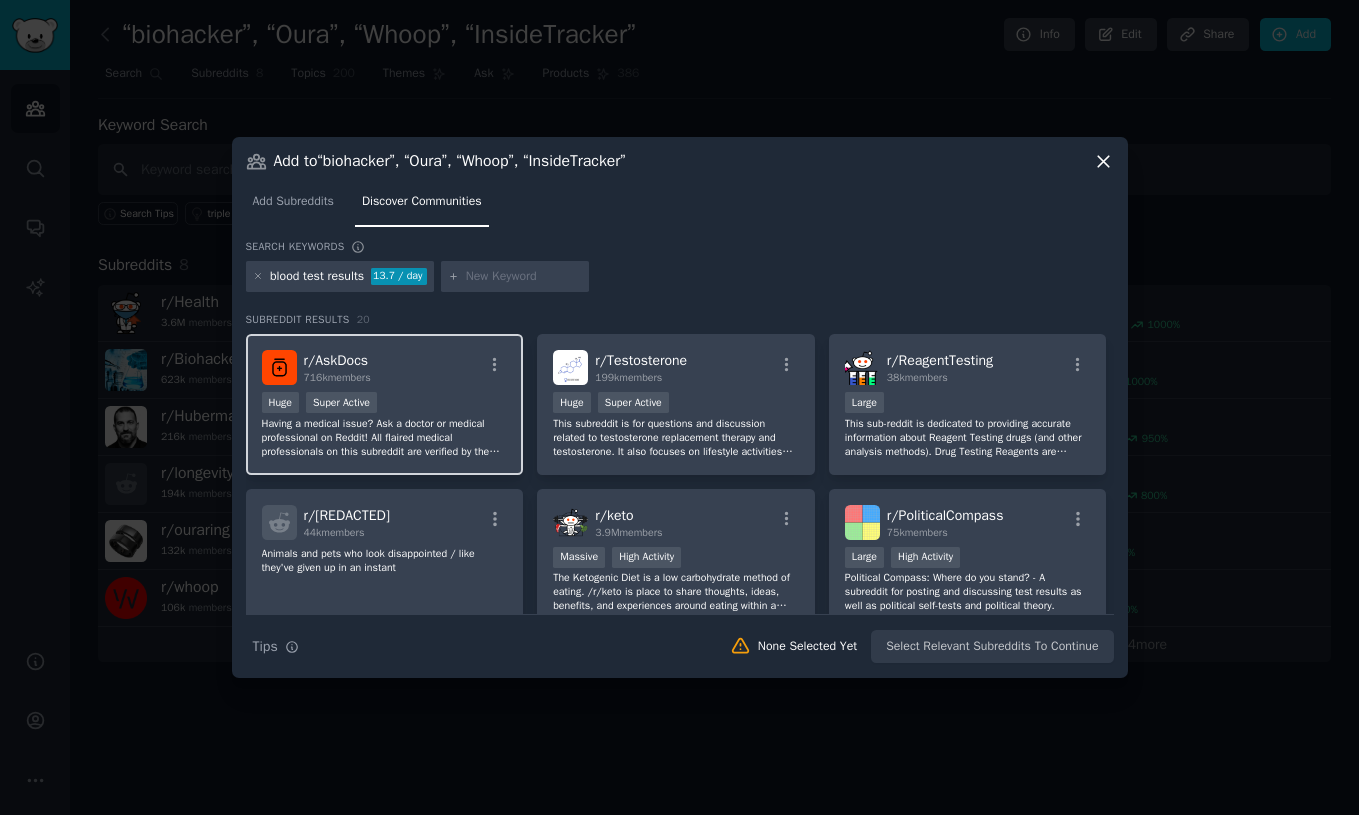 click at bounding box center (495, 368) 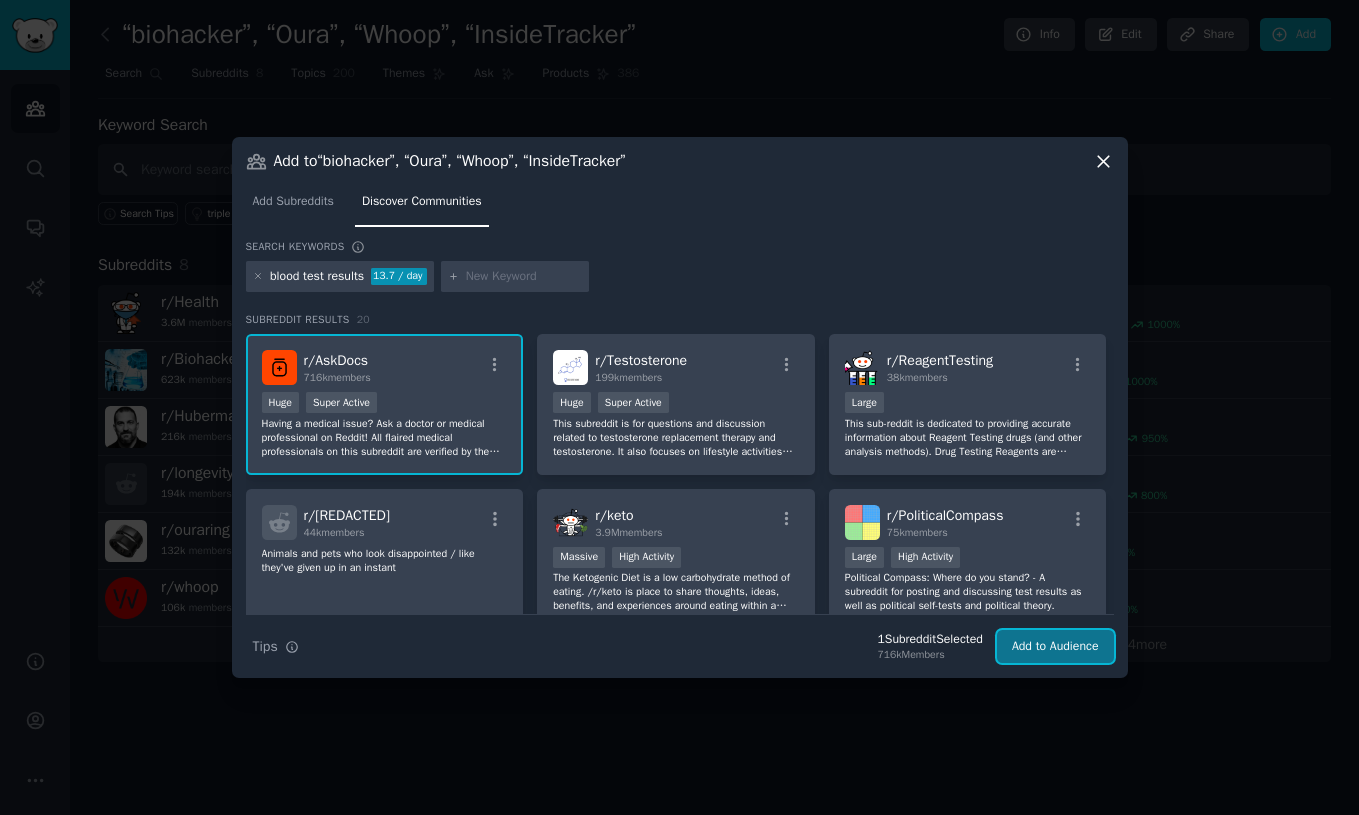 click on "Add to Audience" at bounding box center (1055, 647) 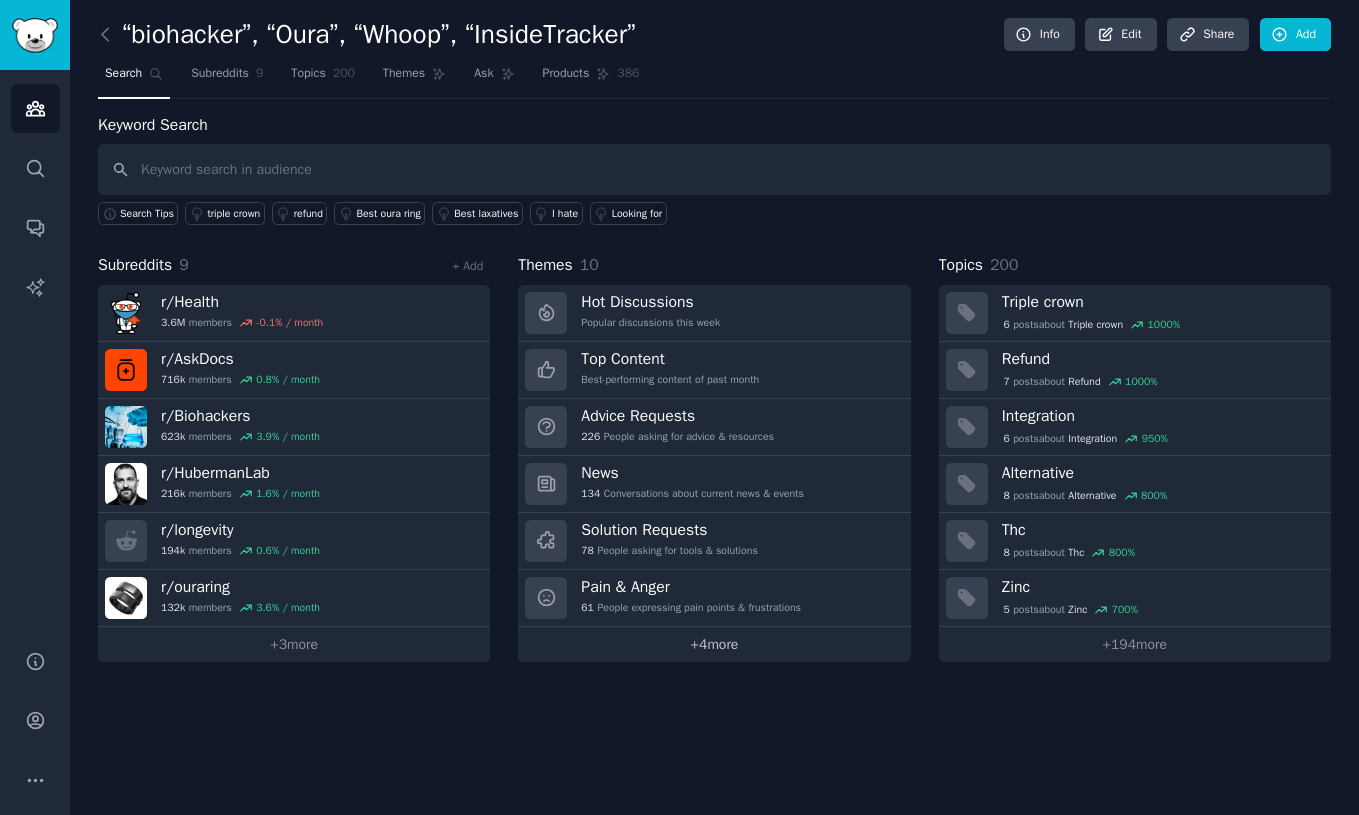 click on "+  4  more" at bounding box center (714, 644) 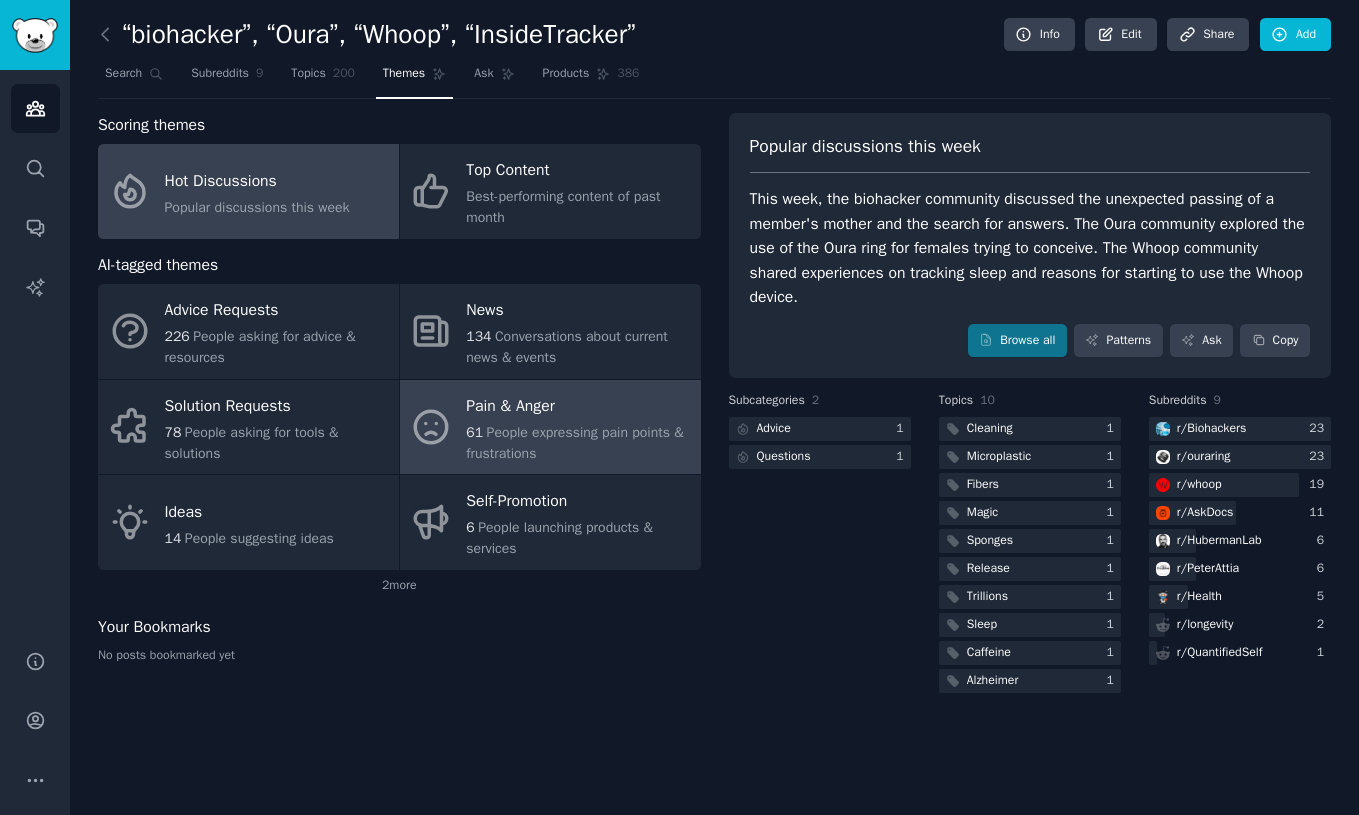 click on "Pain & Anger" at bounding box center [578, 406] 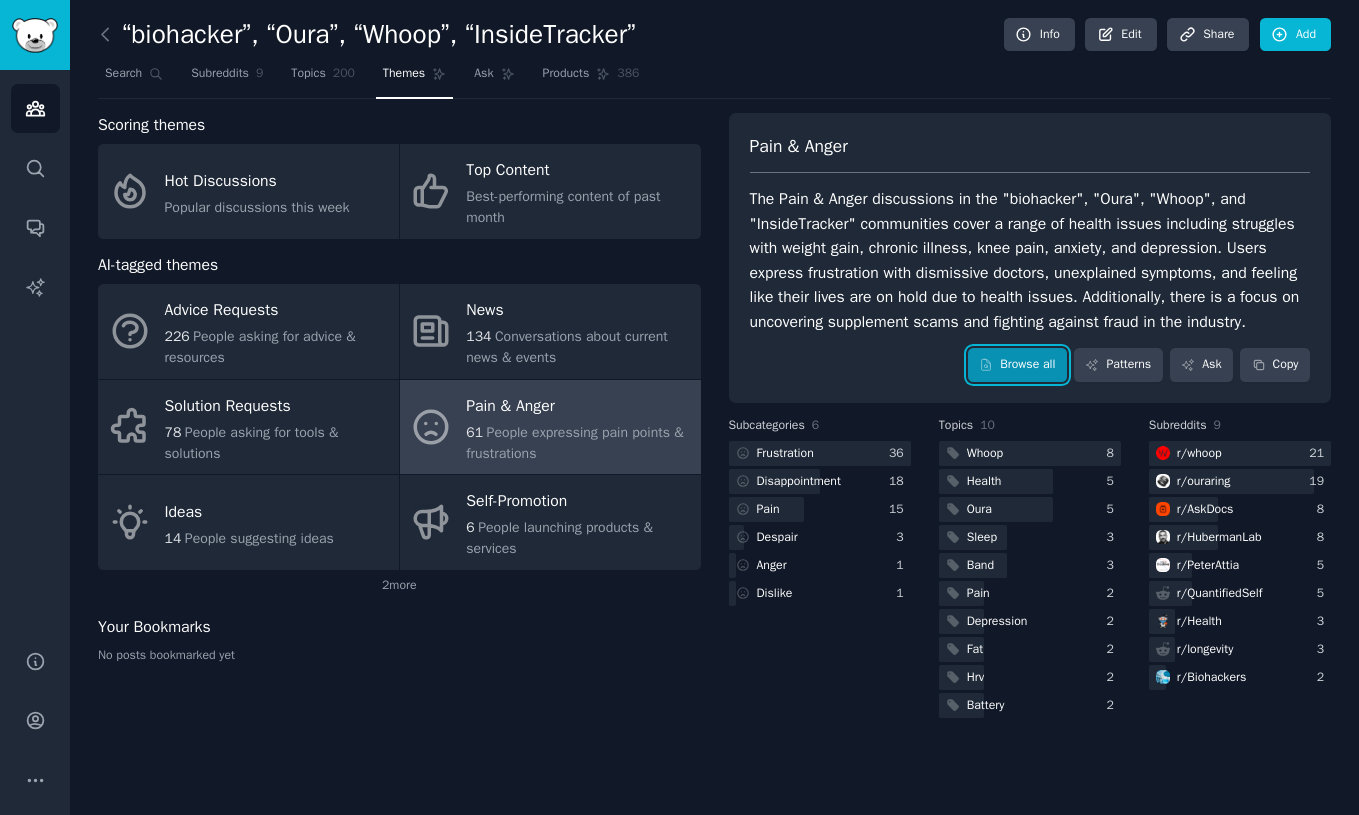 click on "Browse all" at bounding box center (1017, 365) 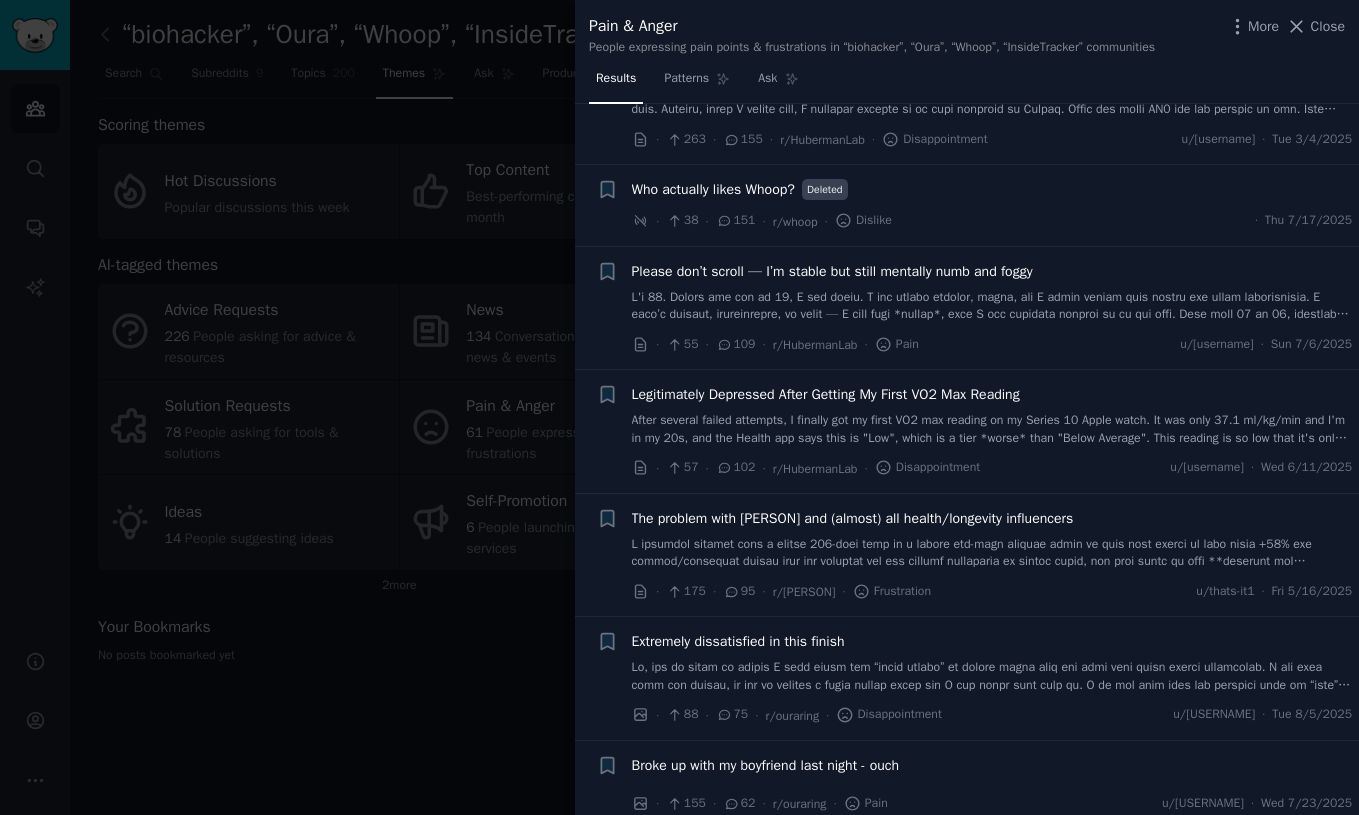scroll, scrollTop: 0, scrollLeft: 0, axis: both 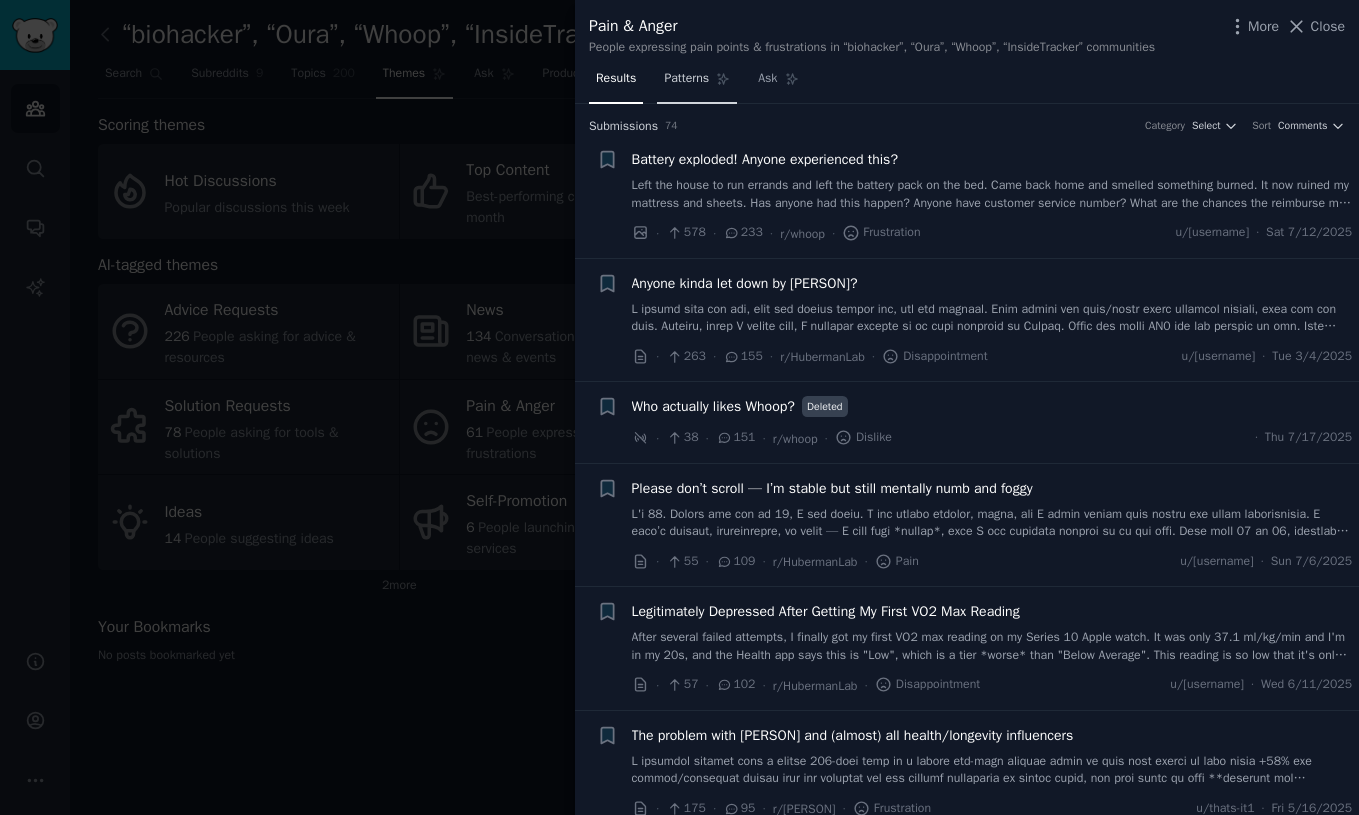 click on "Patterns" at bounding box center (686, 79) 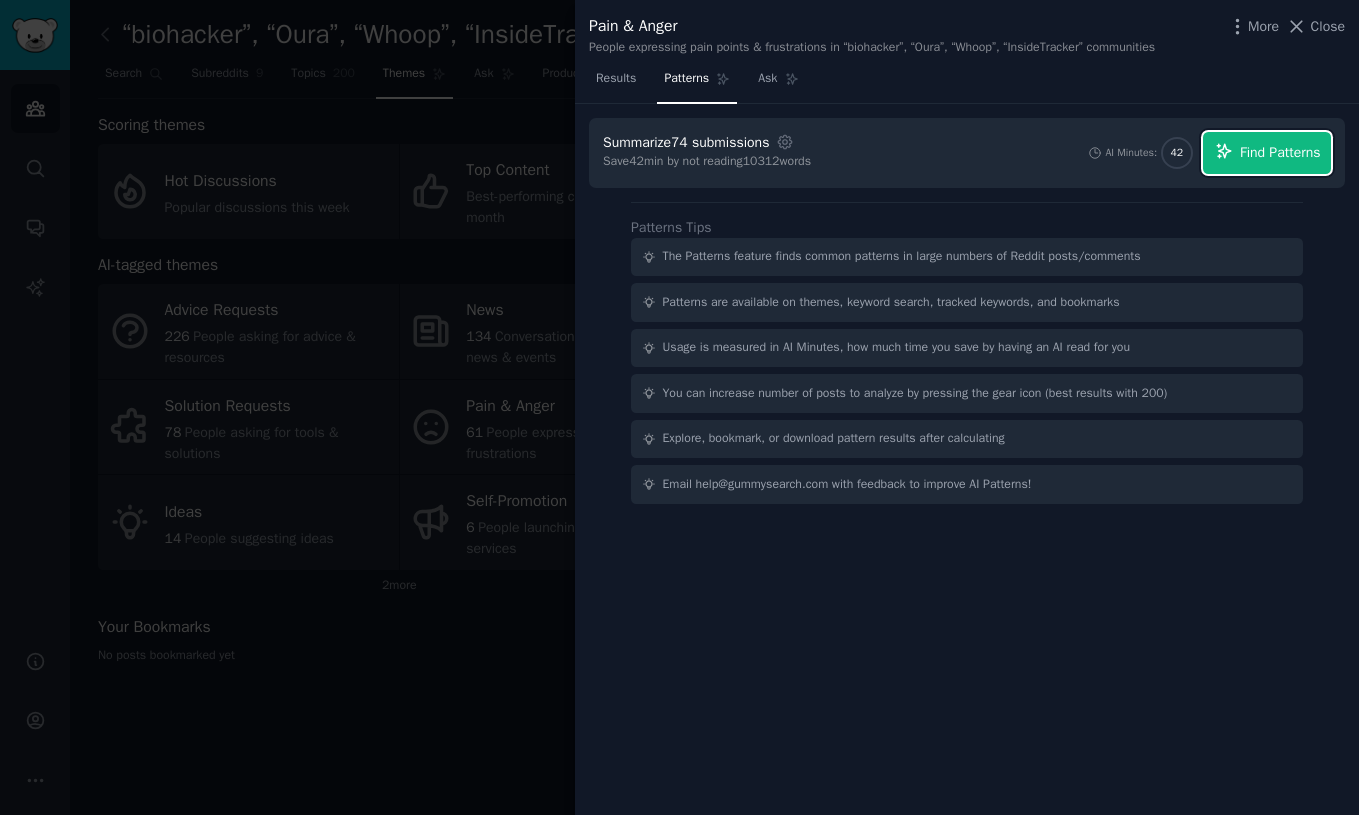 click on "Find Patterns" at bounding box center [1280, 152] 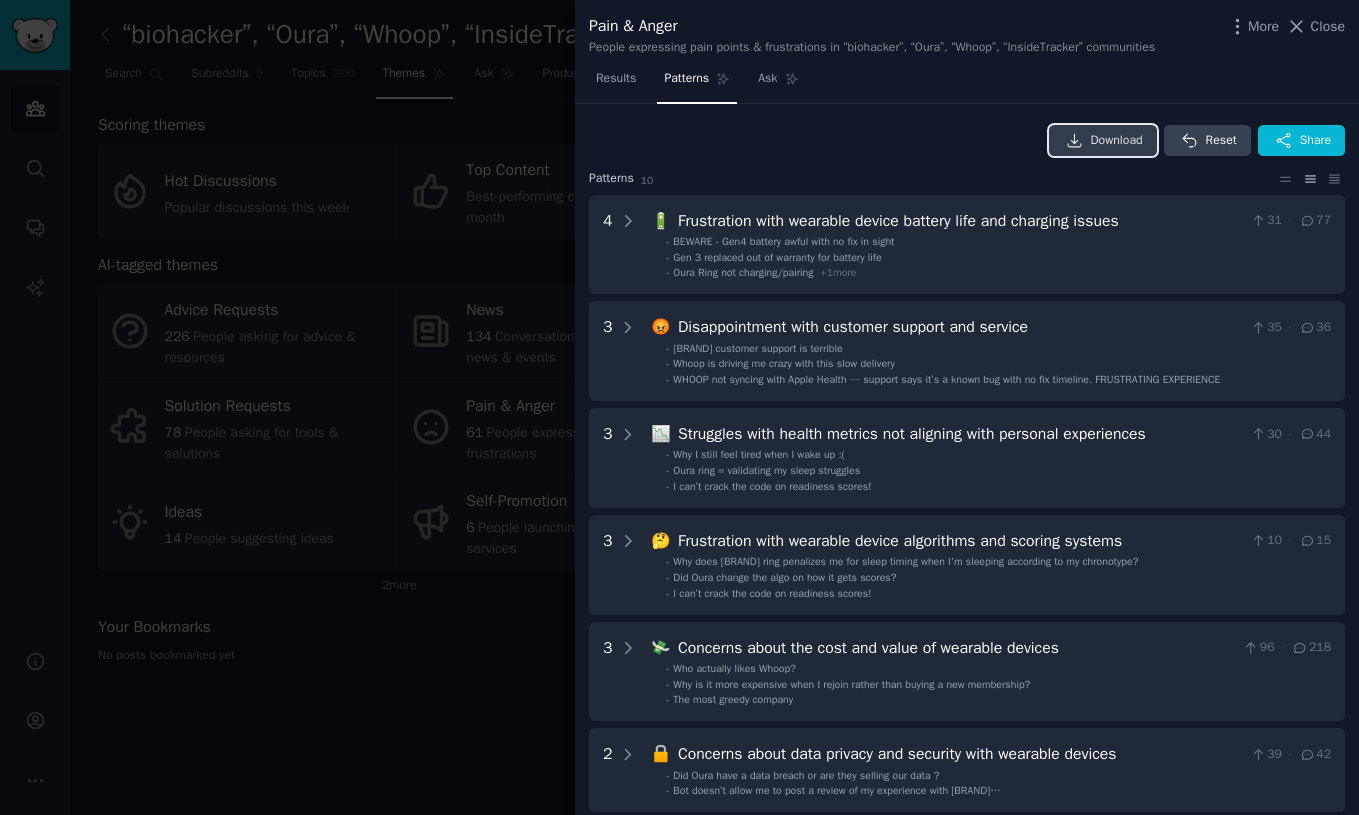click on "Download" at bounding box center [1117, 141] 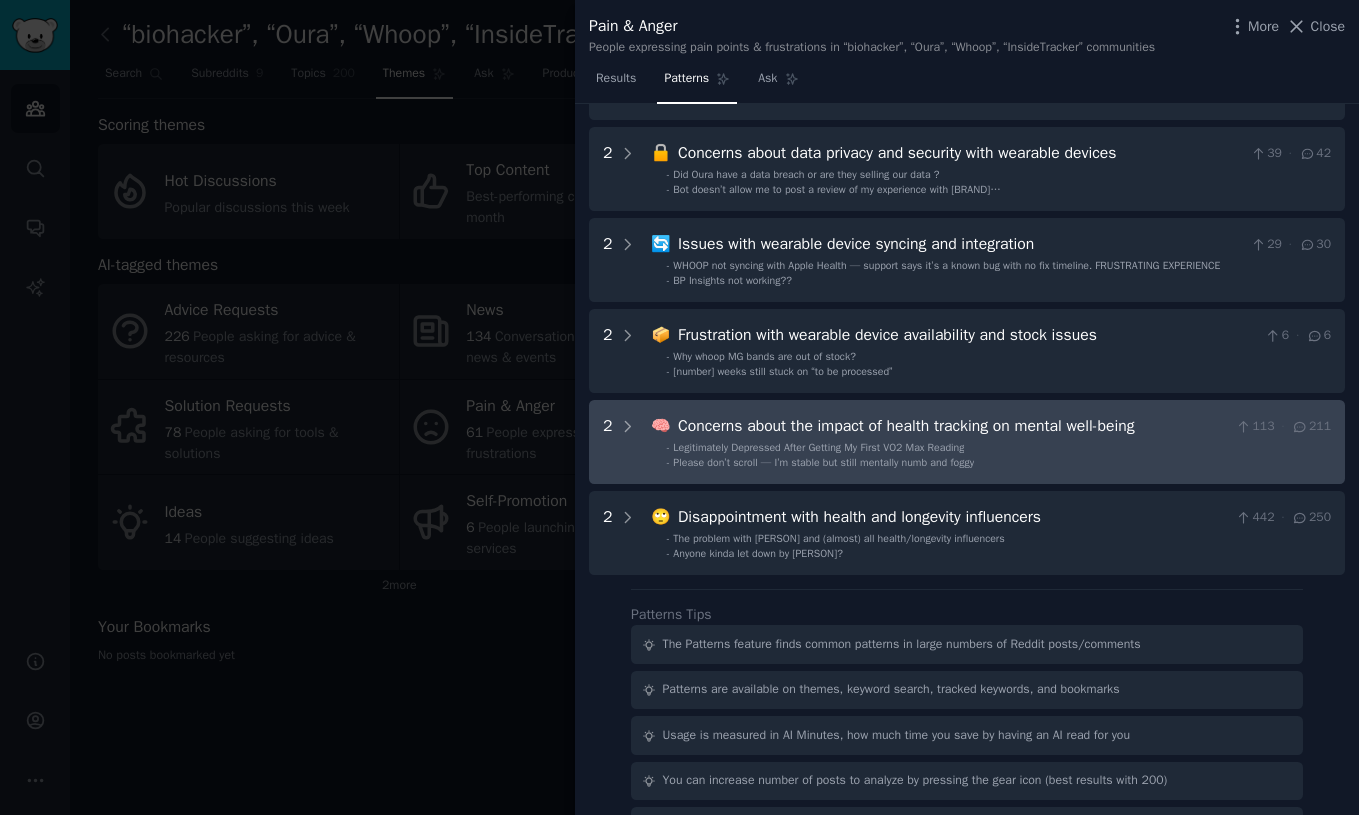 scroll, scrollTop: 605, scrollLeft: 0, axis: vertical 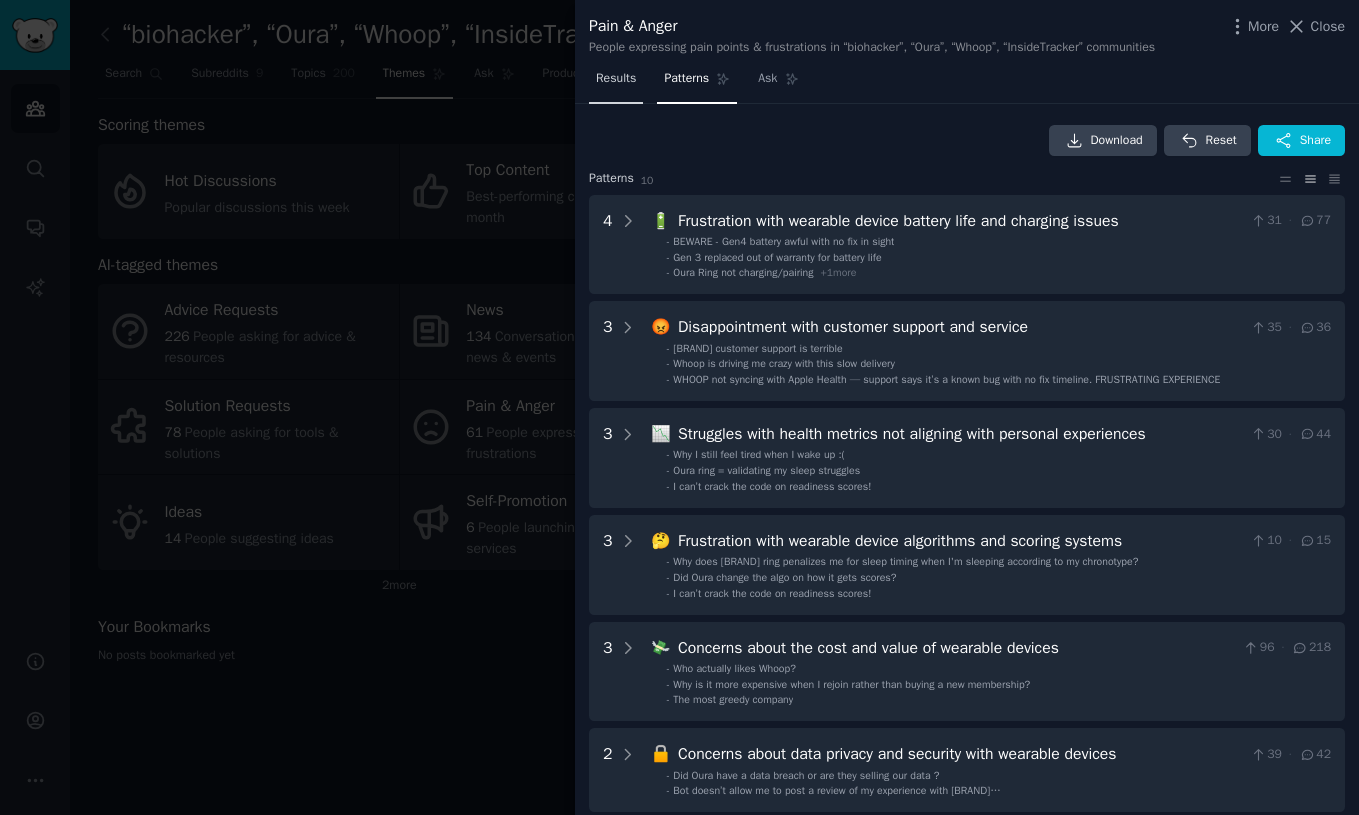 click on "Results" at bounding box center [616, 83] 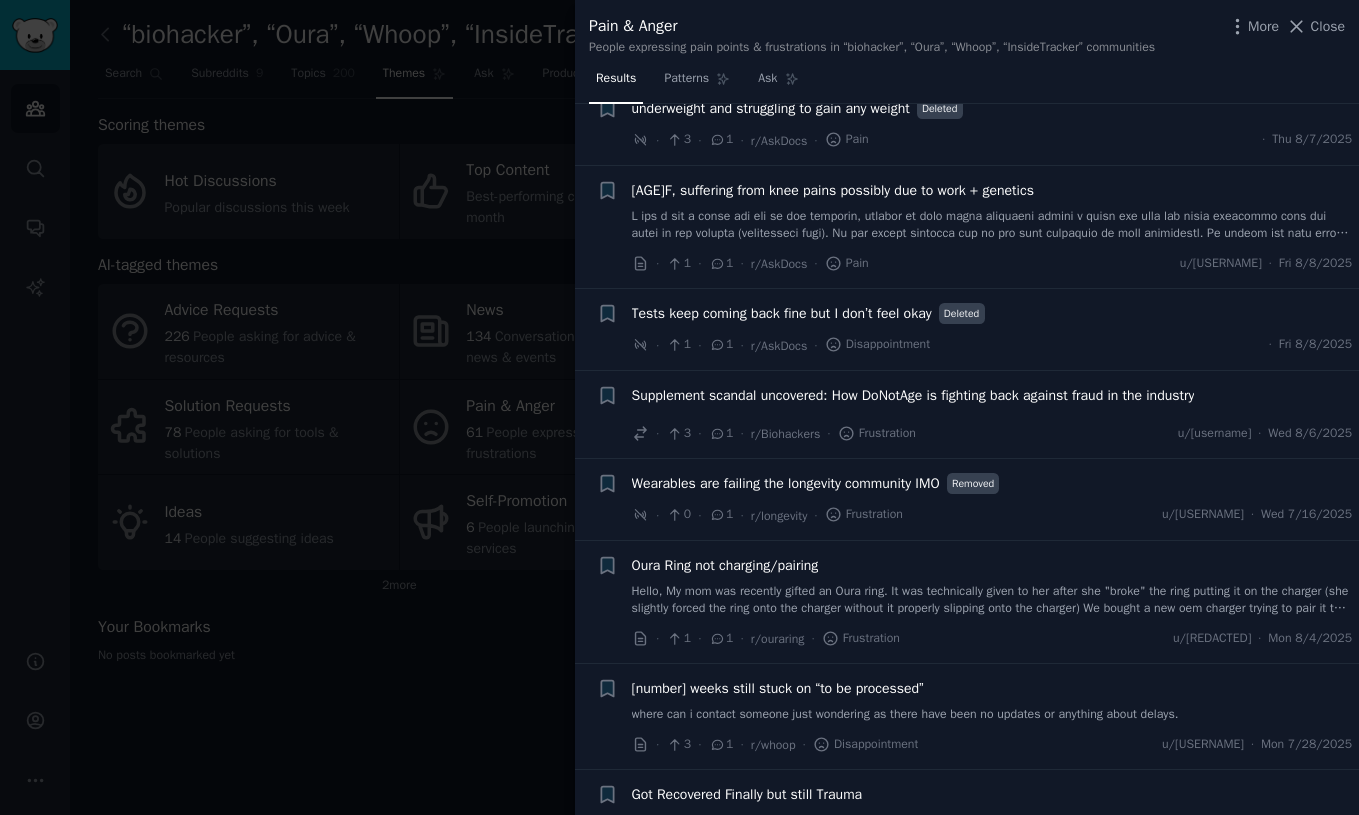 scroll, scrollTop: 7444, scrollLeft: 0, axis: vertical 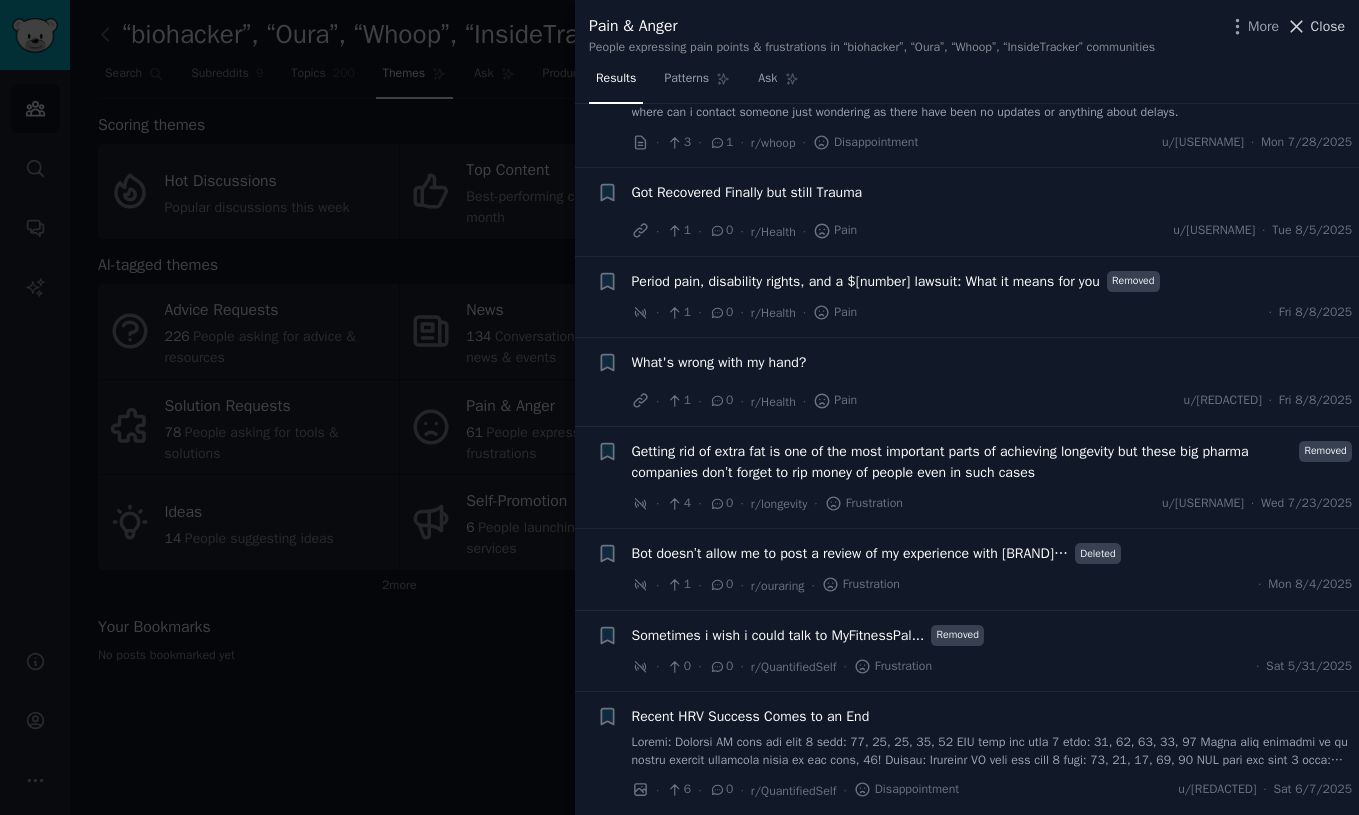 click 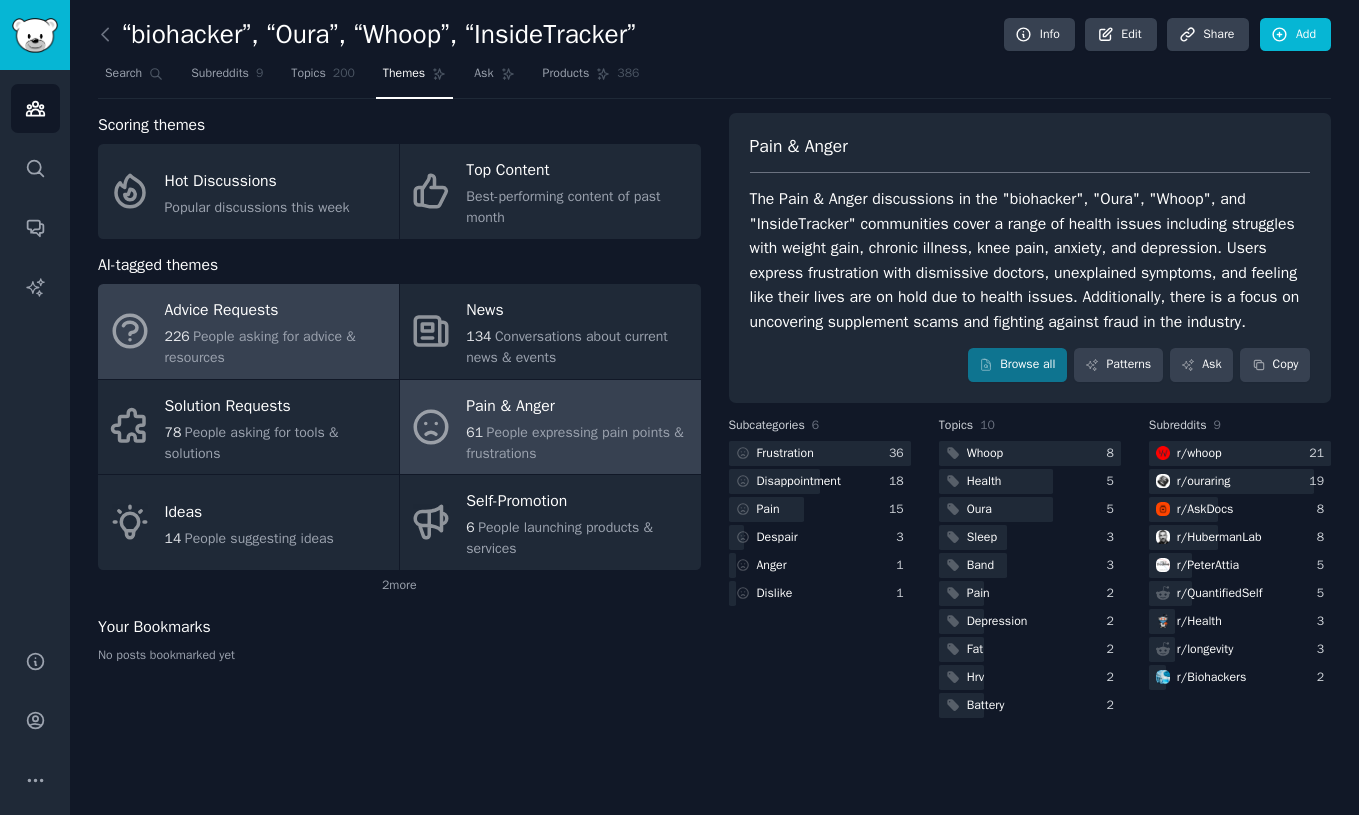 click on "Advice Requests" at bounding box center [277, 311] 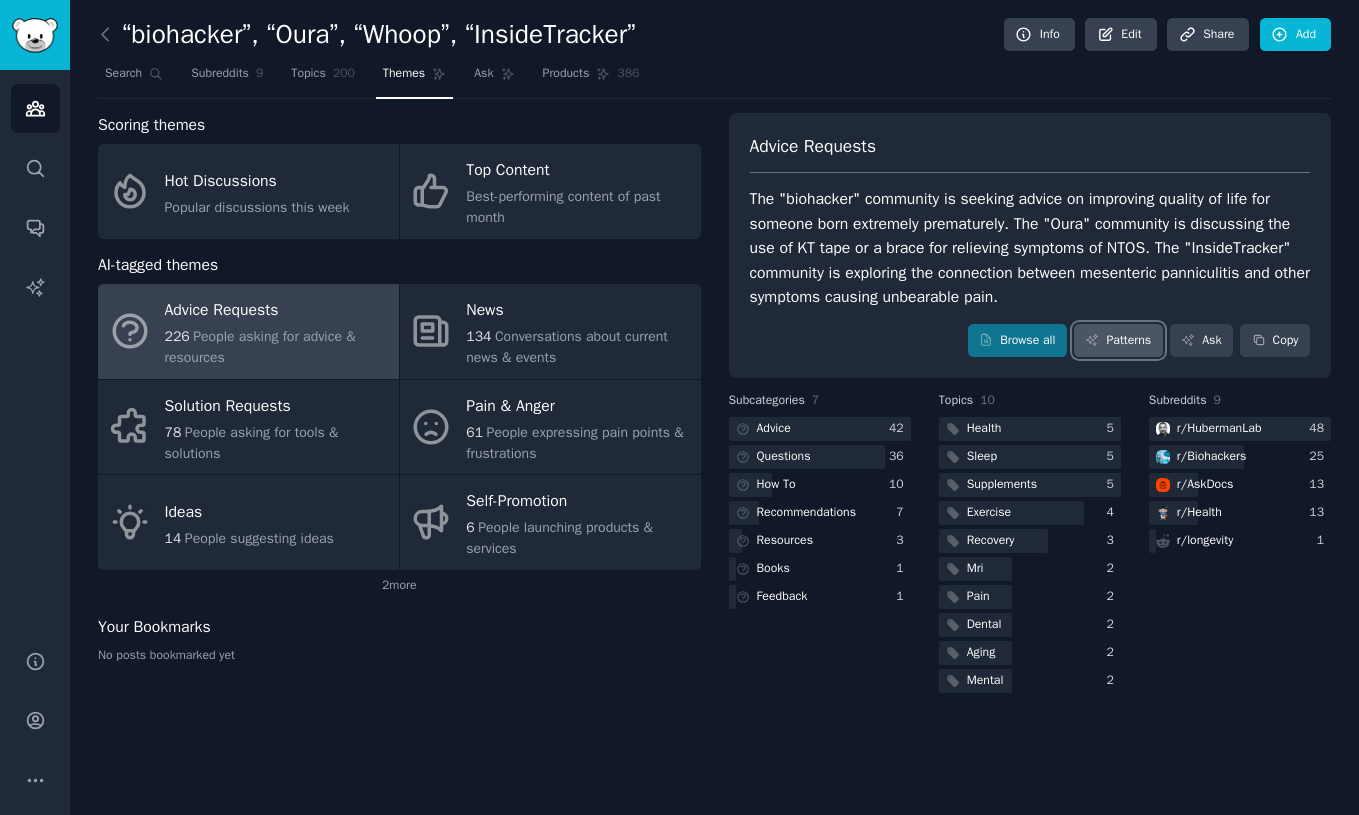 click on "Patterns" at bounding box center (1118, 341) 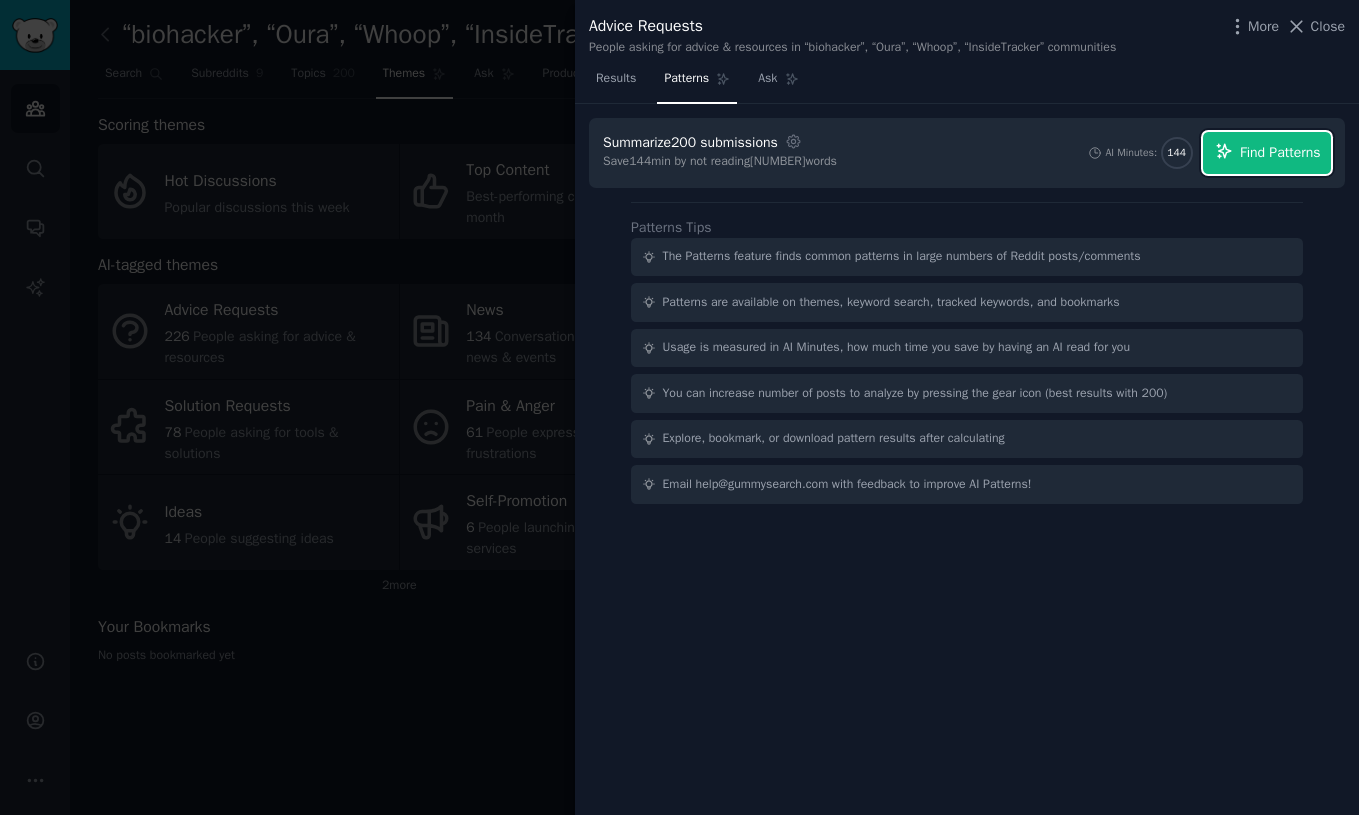 click on "Find Patterns" at bounding box center [1280, 152] 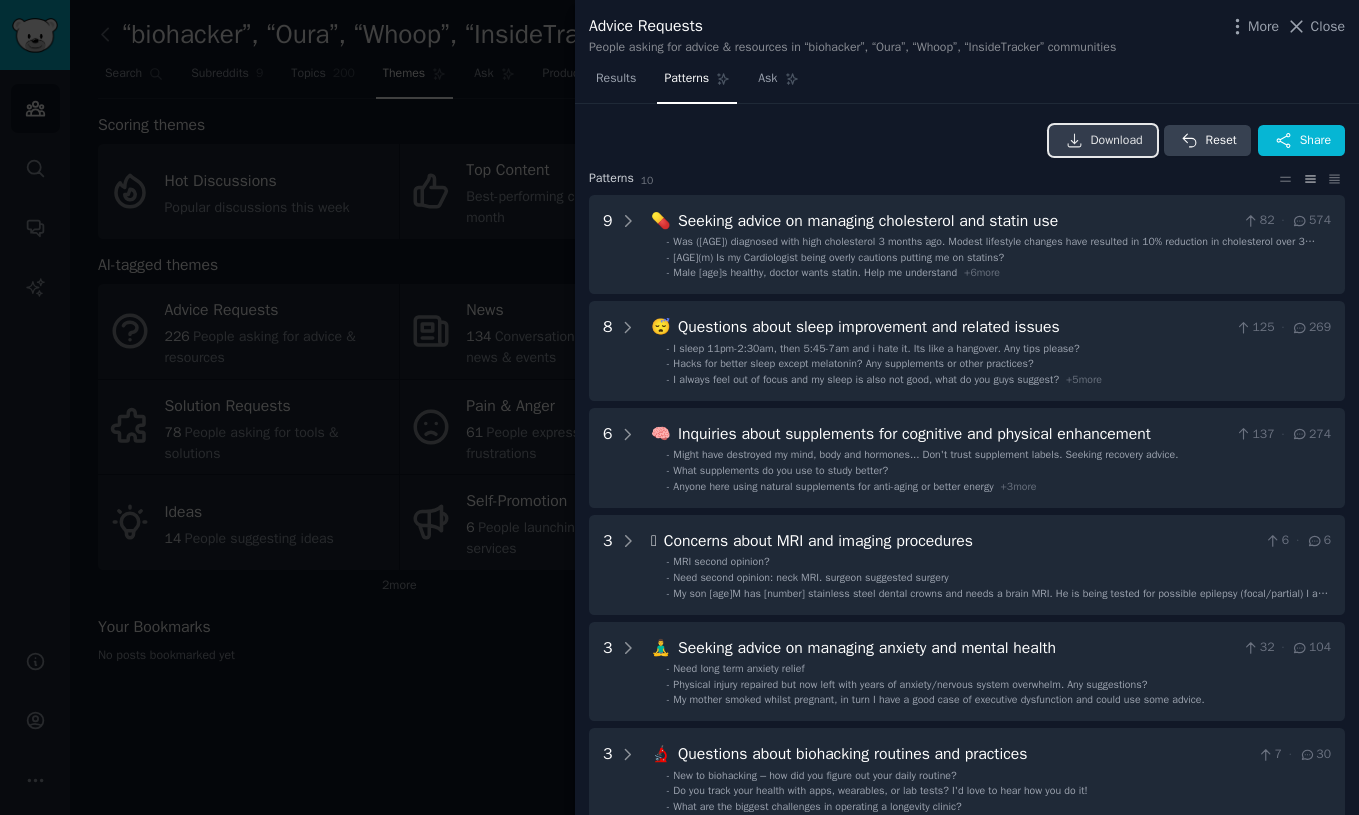 click on "Download" at bounding box center (1117, 141) 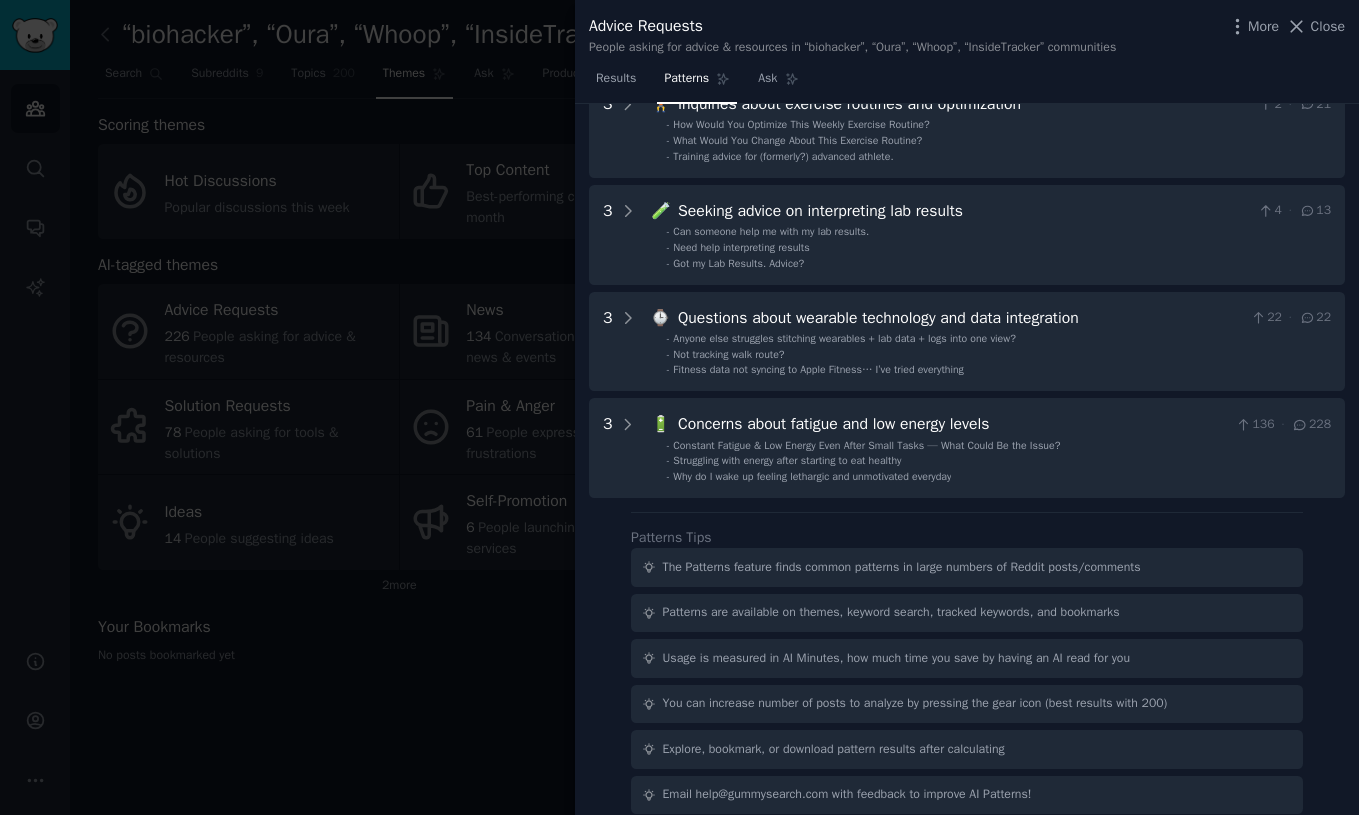 scroll, scrollTop: 777, scrollLeft: 0, axis: vertical 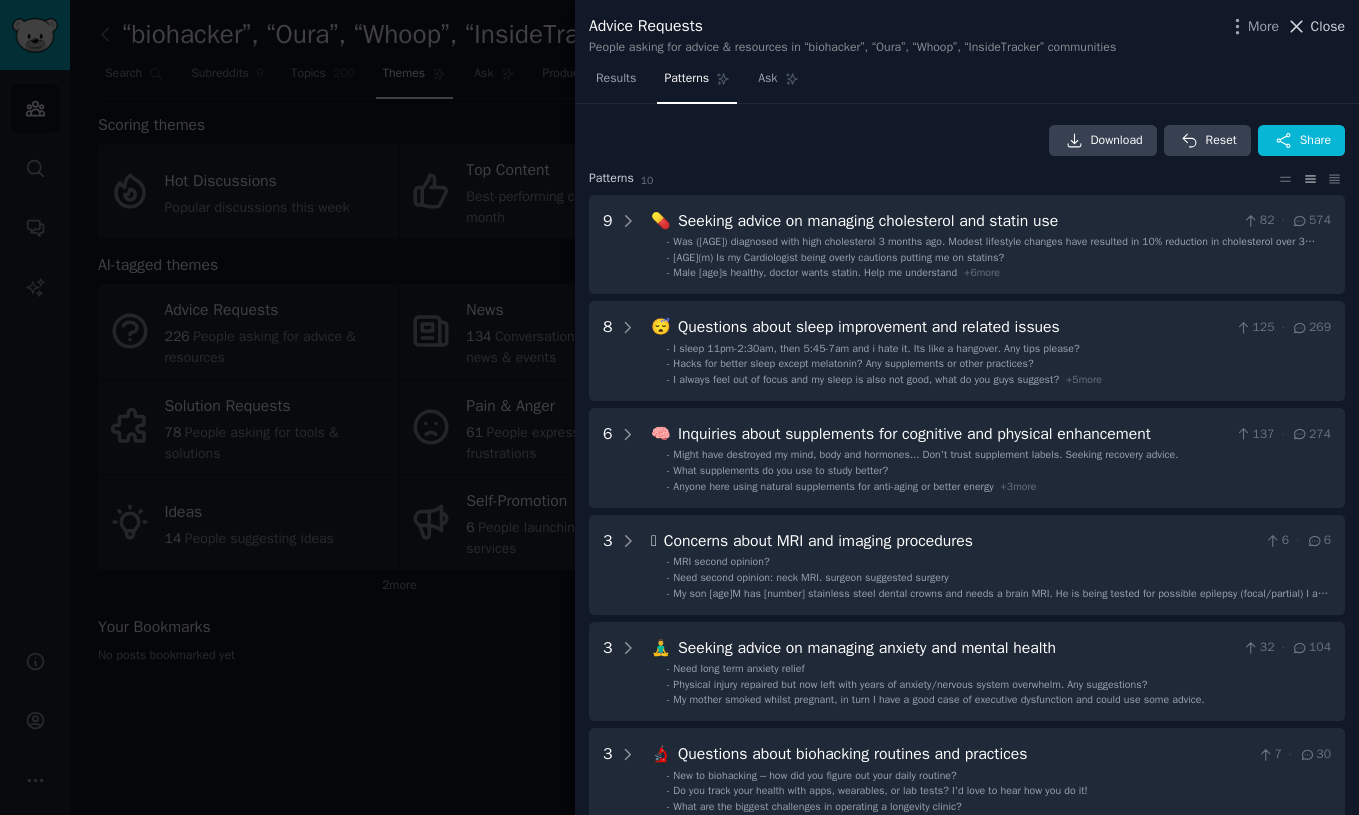 click on "Close" at bounding box center (1328, 26) 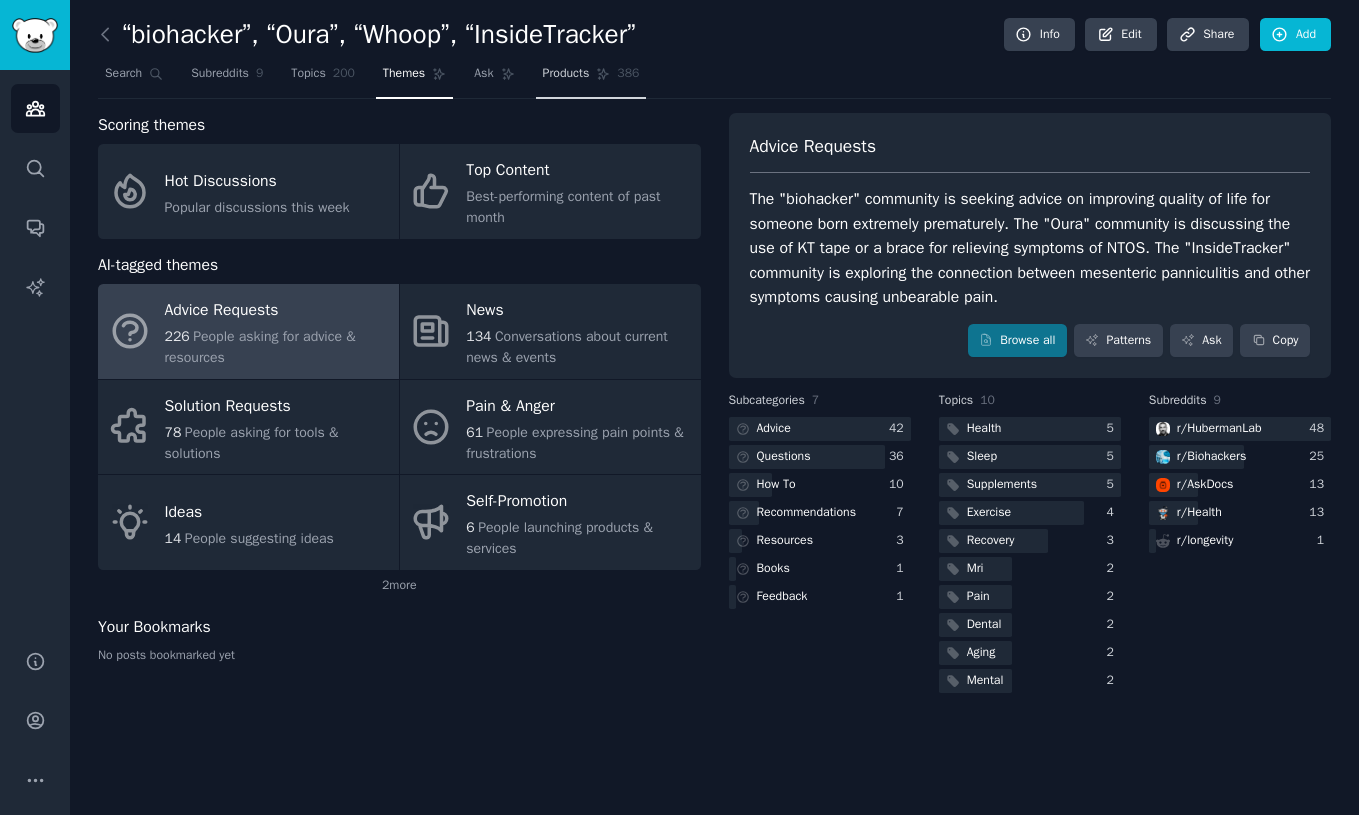 click on "Products [number]" at bounding box center [591, 78] 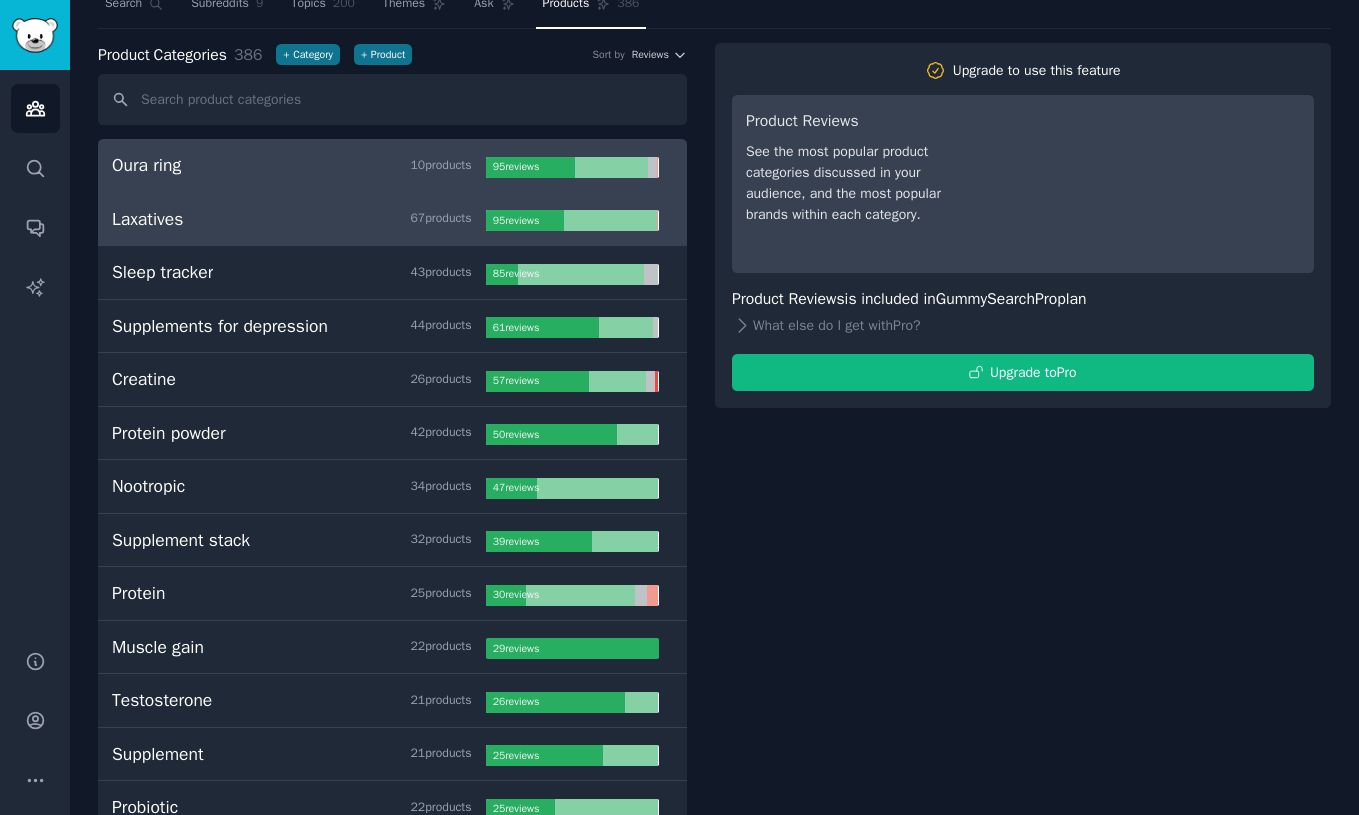 scroll, scrollTop: 0, scrollLeft: 0, axis: both 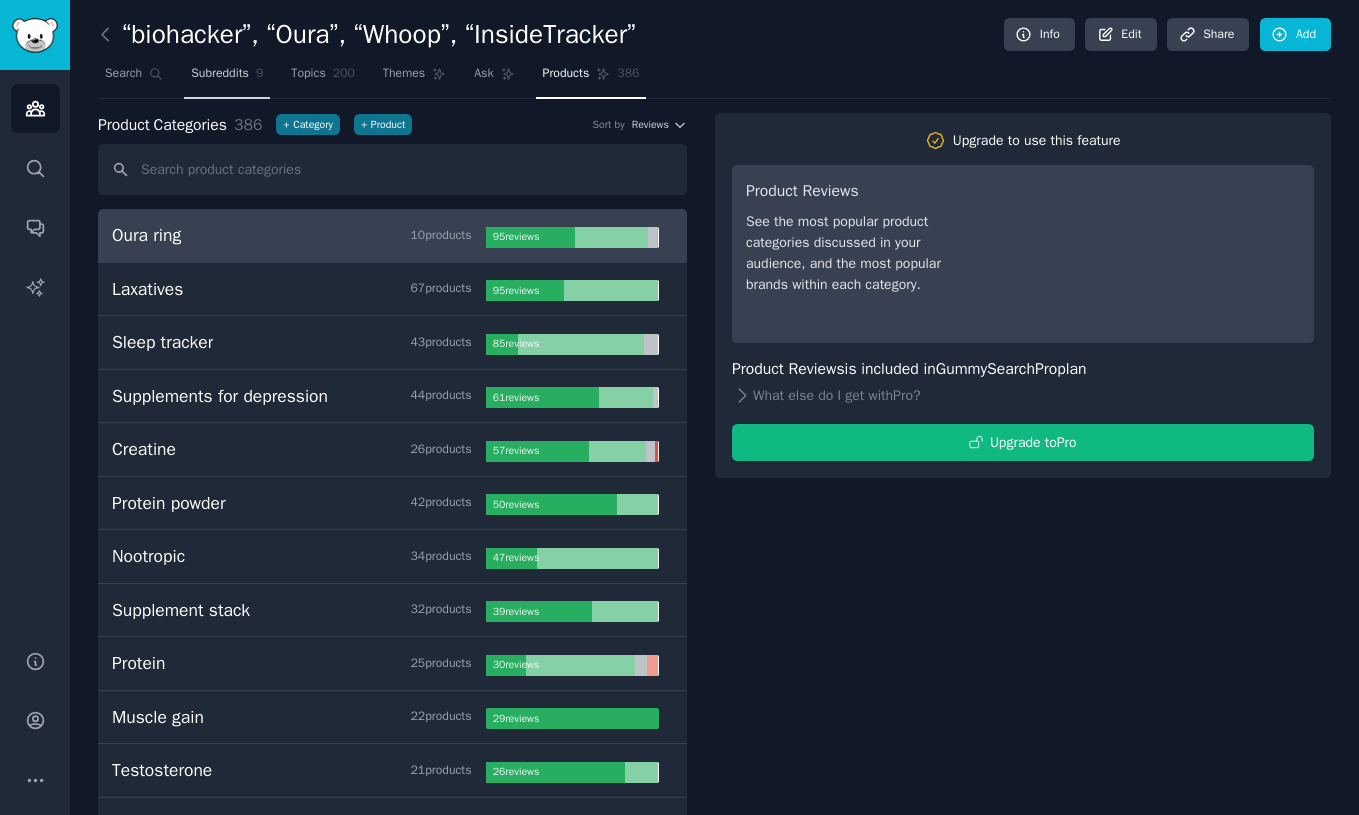 click on "Subreddits" at bounding box center (220, 74) 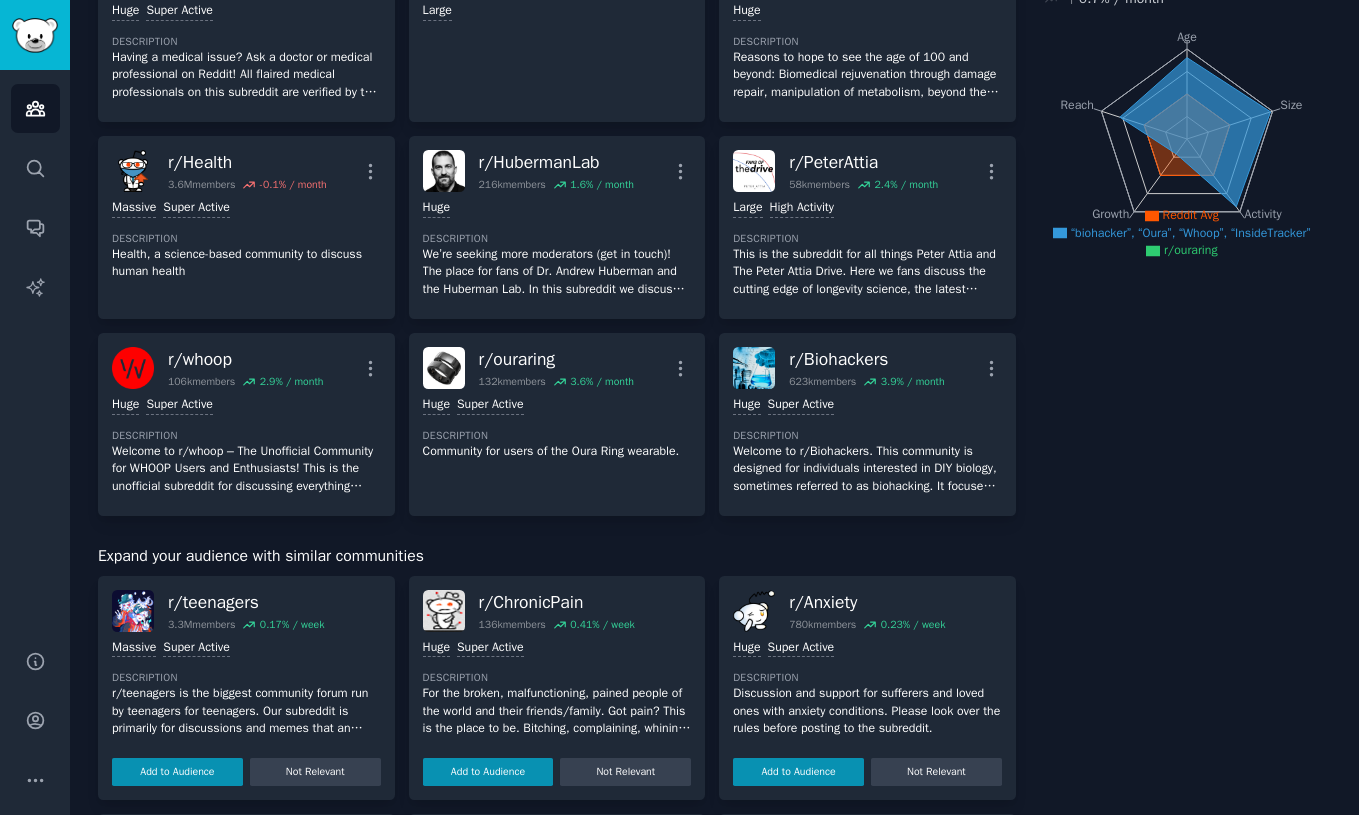 scroll, scrollTop: 189, scrollLeft: 0, axis: vertical 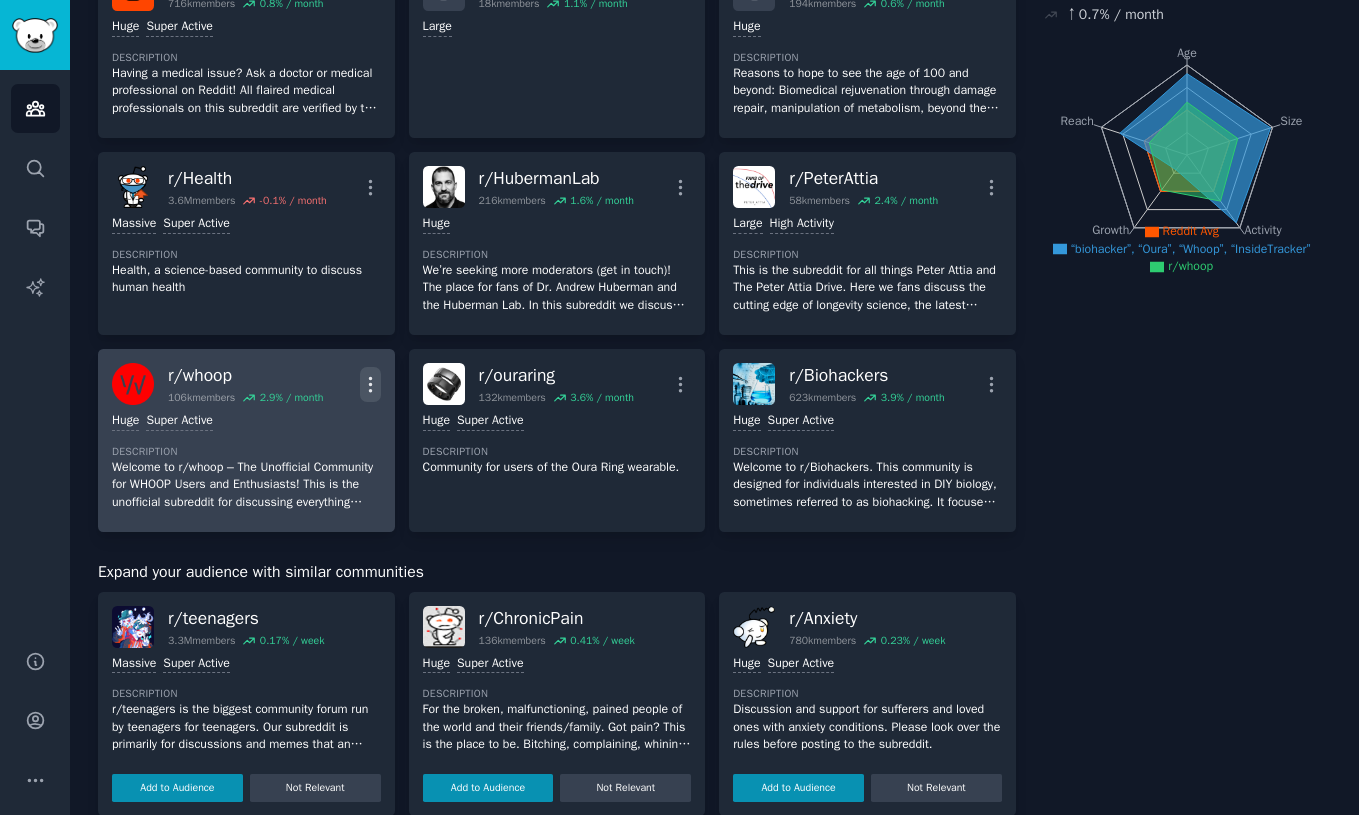 click on "More" at bounding box center (370, 384) 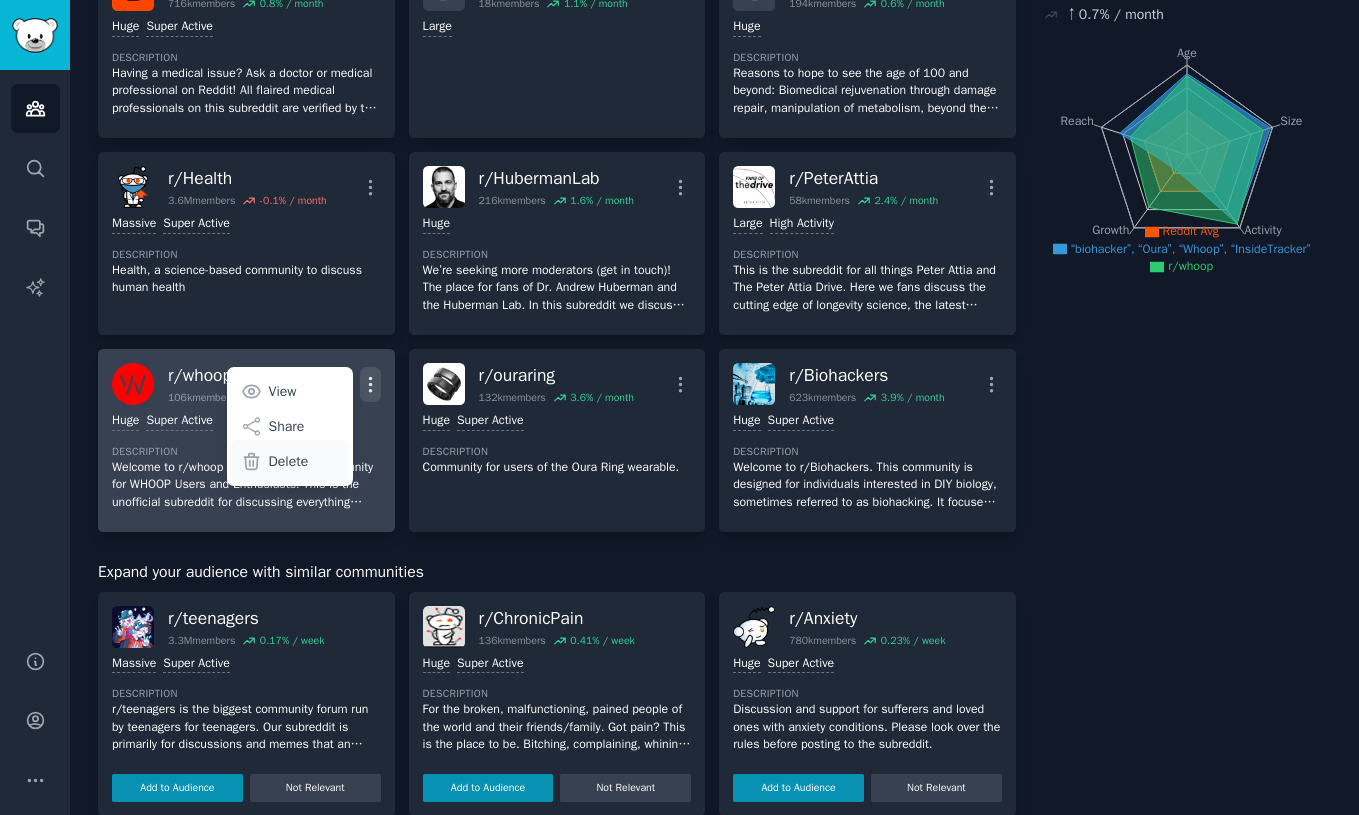 click on "Delete" at bounding box center [289, 461] 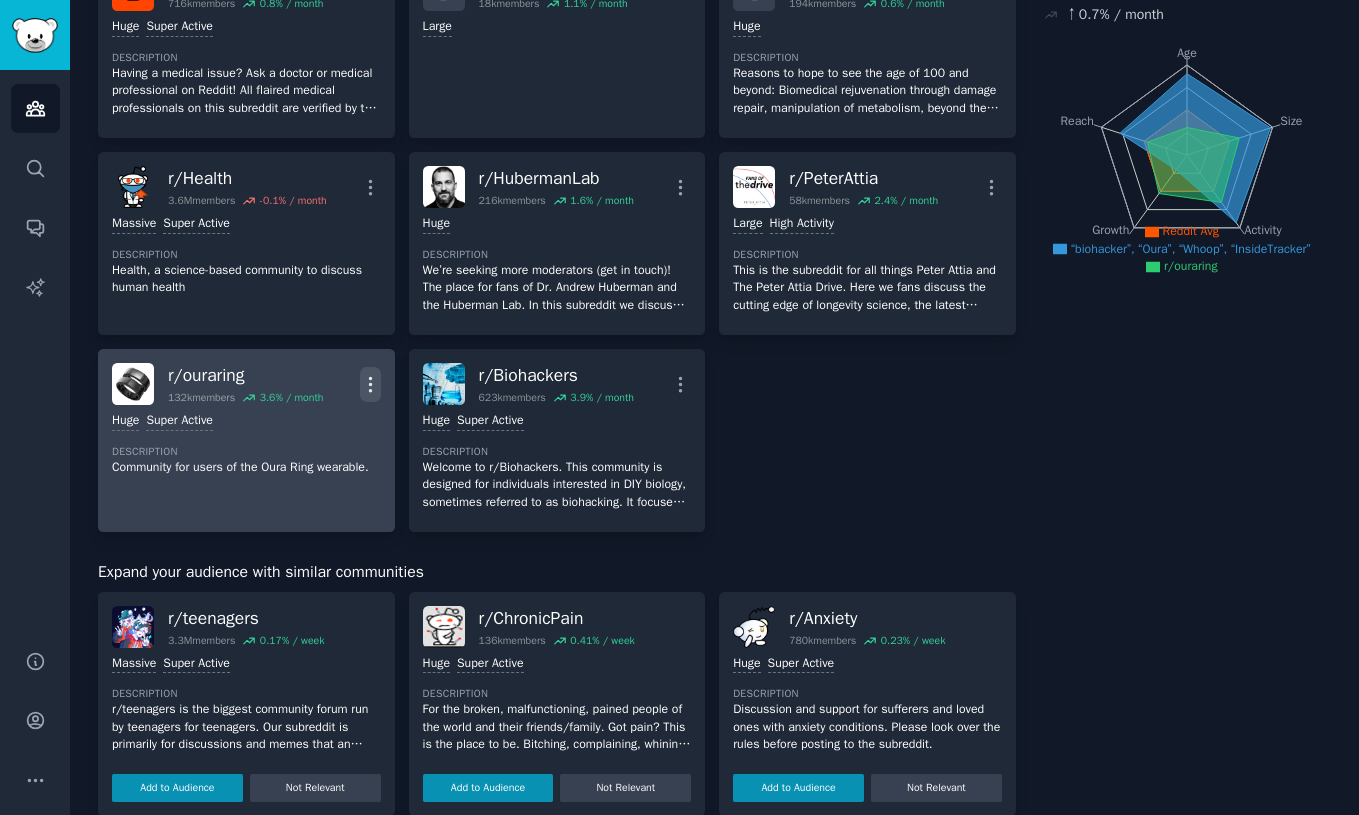 click 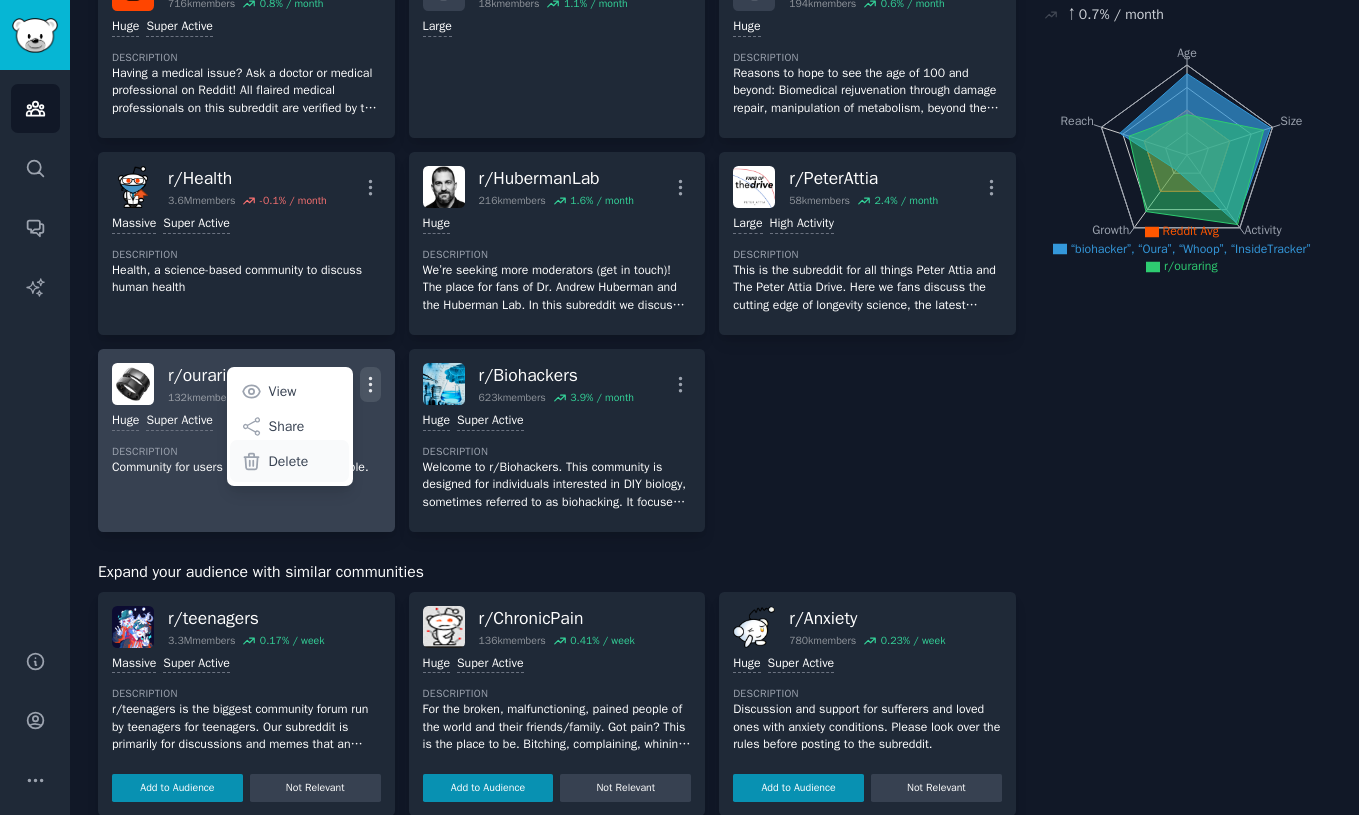 click on "Delete" at bounding box center [289, 461] 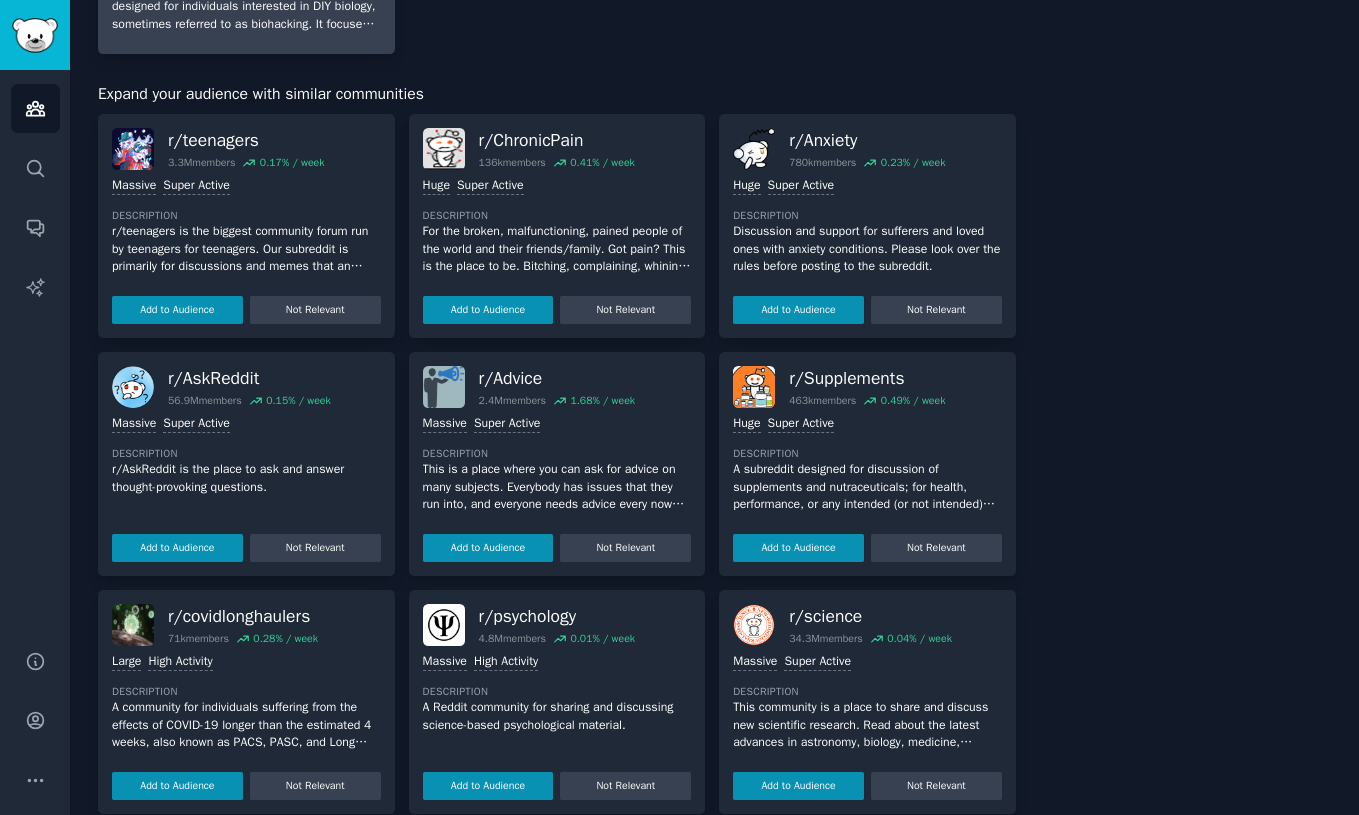 scroll, scrollTop: 687, scrollLeft: 0, axis: vertical 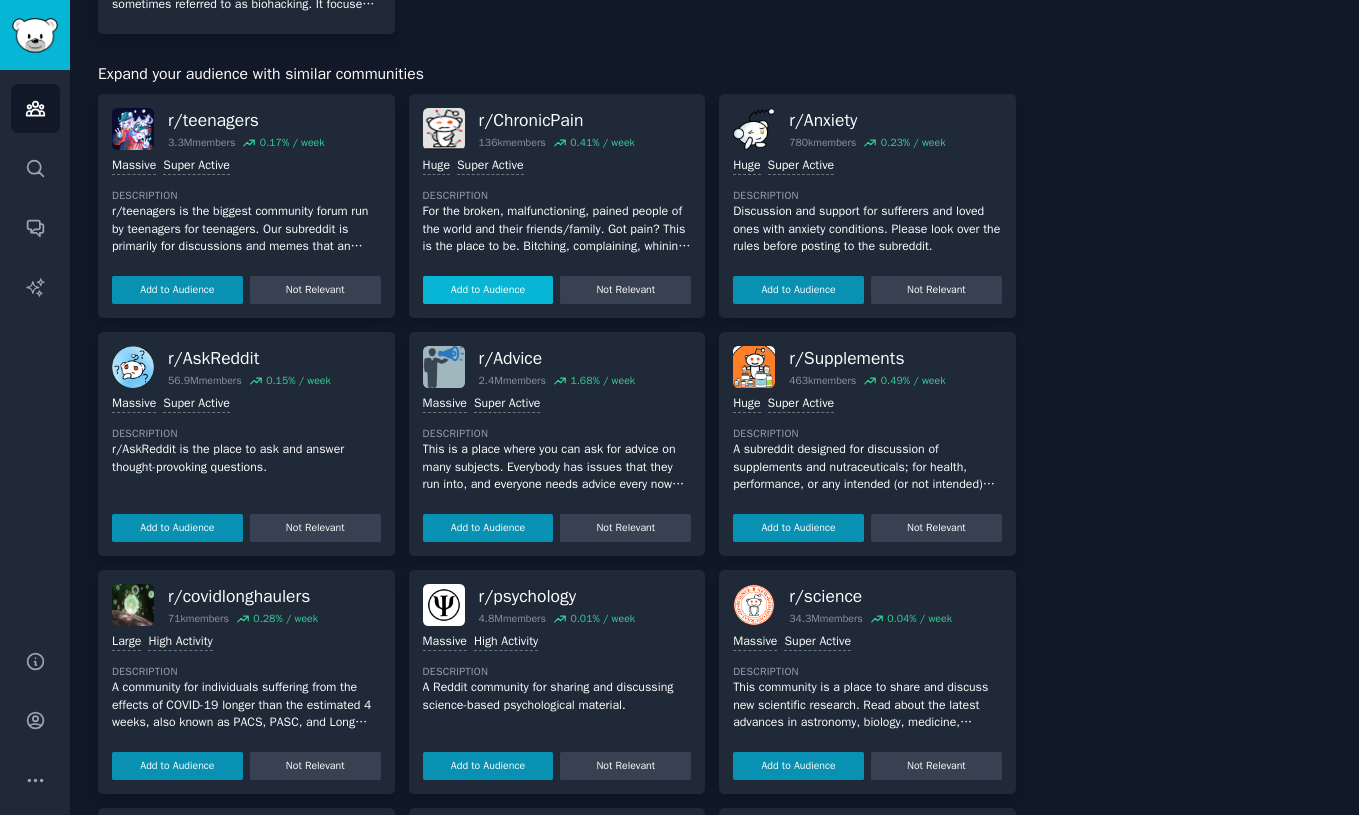 click on "Add to Audience" at bounding box center [488, 290] 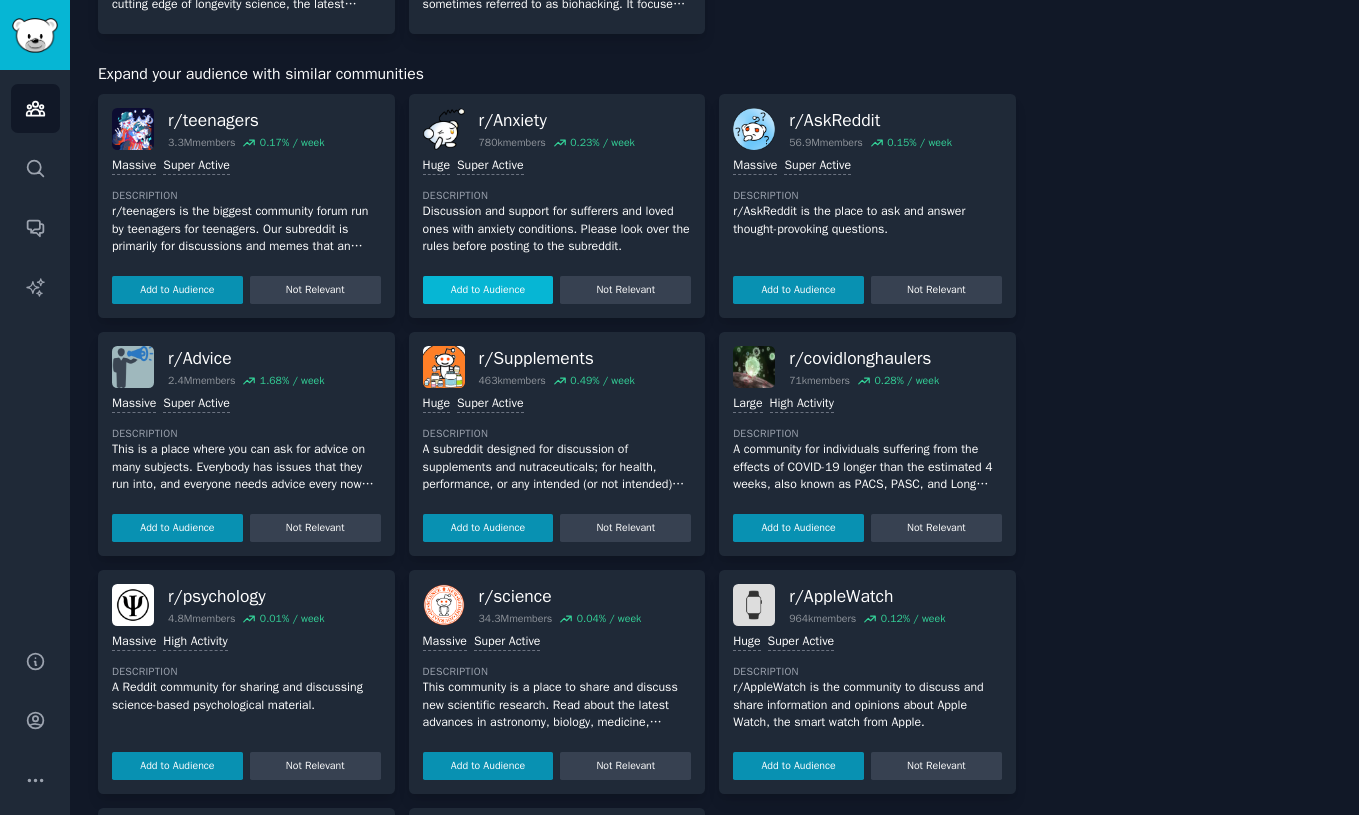 click on "Add to Audience" at bounding box center [488, 290] 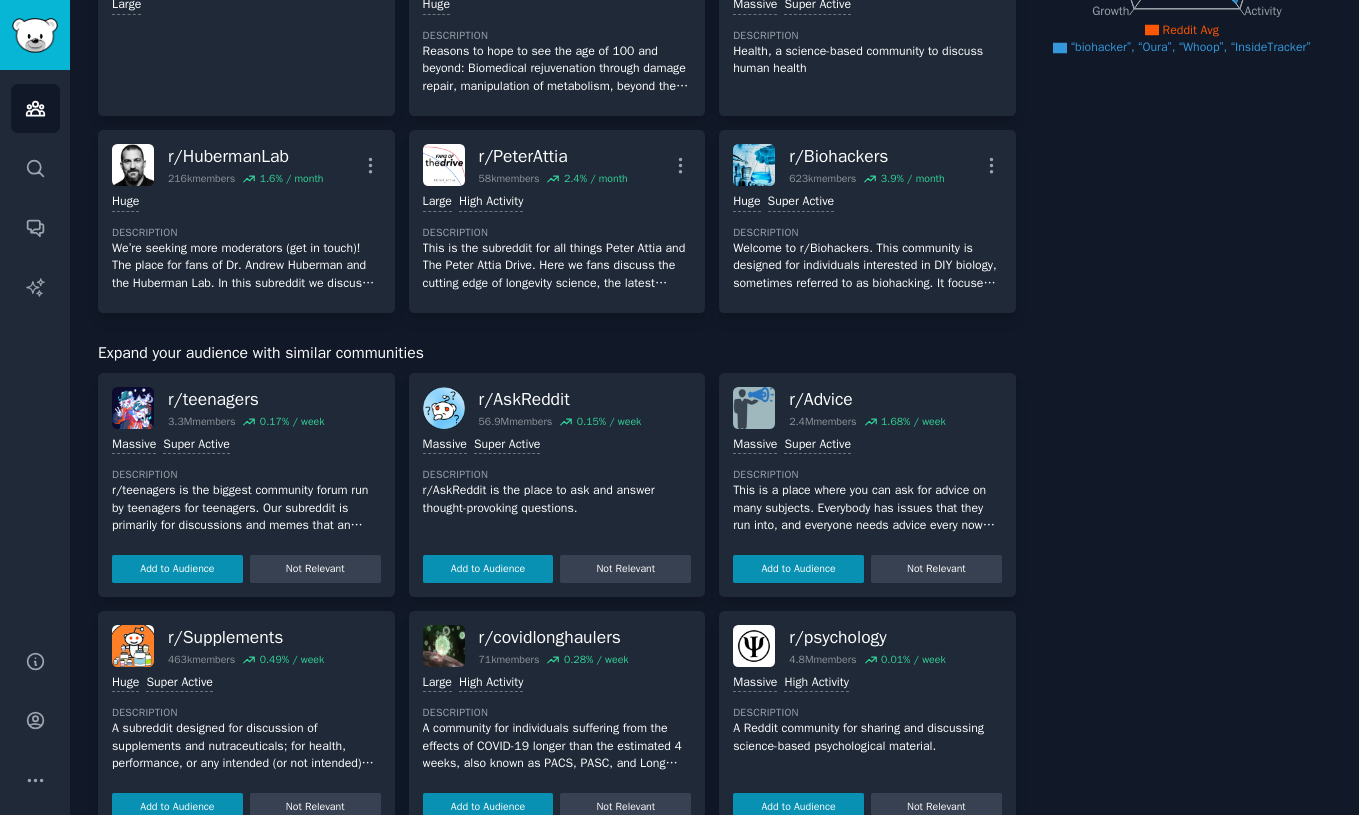 scroll, scrollTop: 0, scrollLeft: 0, axis: both 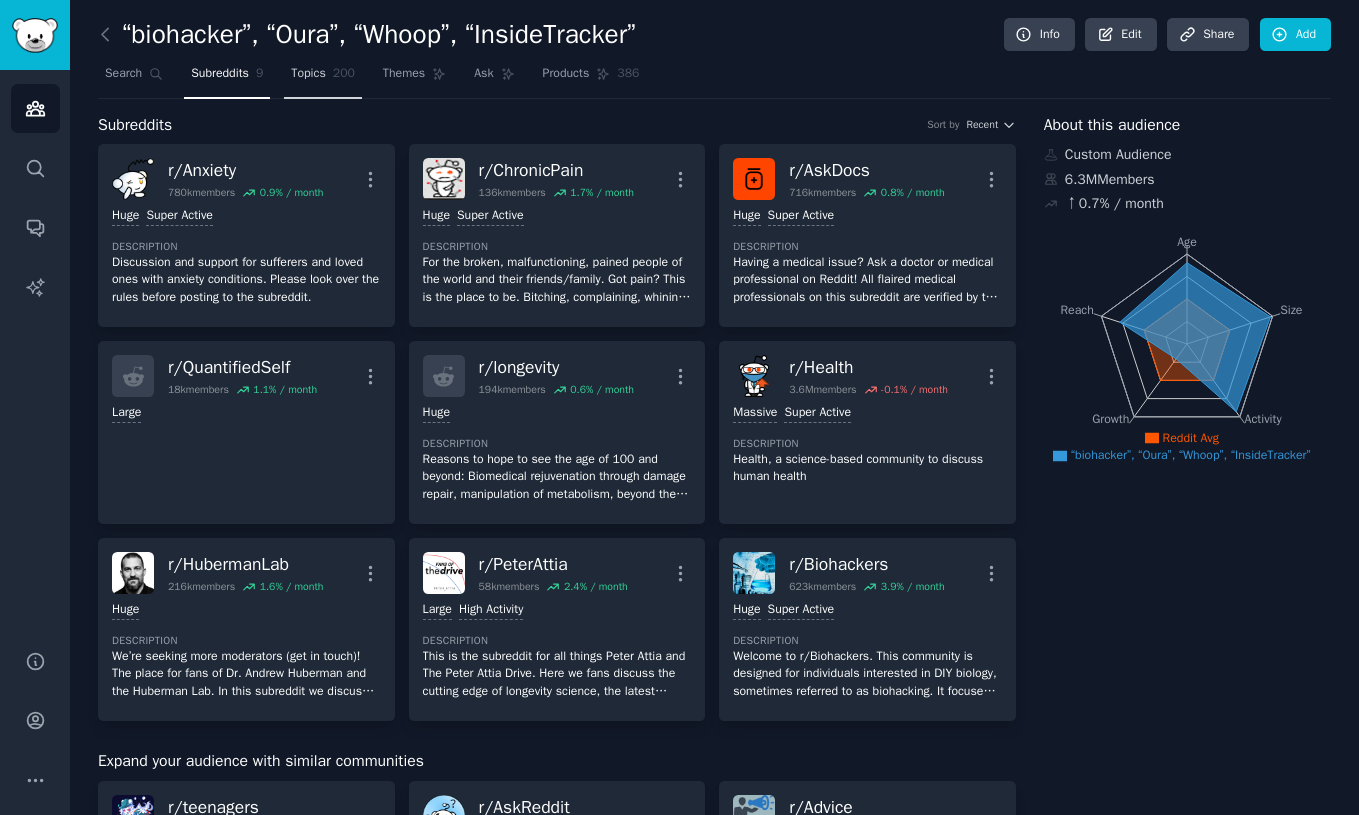 click on "Topics" at bounding box center [308, 74] 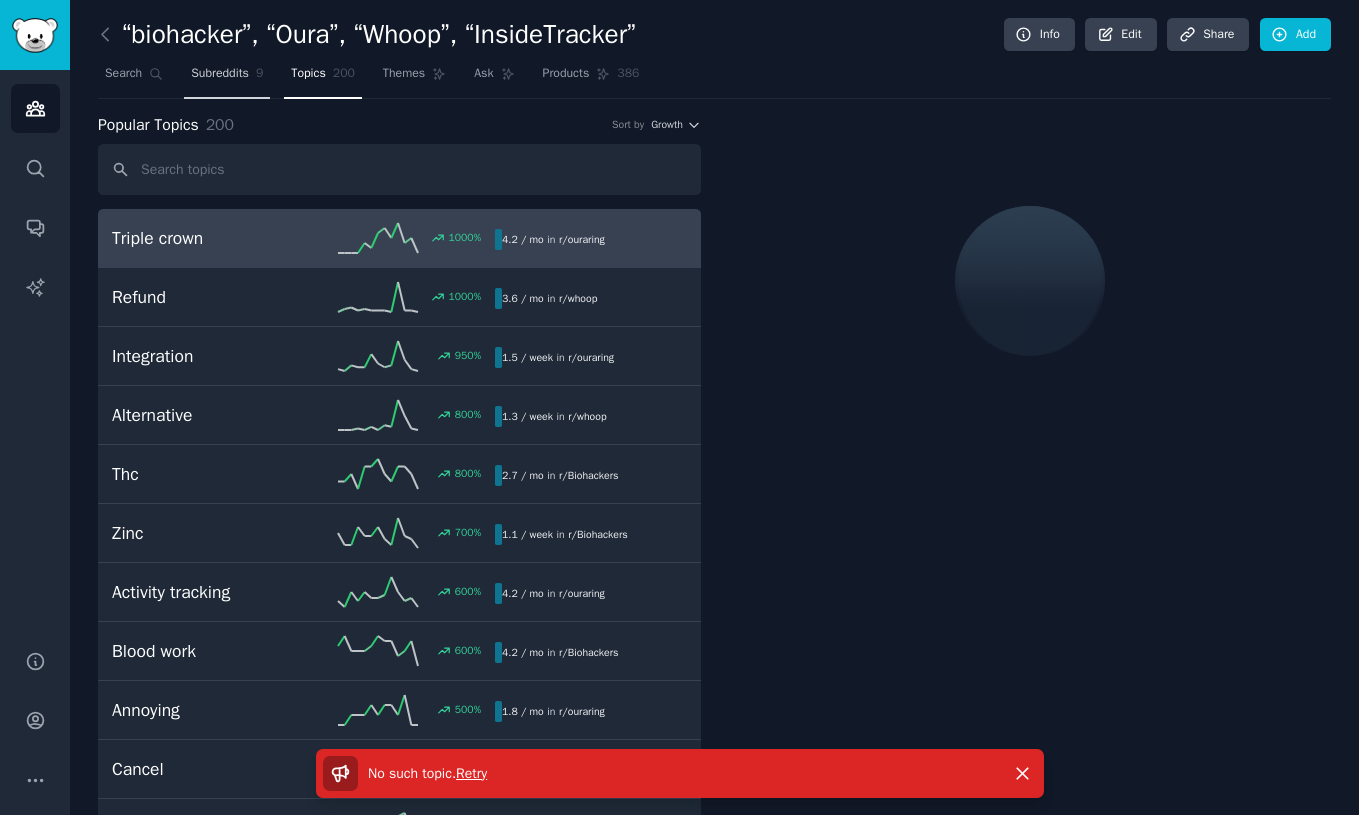 click on "Subreddits" at bounding box center (220, 74) 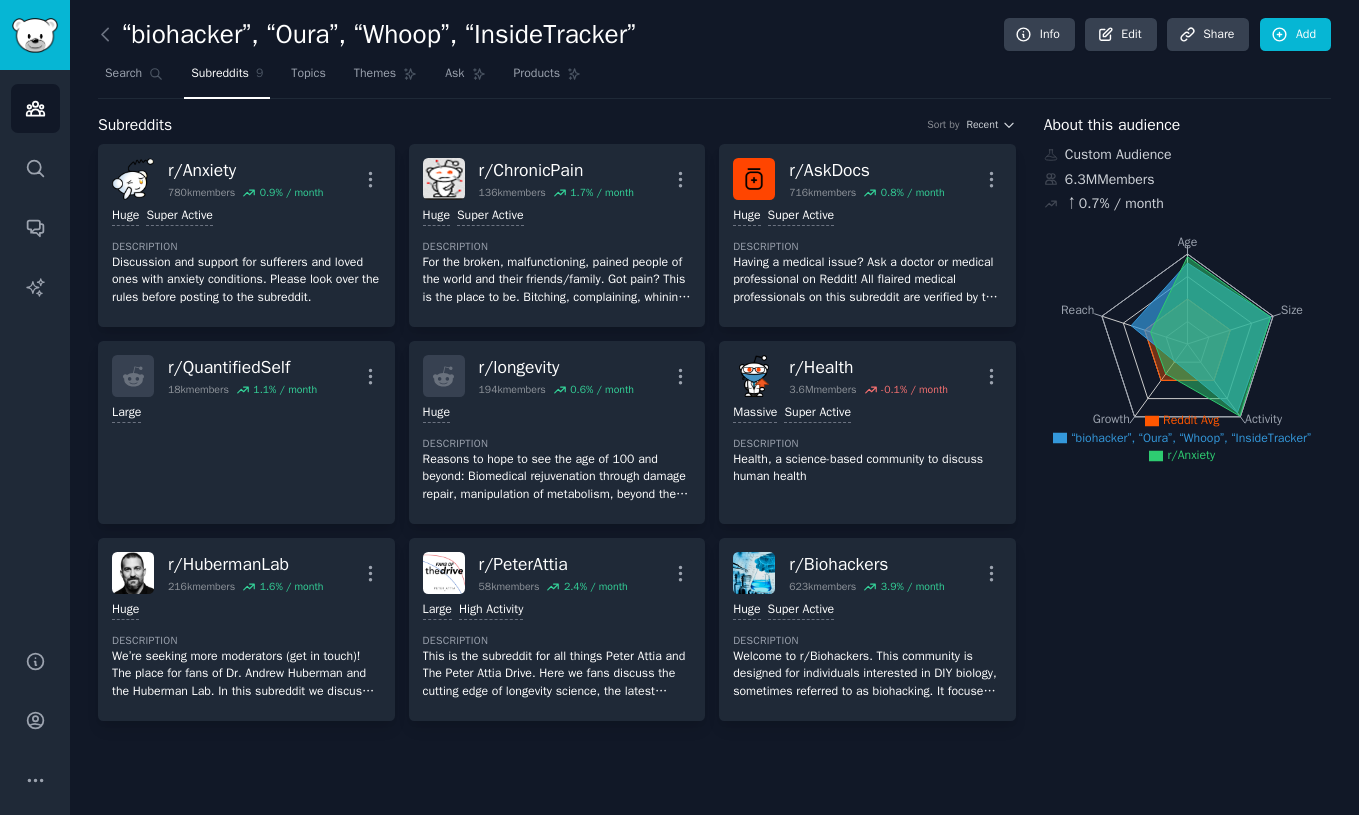 scroll, scrollTop: 0, scrollLeft: 0, axis: both 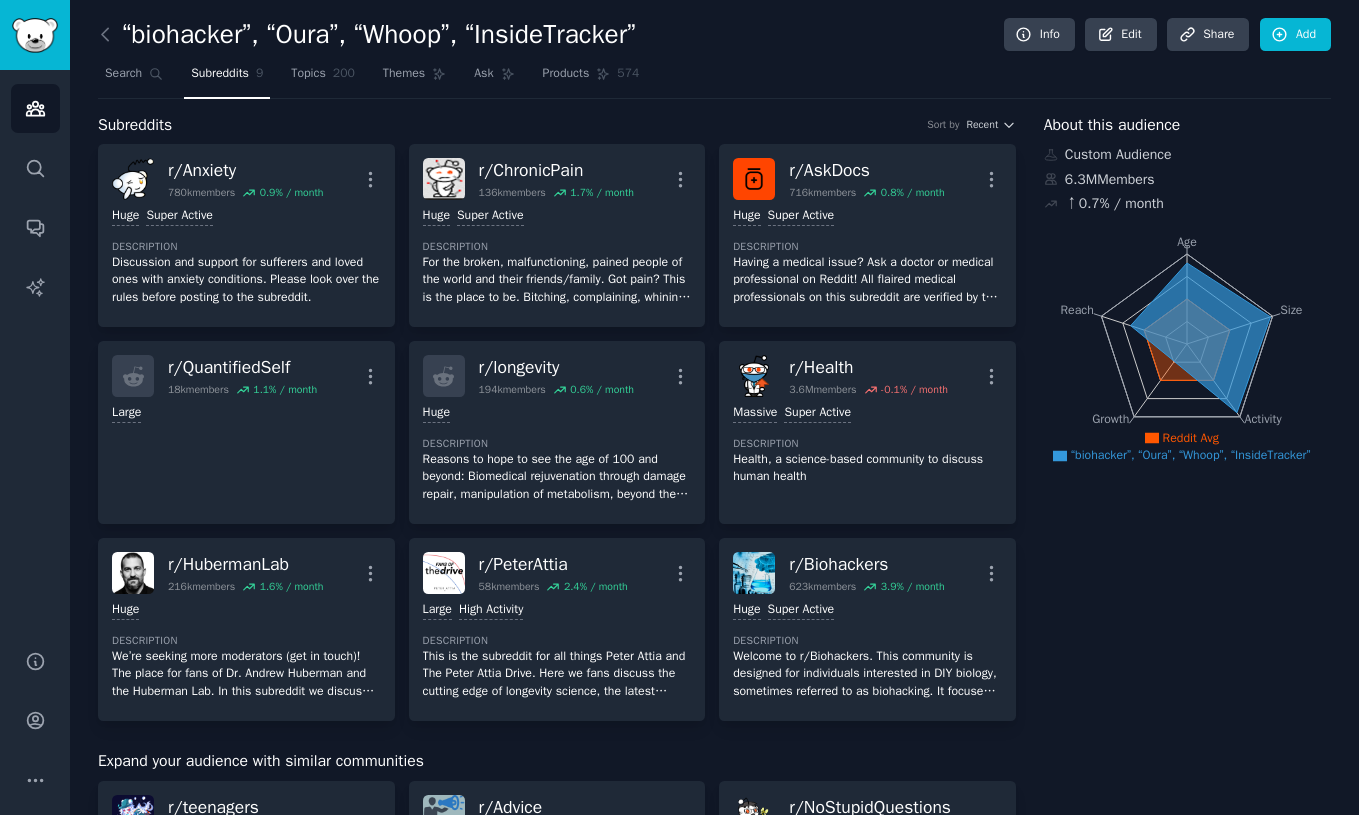 click on "“biohacker”, “Oura”, “Whoop”, “InsideTracker”" at bounding box center (367, 35) 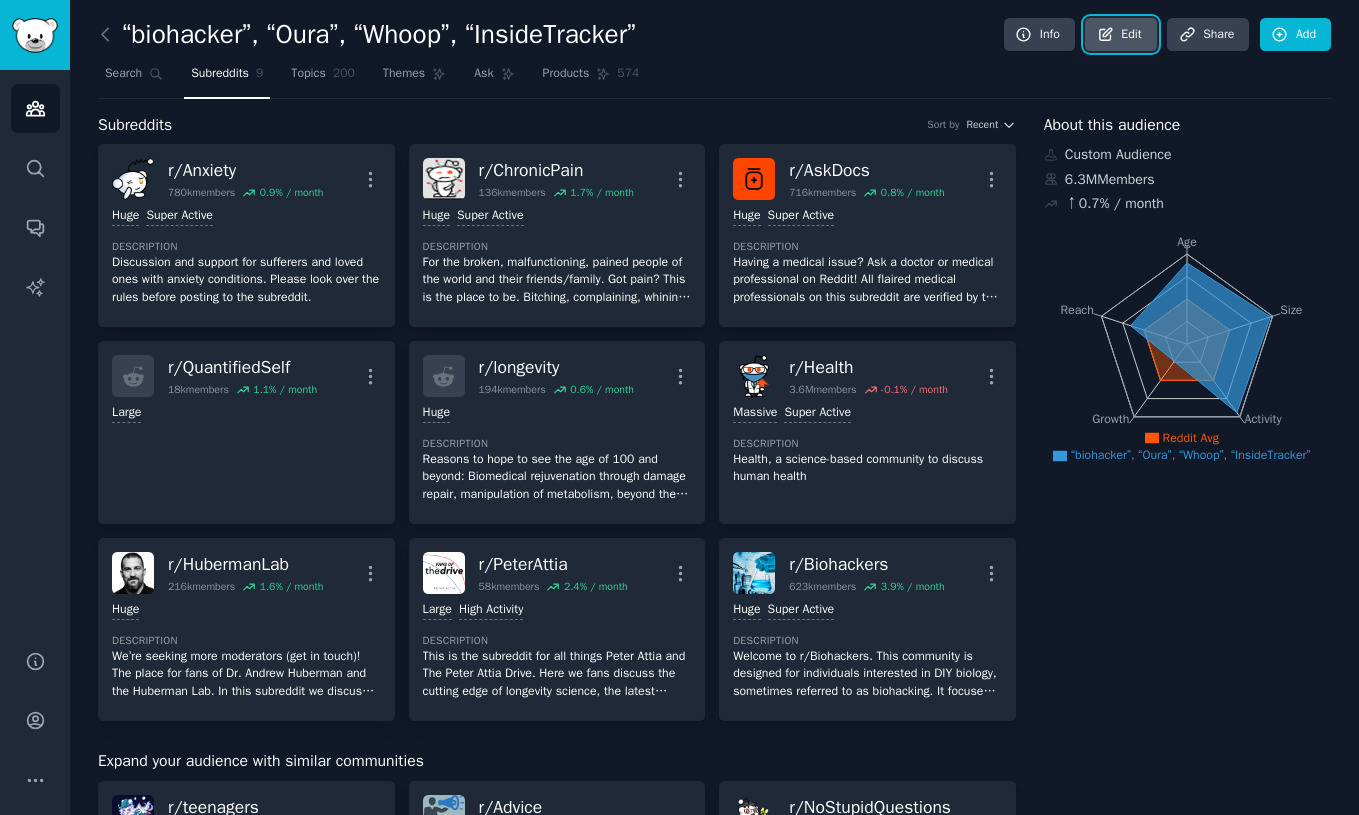 click on "Edit" at bounding box center [1120, 35] 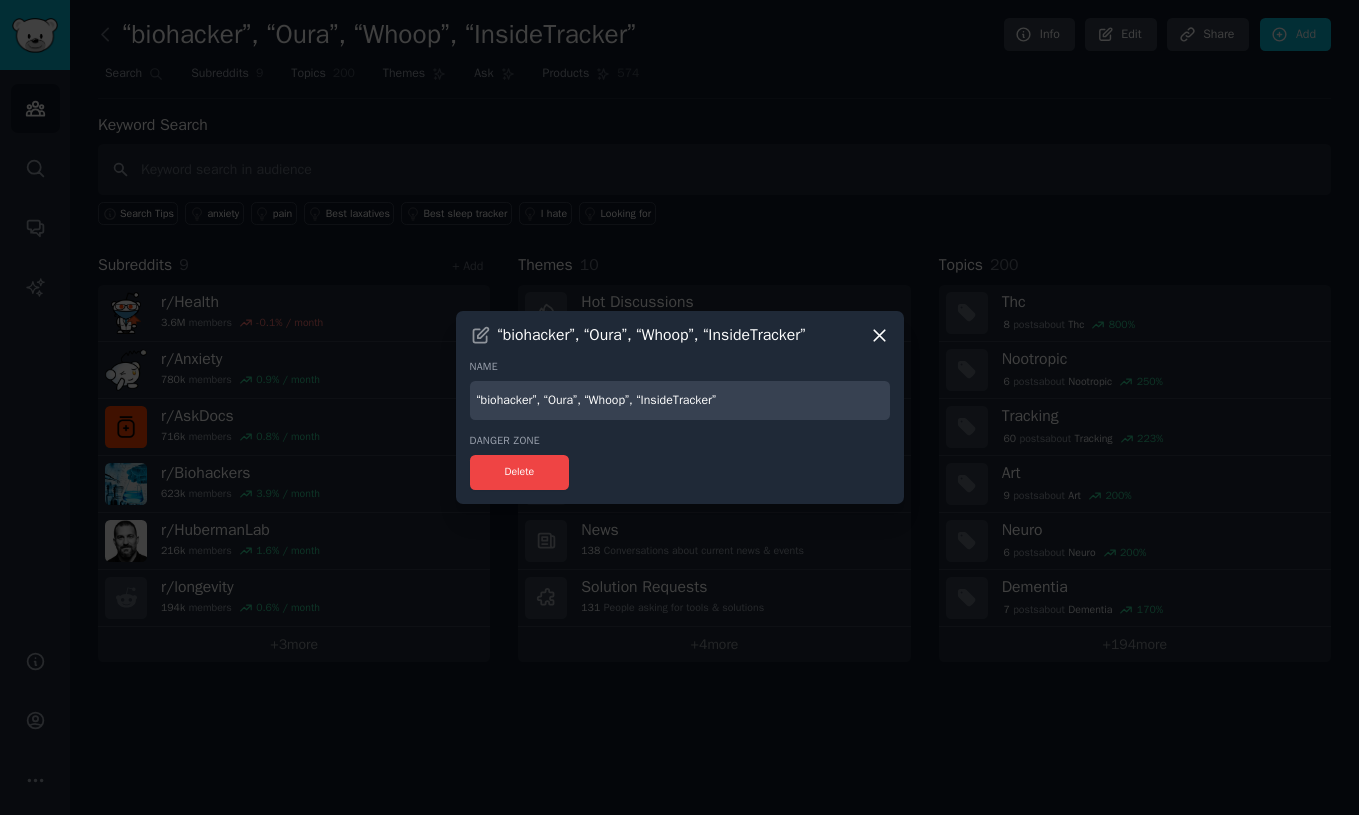click on "“biohacker”, “Oura”, “Whoop”, “InsideTracker” Name “biohacker”, “Oura”, “Whoop”, “InsideTracker” Danger Zone Delete" at bounding box center [680, 407] 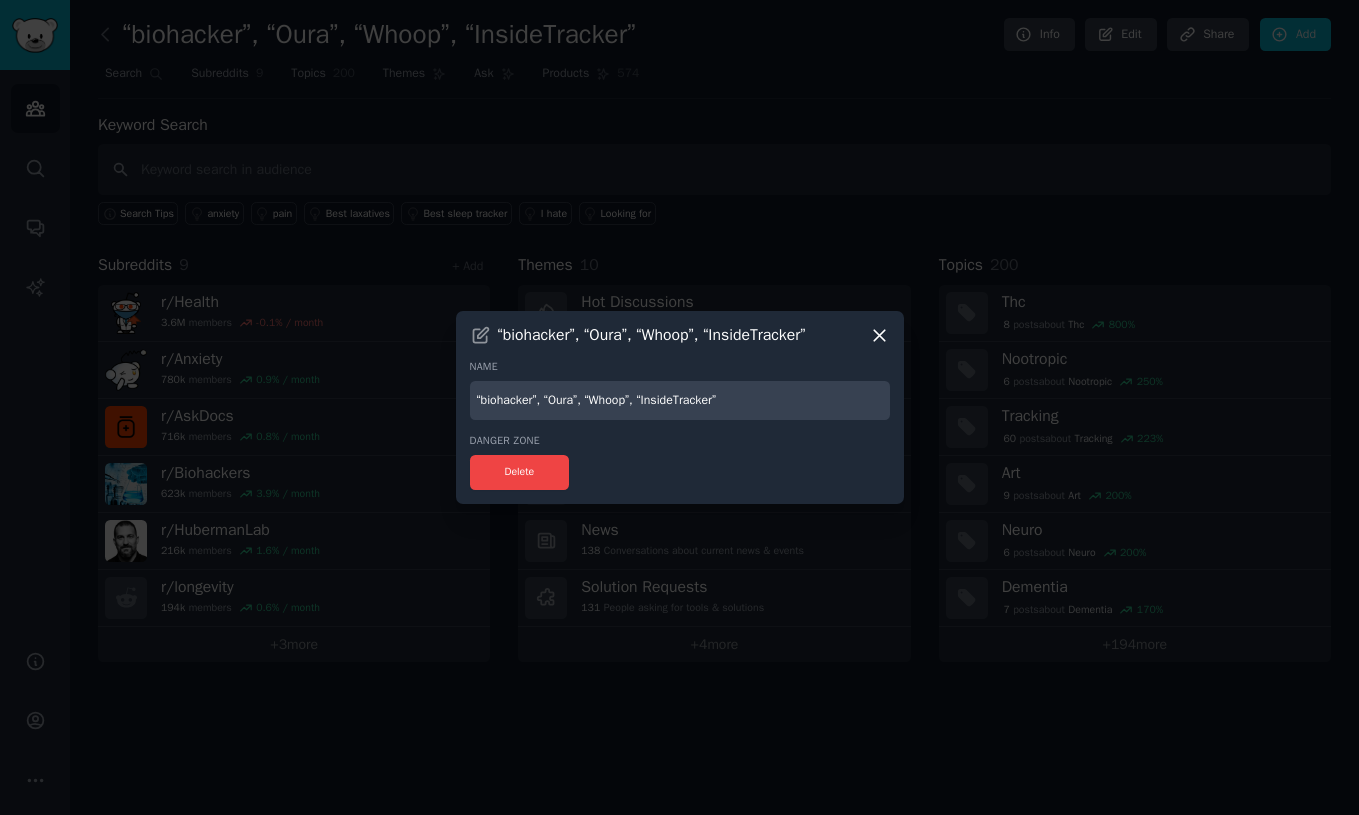 click on "“biohacker”, “Oura”, “Whoop”, “InsideTracker”" at bounding box center [680, 400] 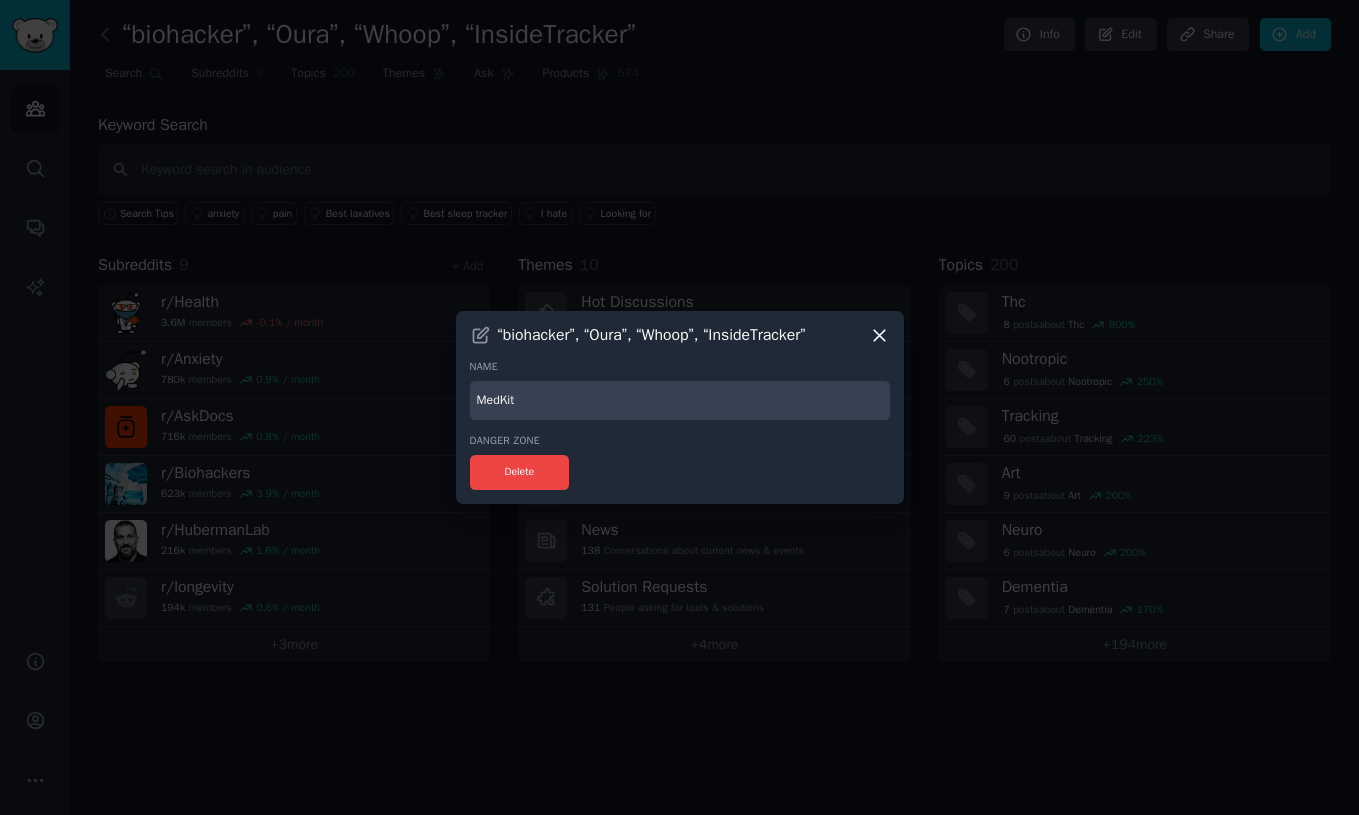 type on "MedKit" 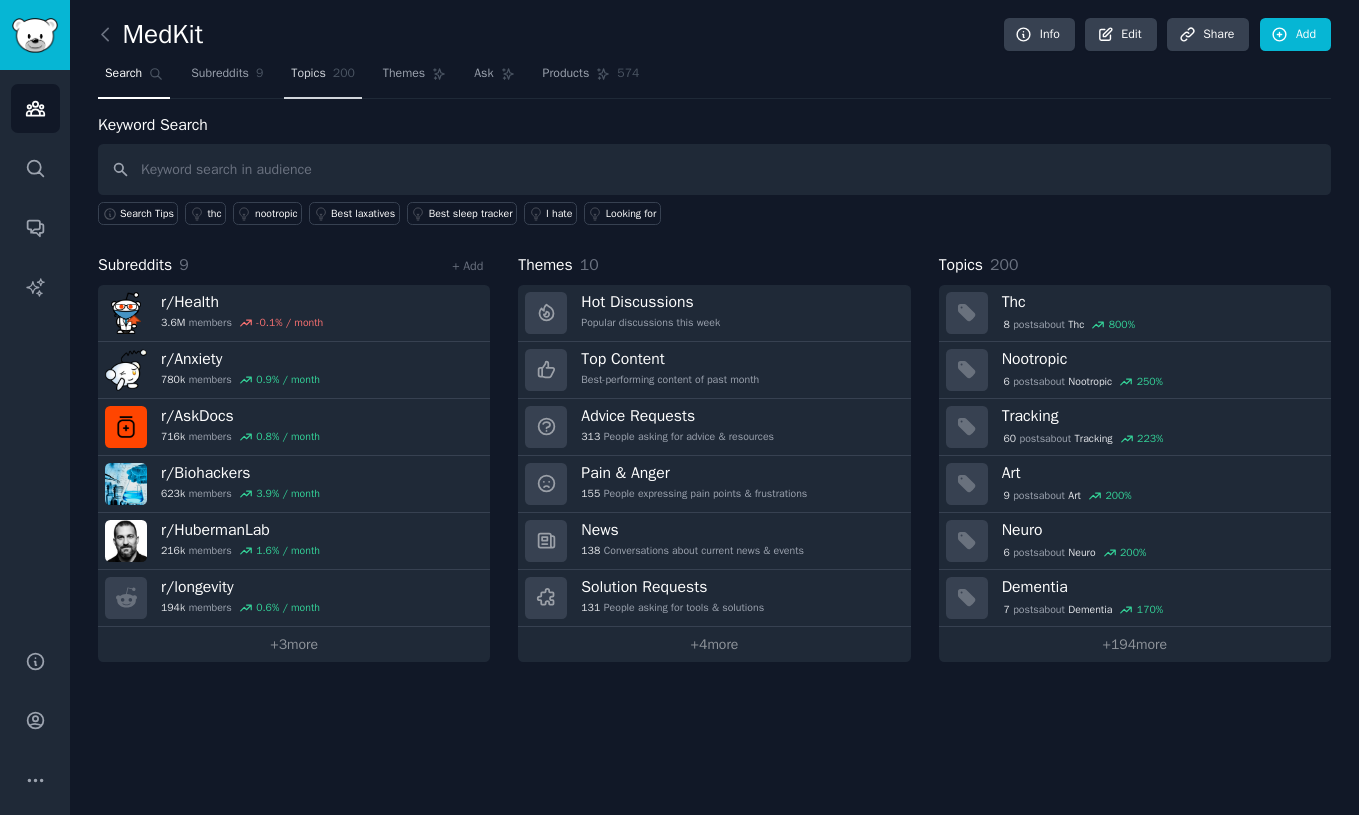 click on "Topics" at bounding box center (308, 74) 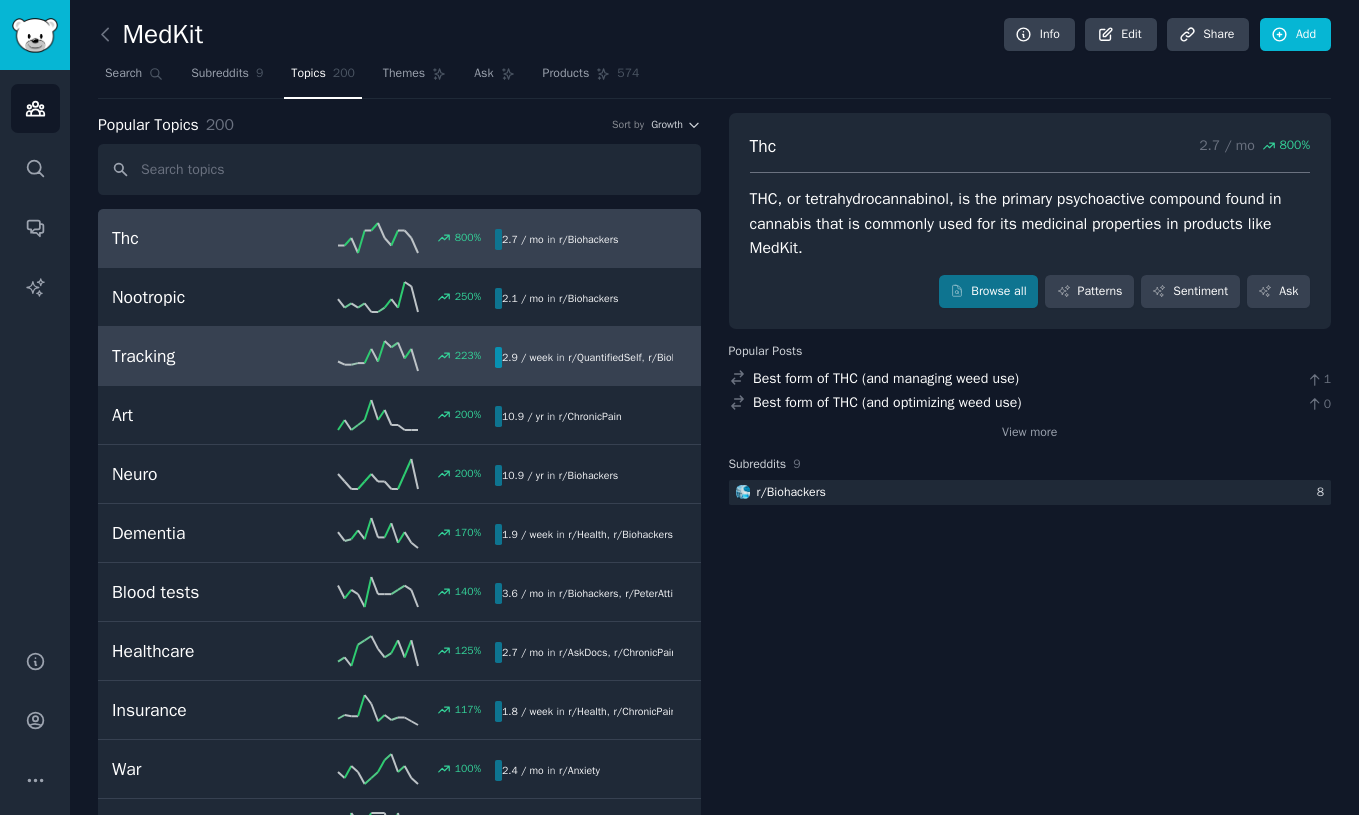 click on "Tracking" at bounding box center (208, 356) 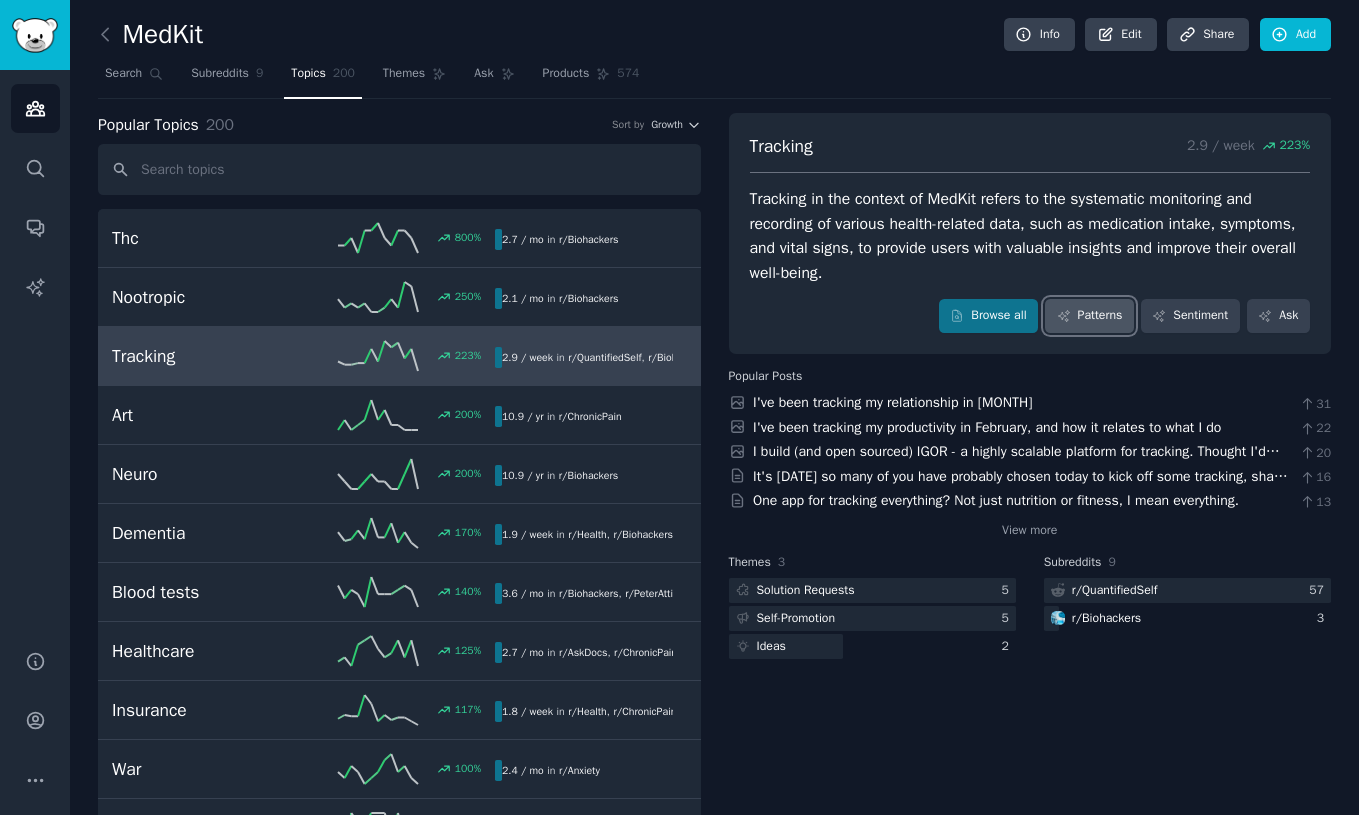 click on "Patterns" at bounding box center (1089, 316) 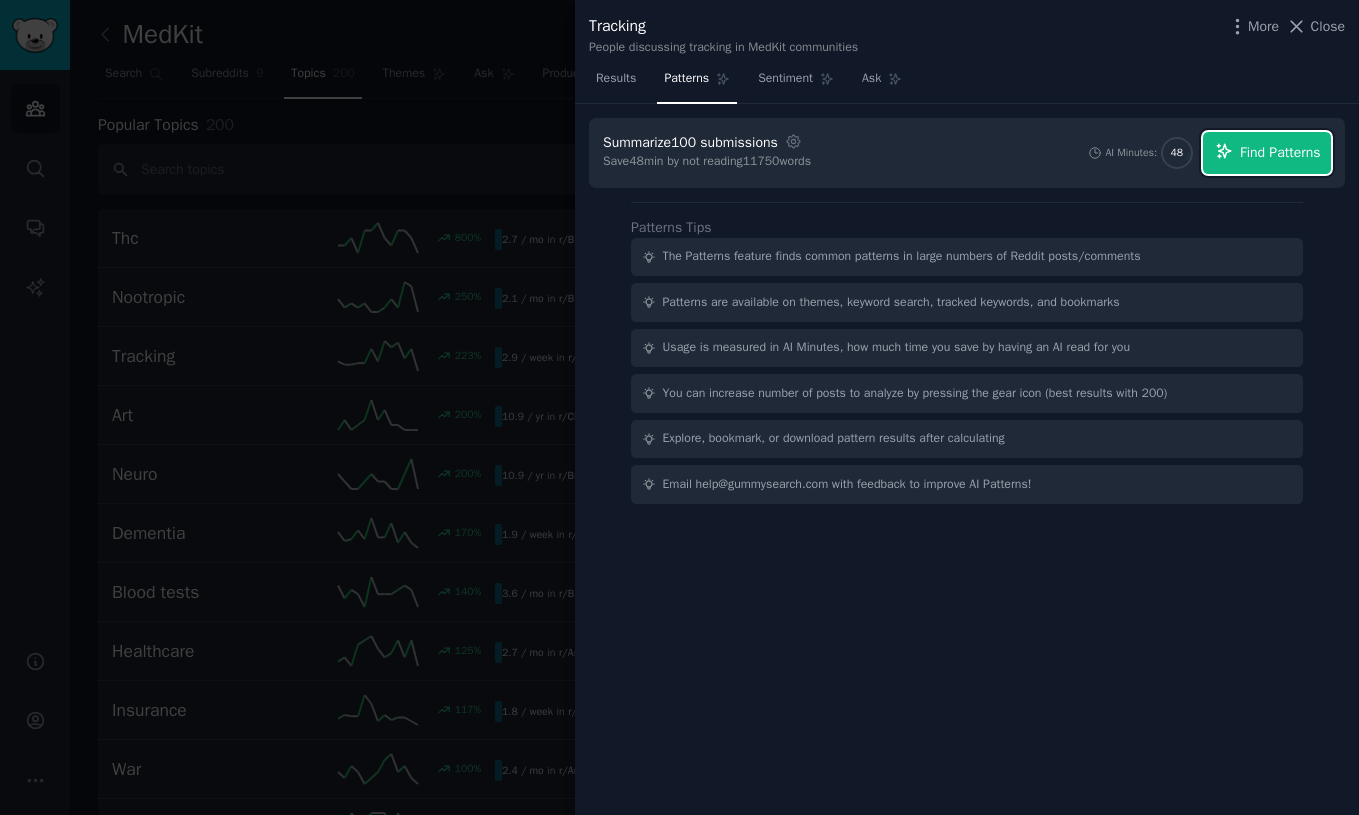 click on "Find Patterns" at bounding box center (1280, 152) 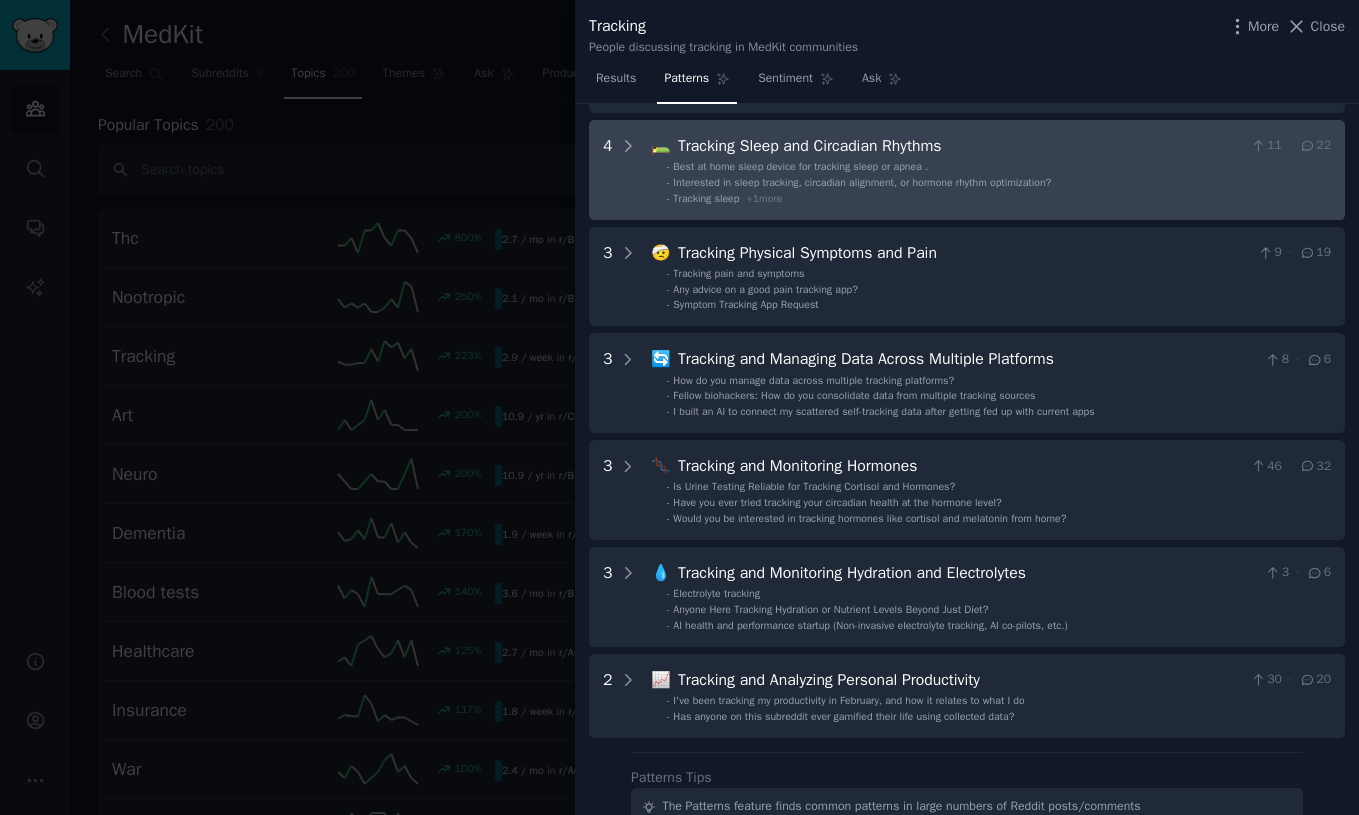 scroll, scrollTop: 406, scrollLeft: 0, axis: vertical 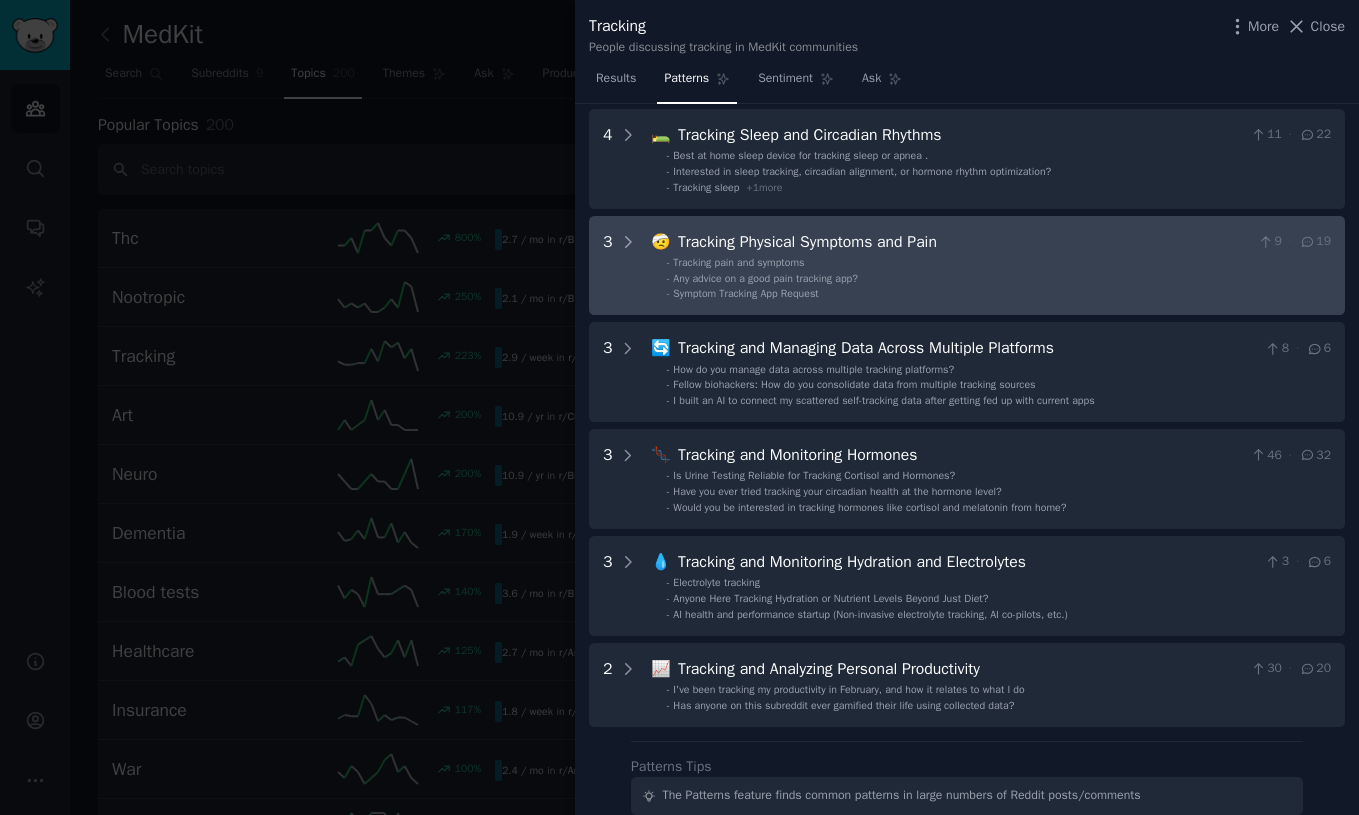 click on "- Any advice on a good pain tracking app?" at bounding box center [999, 279] 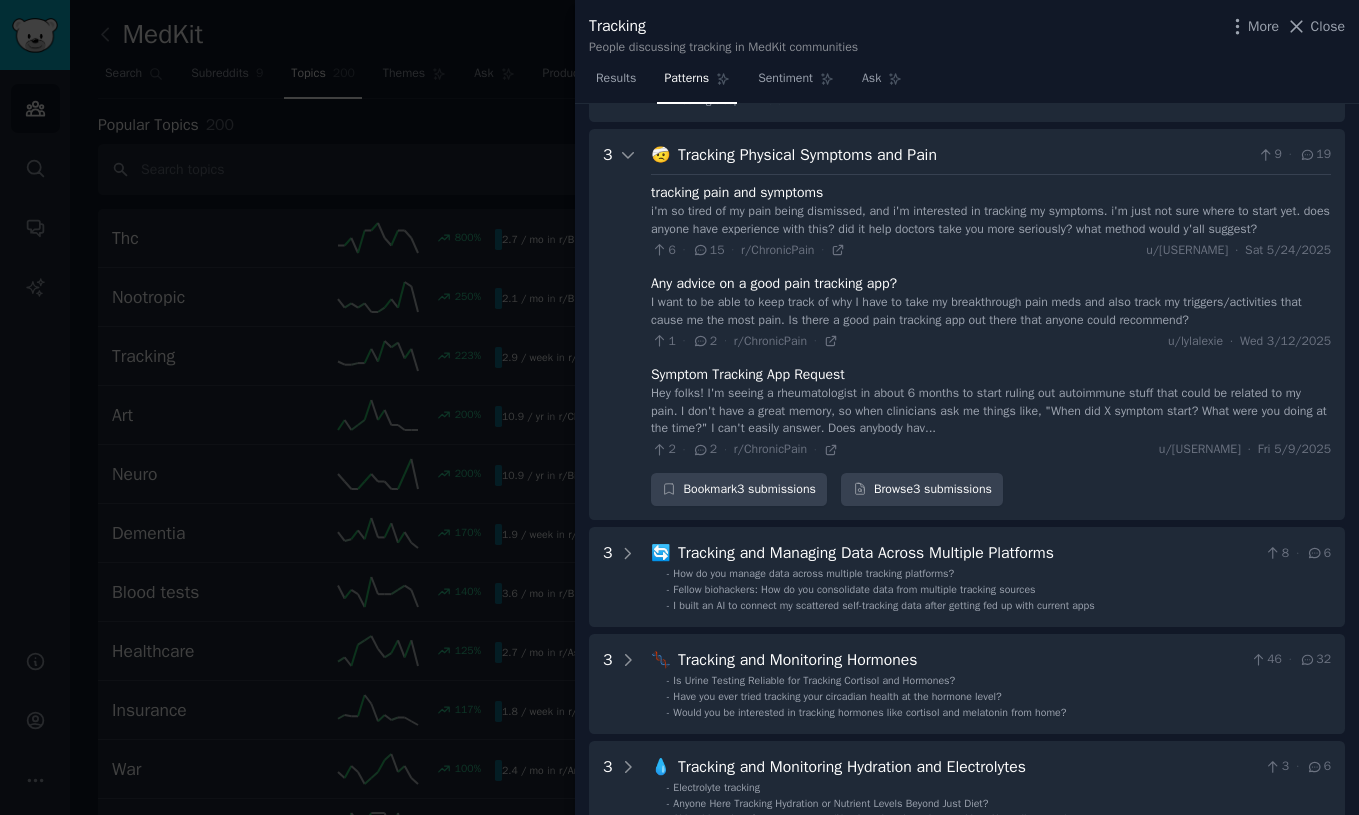 scroll, scrollTop: 492, scrollLeft: 0, axis: vertical 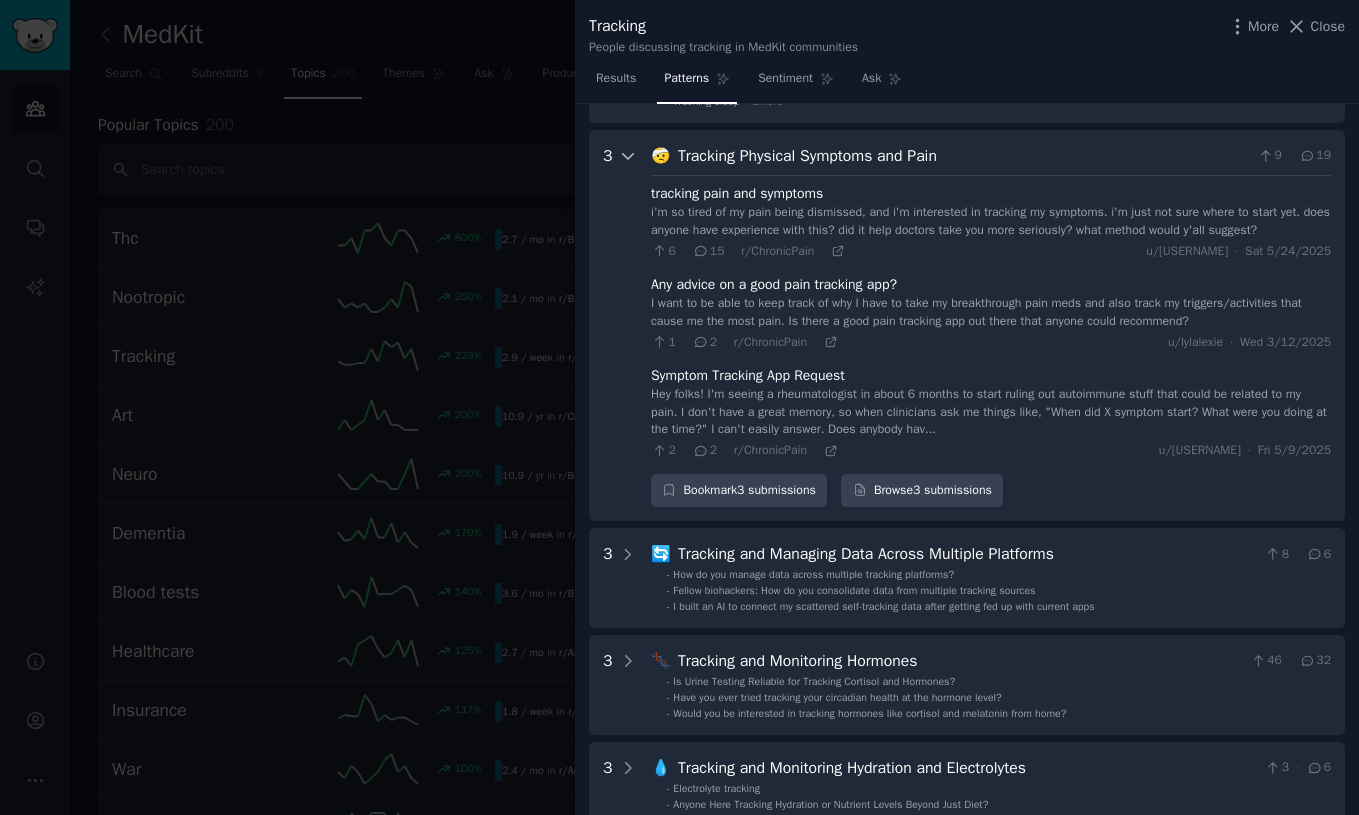 click 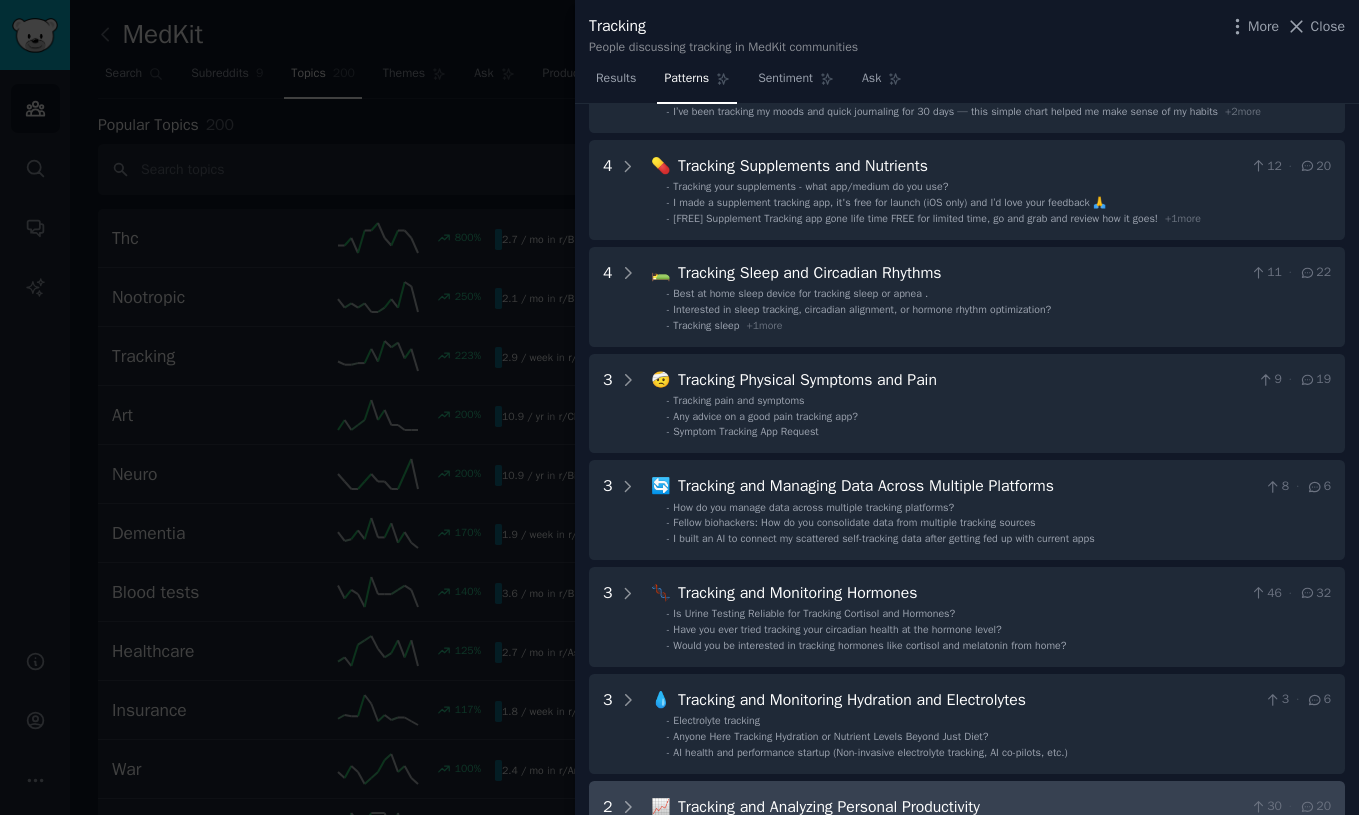 scroll, scrollTop: 0, scrollLeft: 0, axis: both 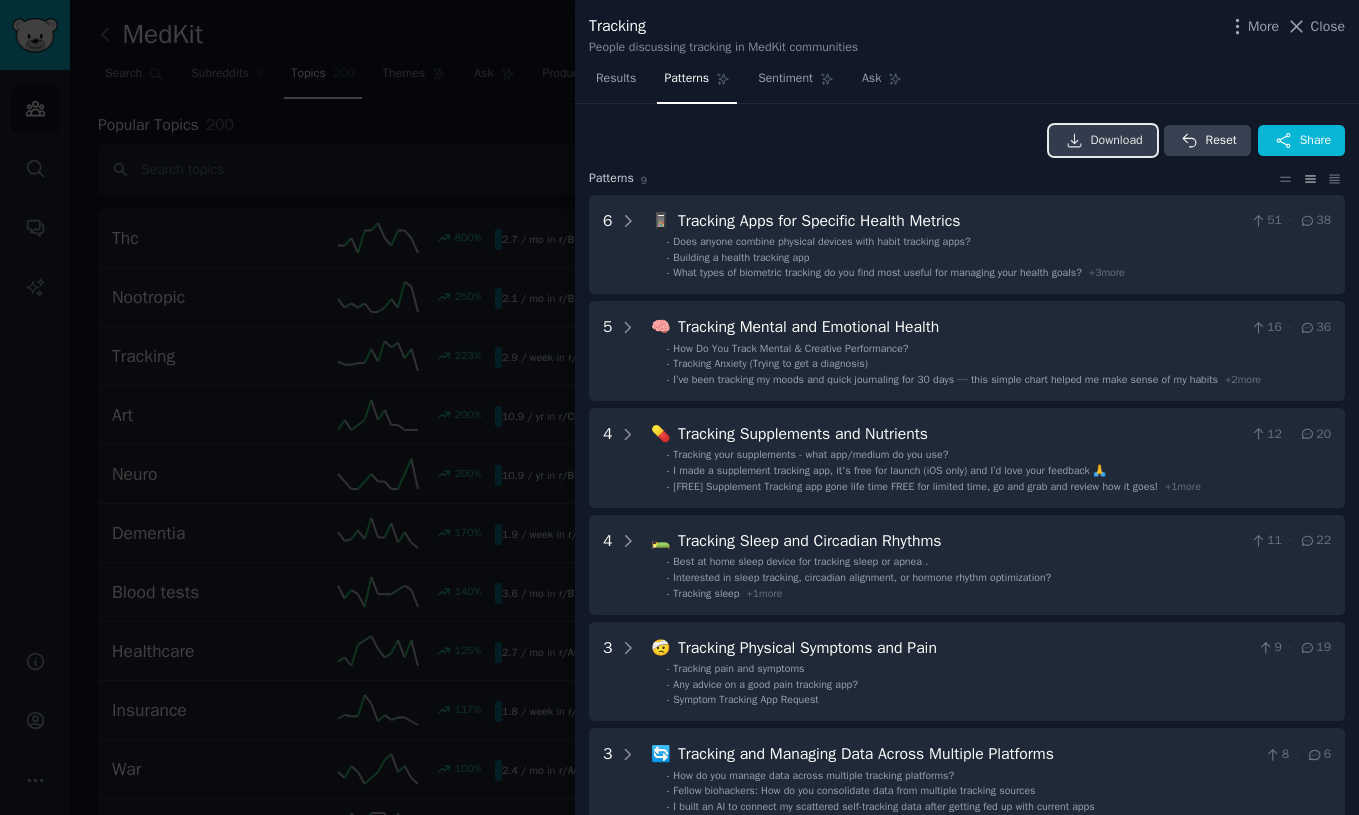 click on "Download" at bounding box center [1103, 141] 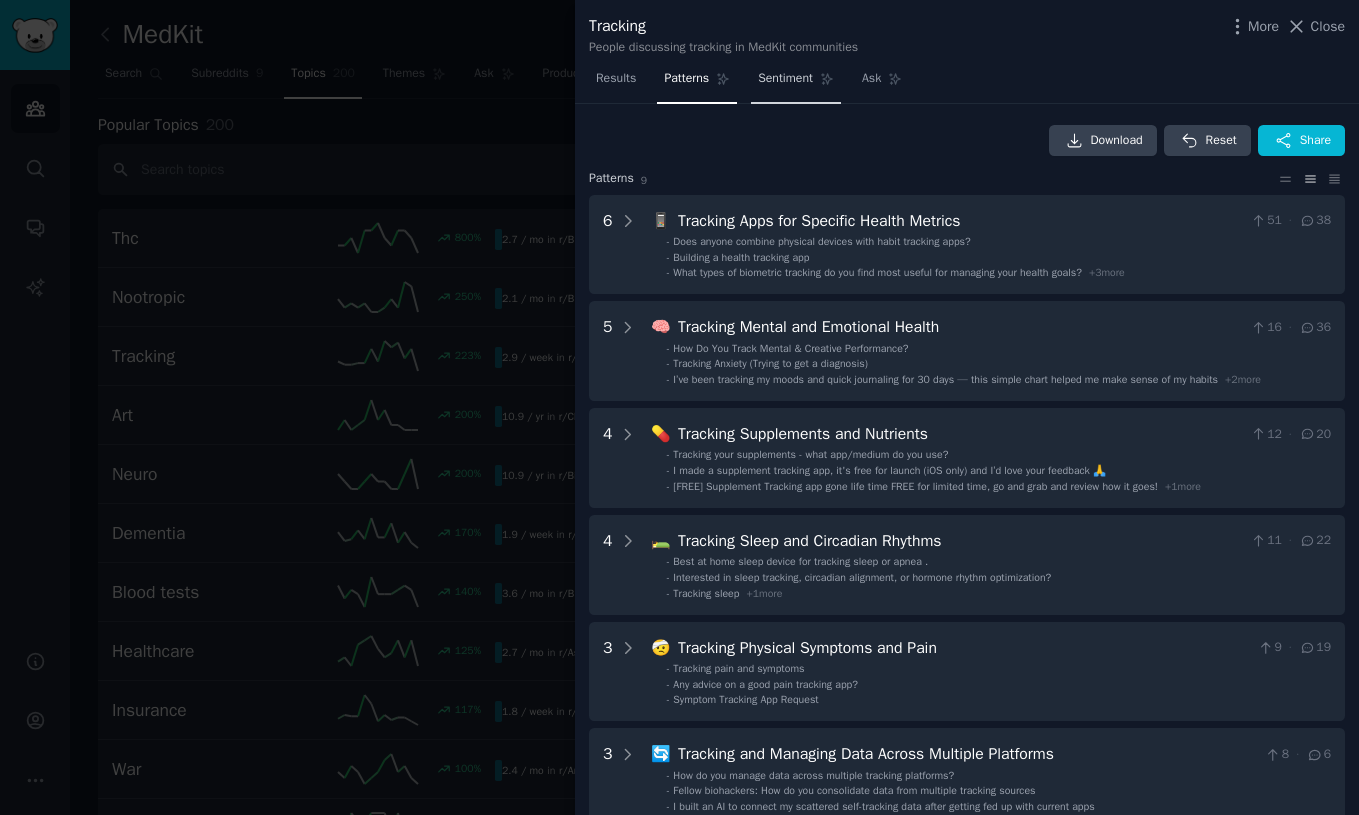 click on "Sentiment" at bounding box center [785, 79] 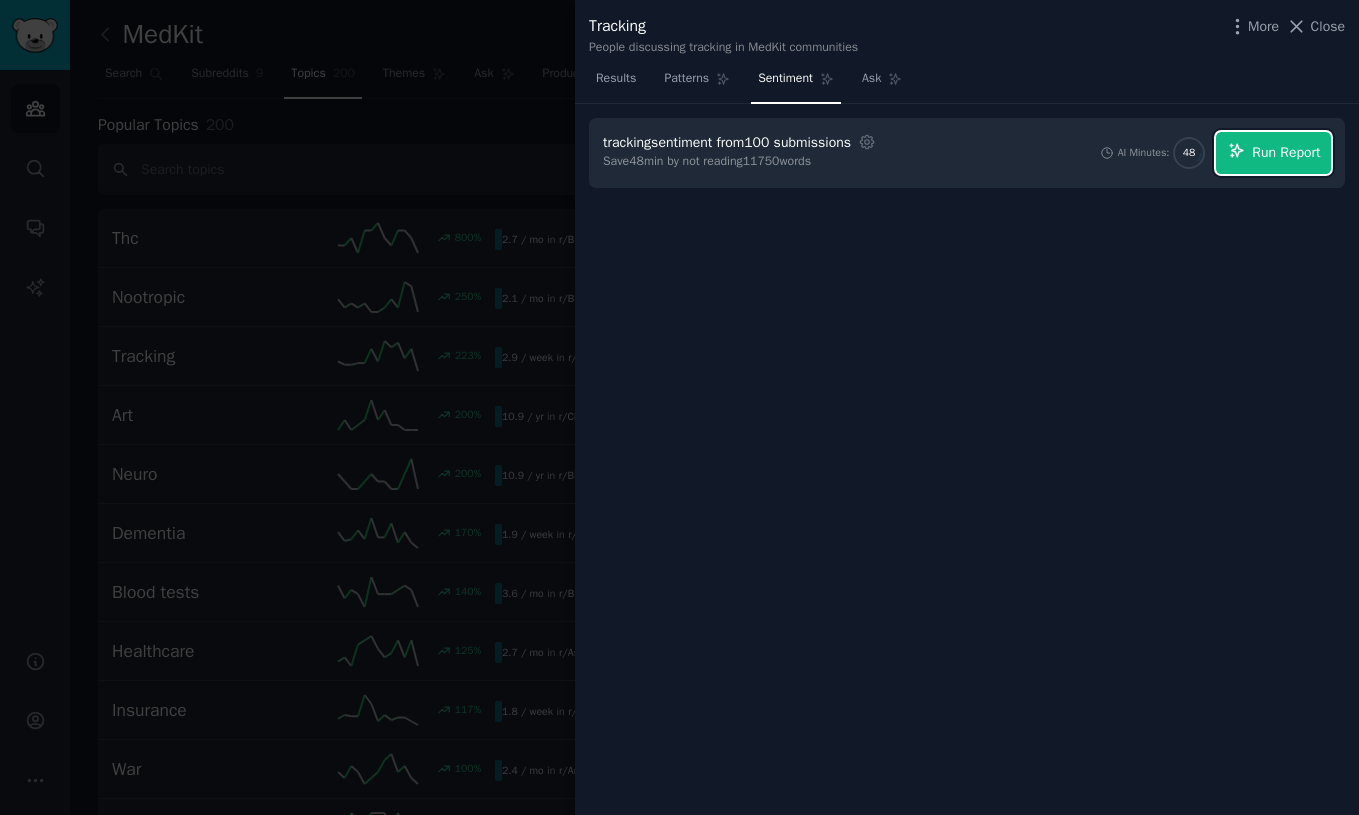 click on "Run Report" at bounding box center [1273, 153] 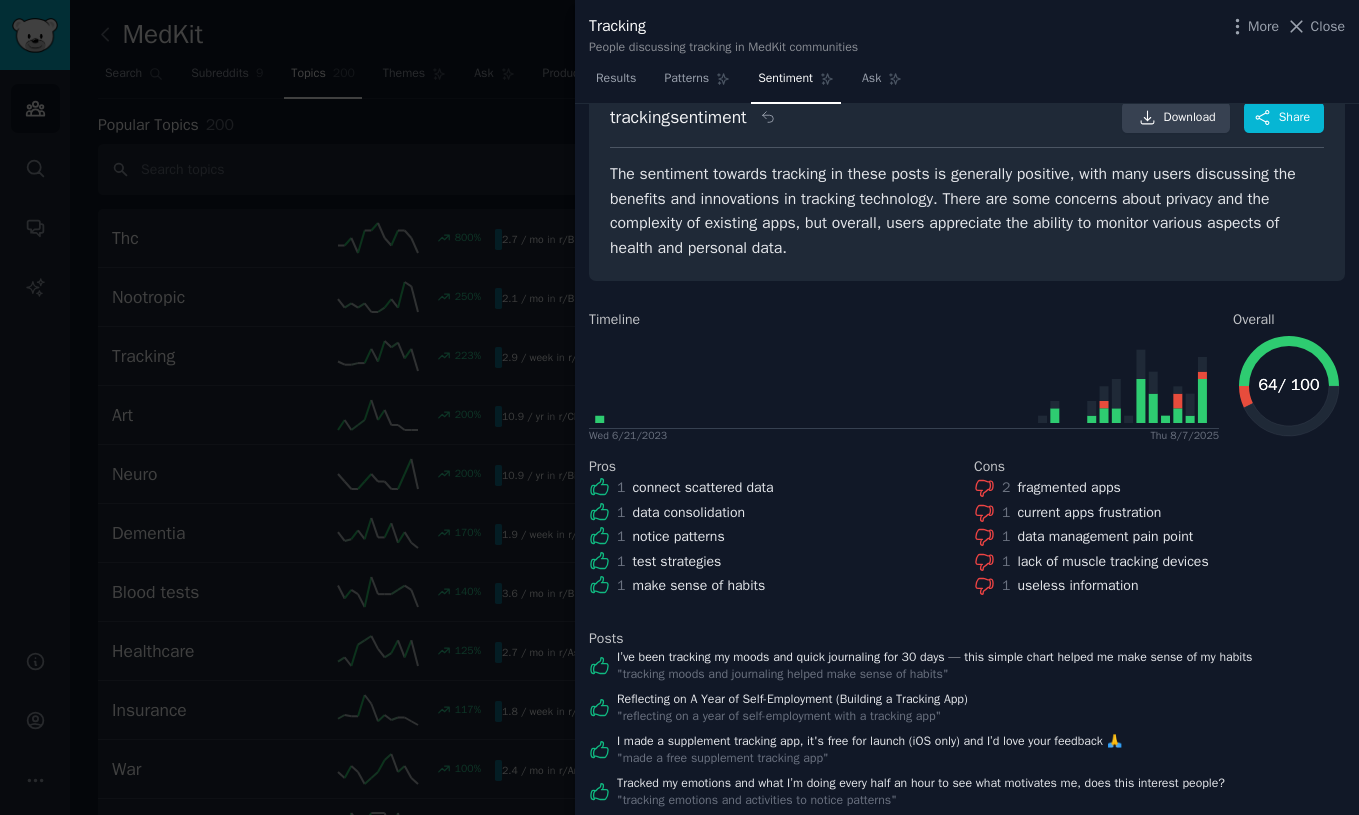 scroll, scrollTop: 0, scrollLeft: 0, axis: both 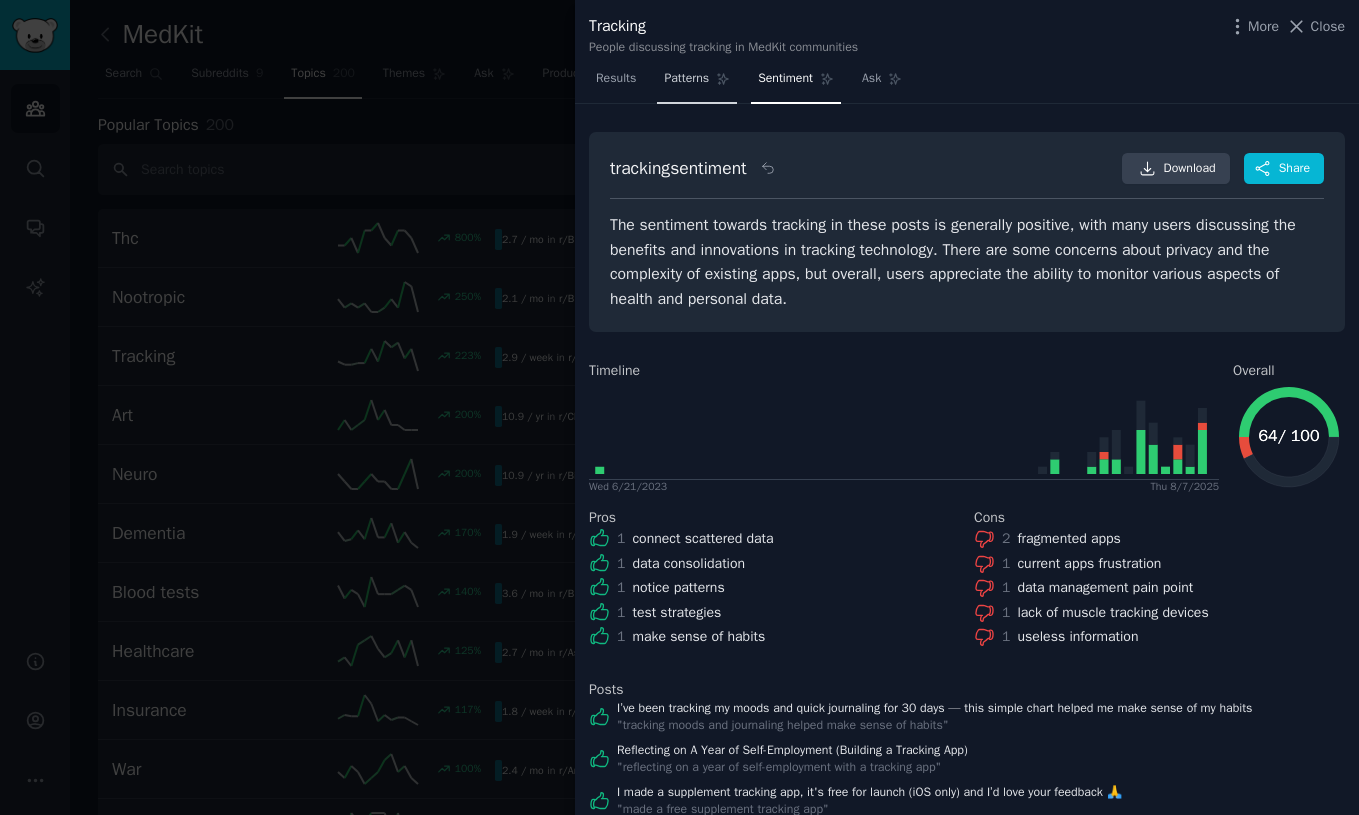 click on "Patterns" at bounding box center (686, 79) 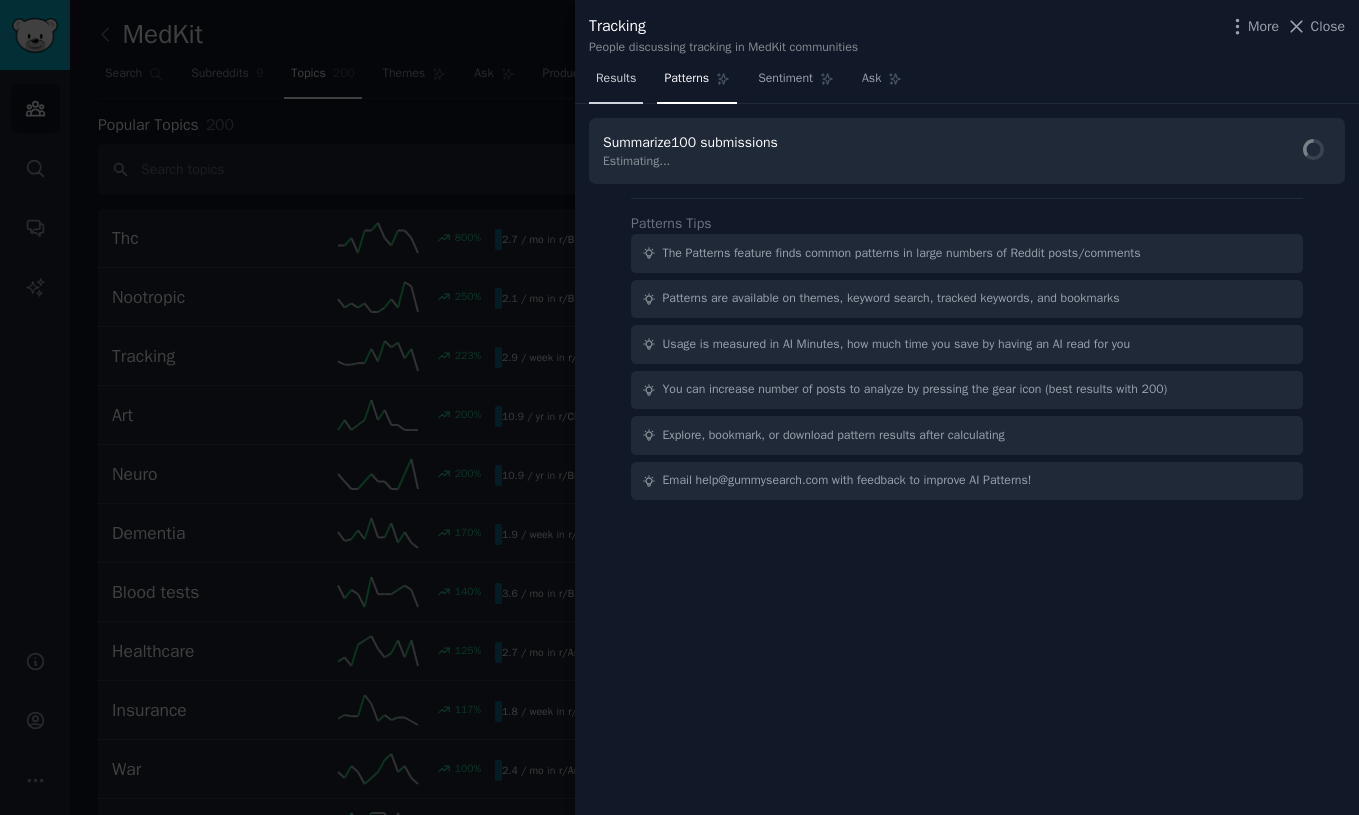 click on "Results" at bounding box center [616, 79] 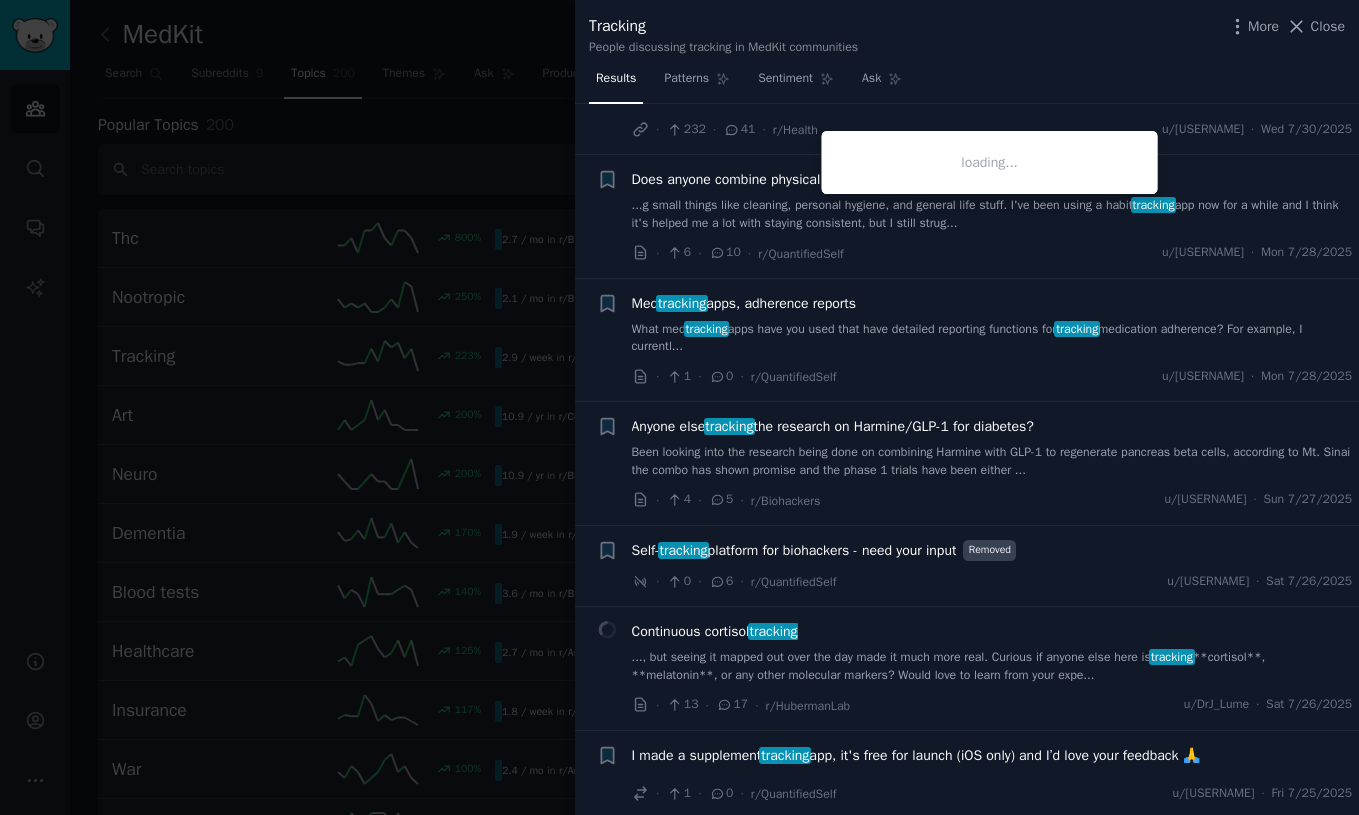 scroll, scrollTop: 623, scrollLeft: 0, axis: vertical 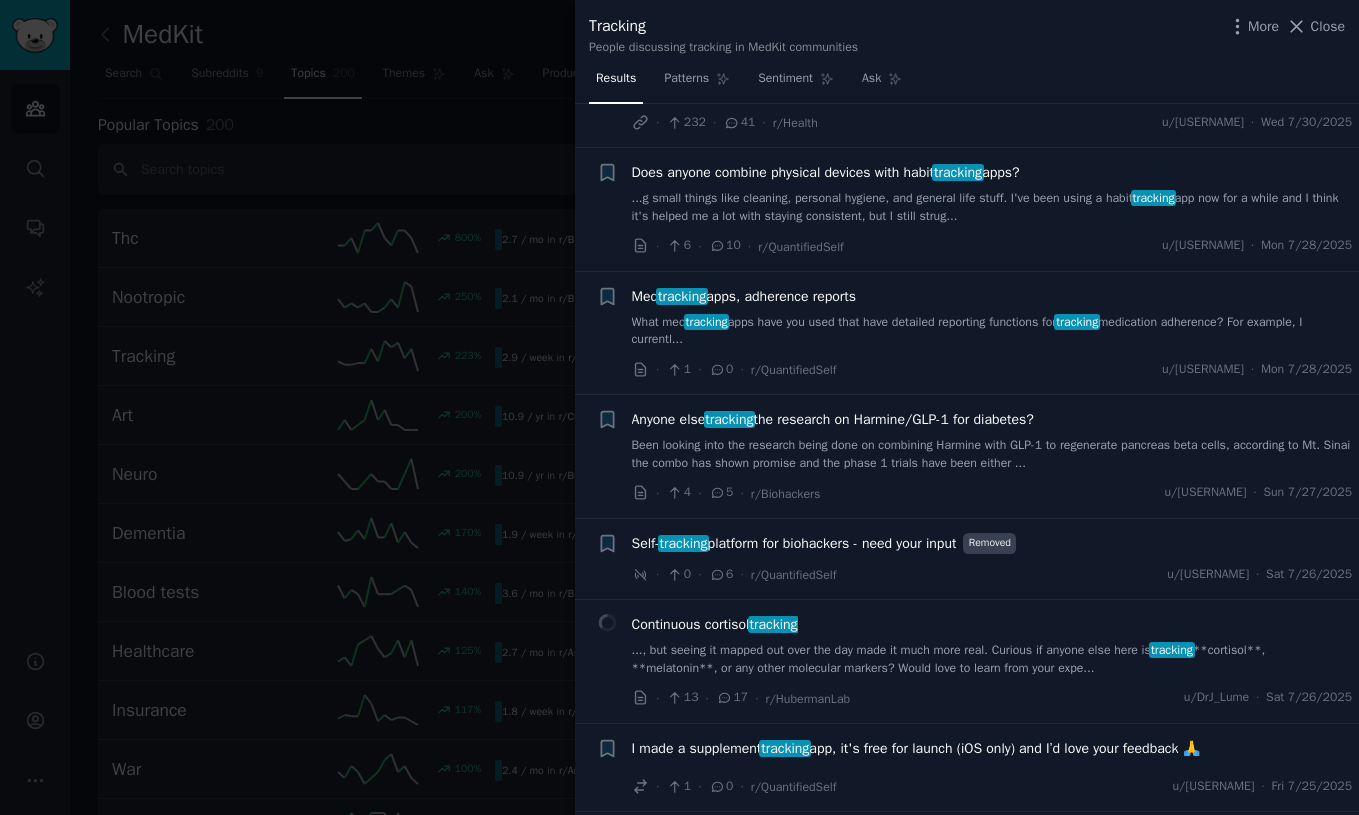 click on "What med  tracking  apps have you used that have detailed reporting functions for  tracking  medication adherence? For example, I currentl..." at bounding box center (992, 331) 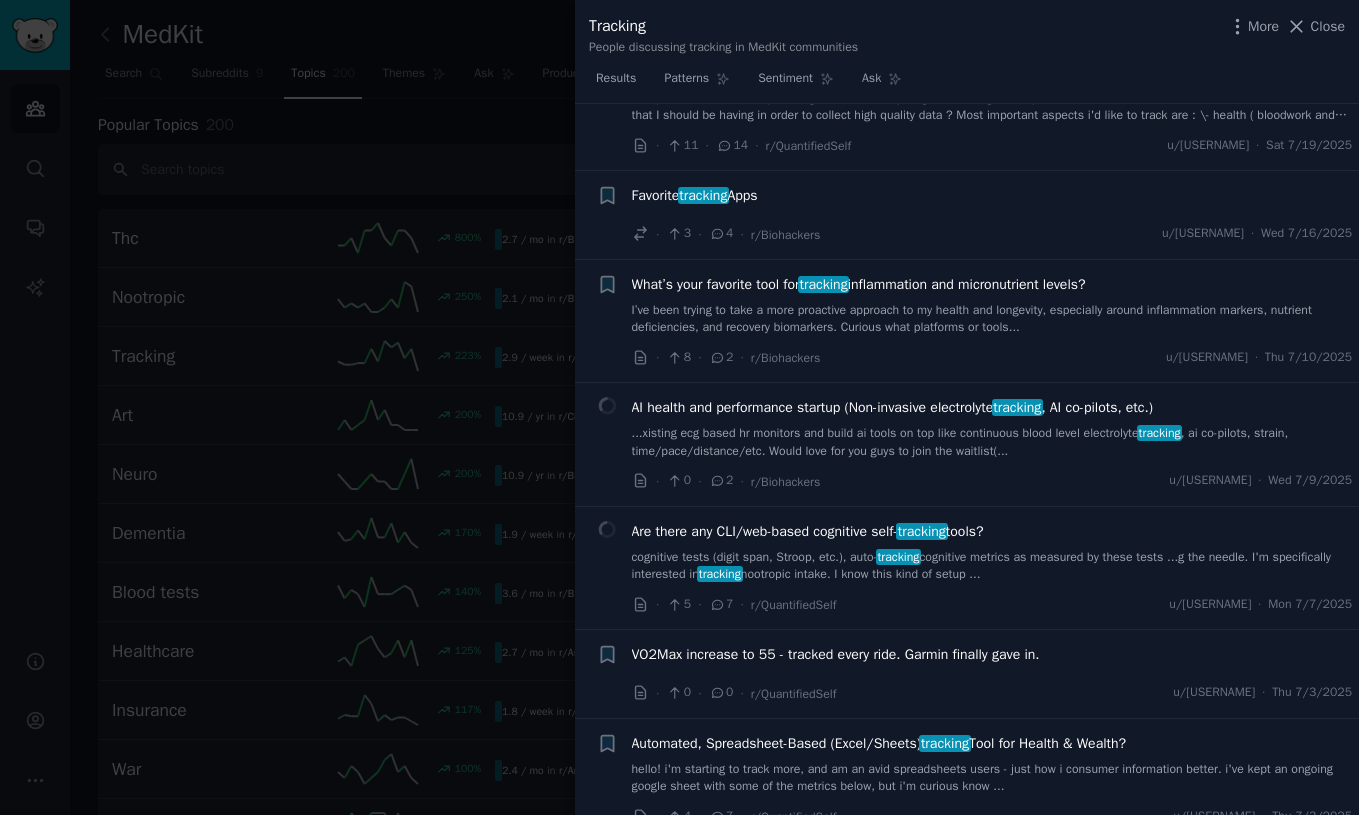 scroll, scrollTop: 1777, scrollLeft: 0, axis: vertical 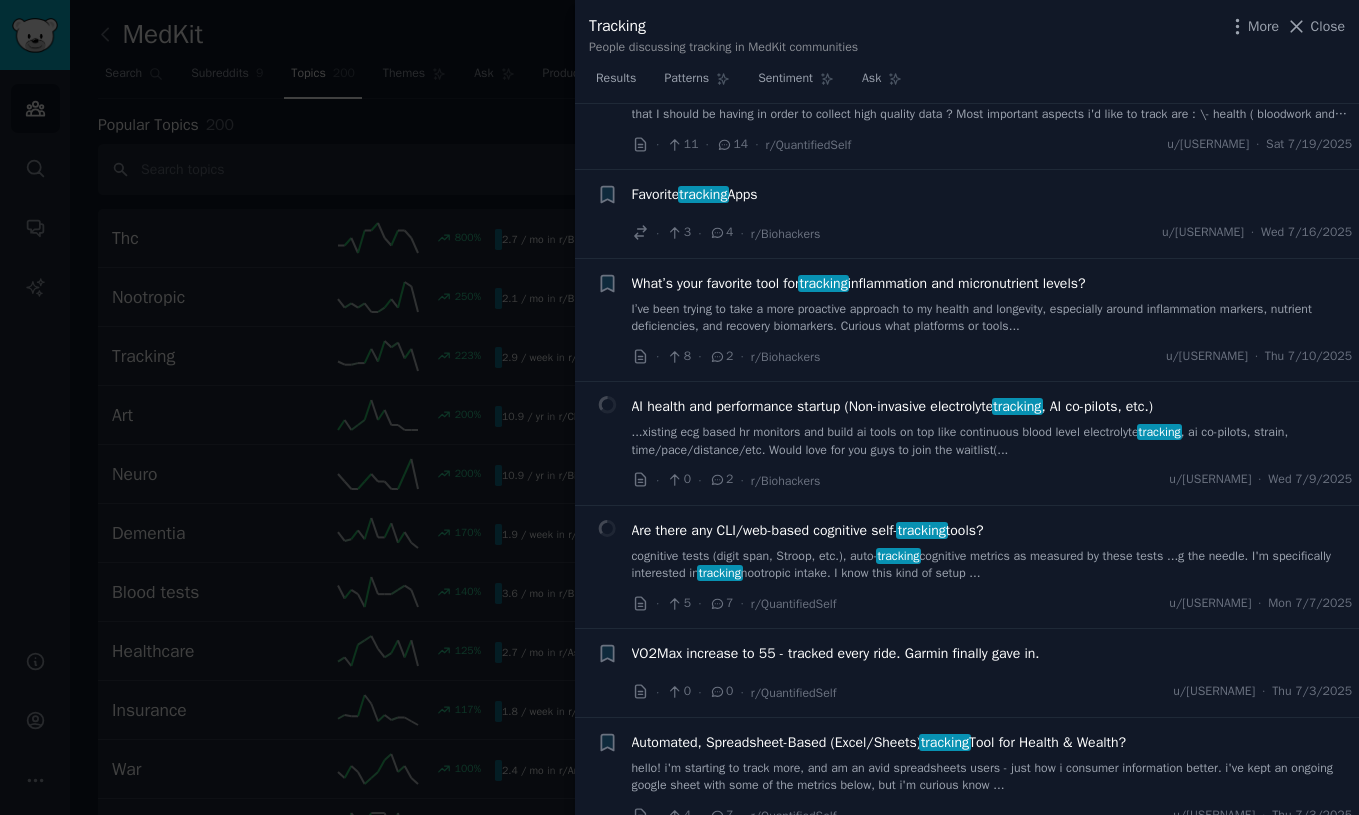 click on "Favorite  tracking  Apps" at bounding box center [992, 194] 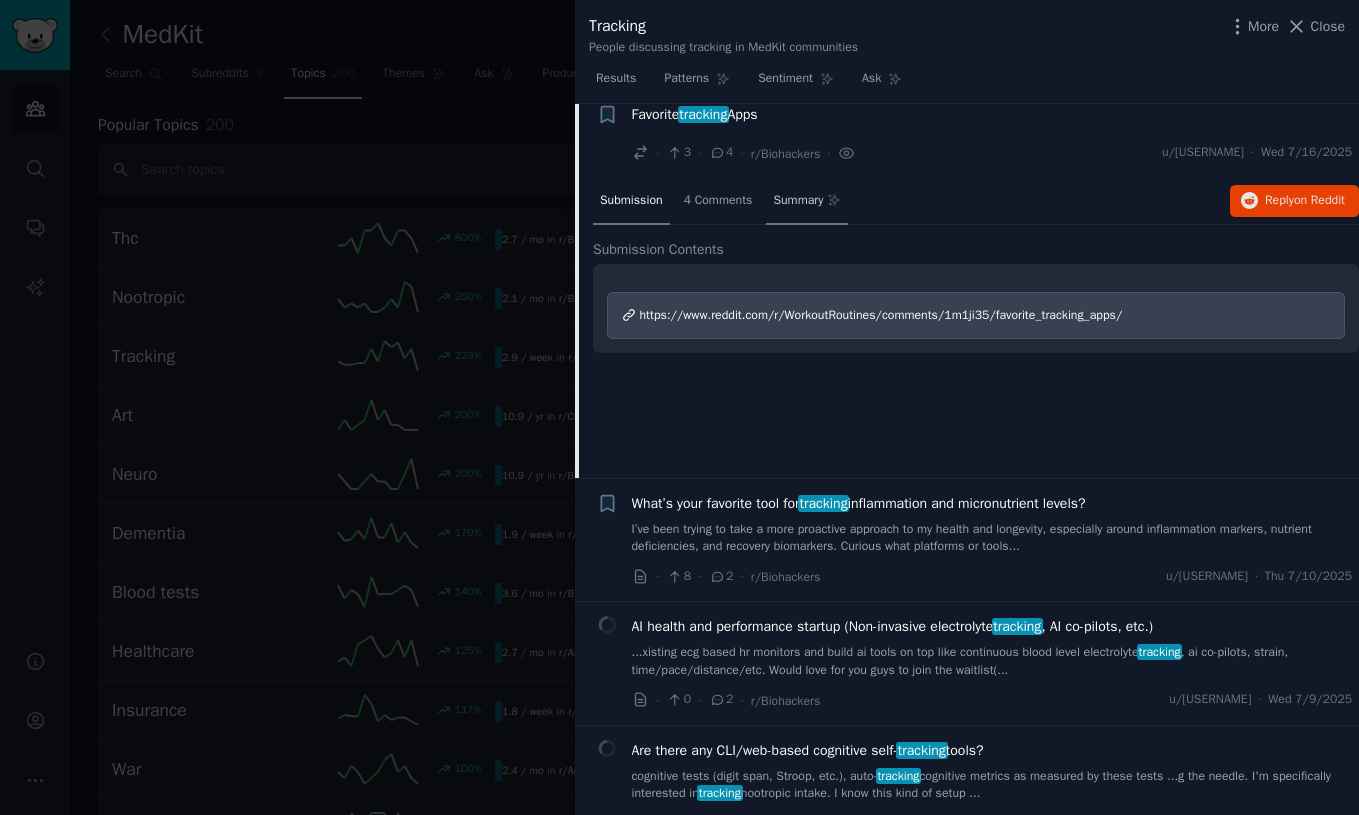 scroll, scrollTop: 1564, scrollLeft: 0, axis: vertical 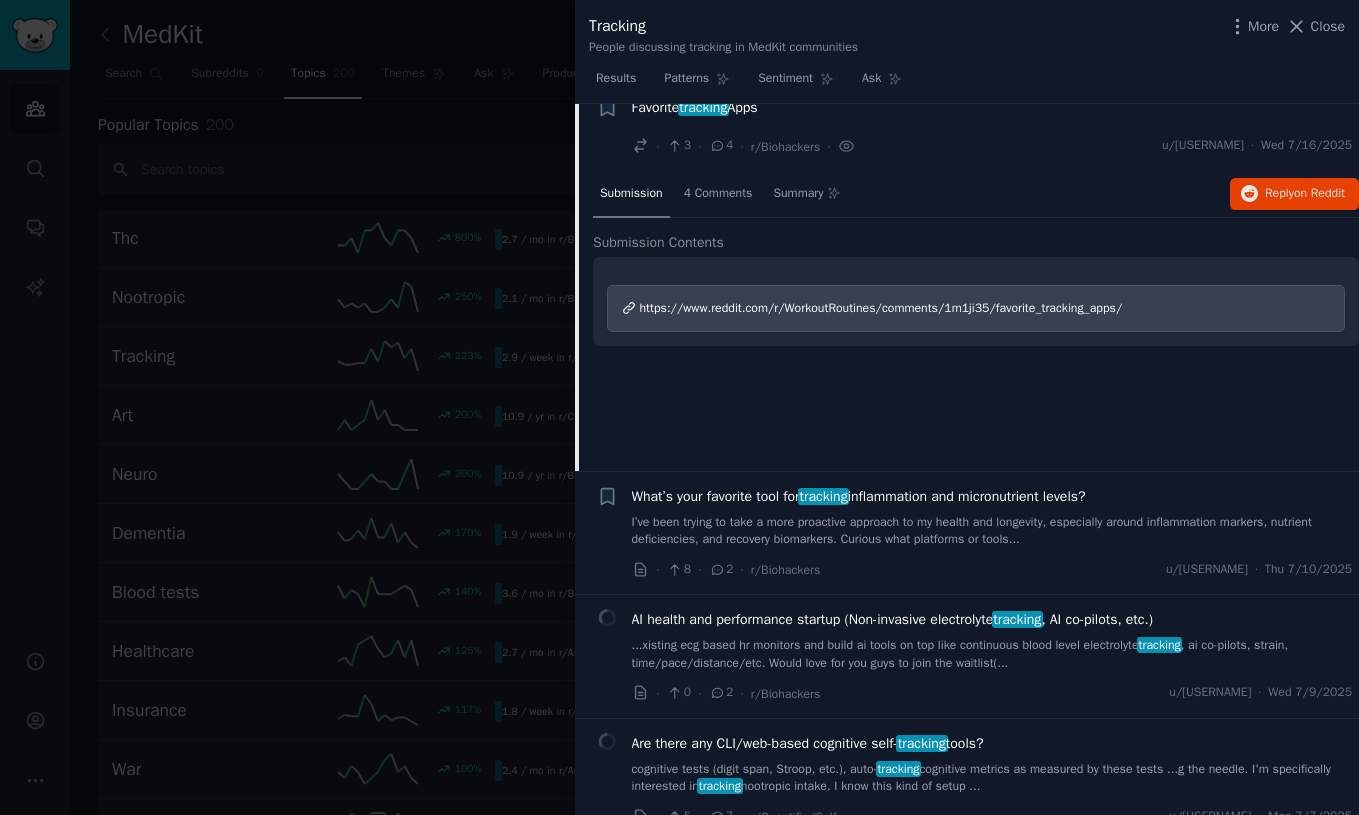 click on "https://www.reddit.com/r/WorkoutRoutines/comments/1m1ji35/favorite_tracking_apps/" at bounding box center (881, 308) 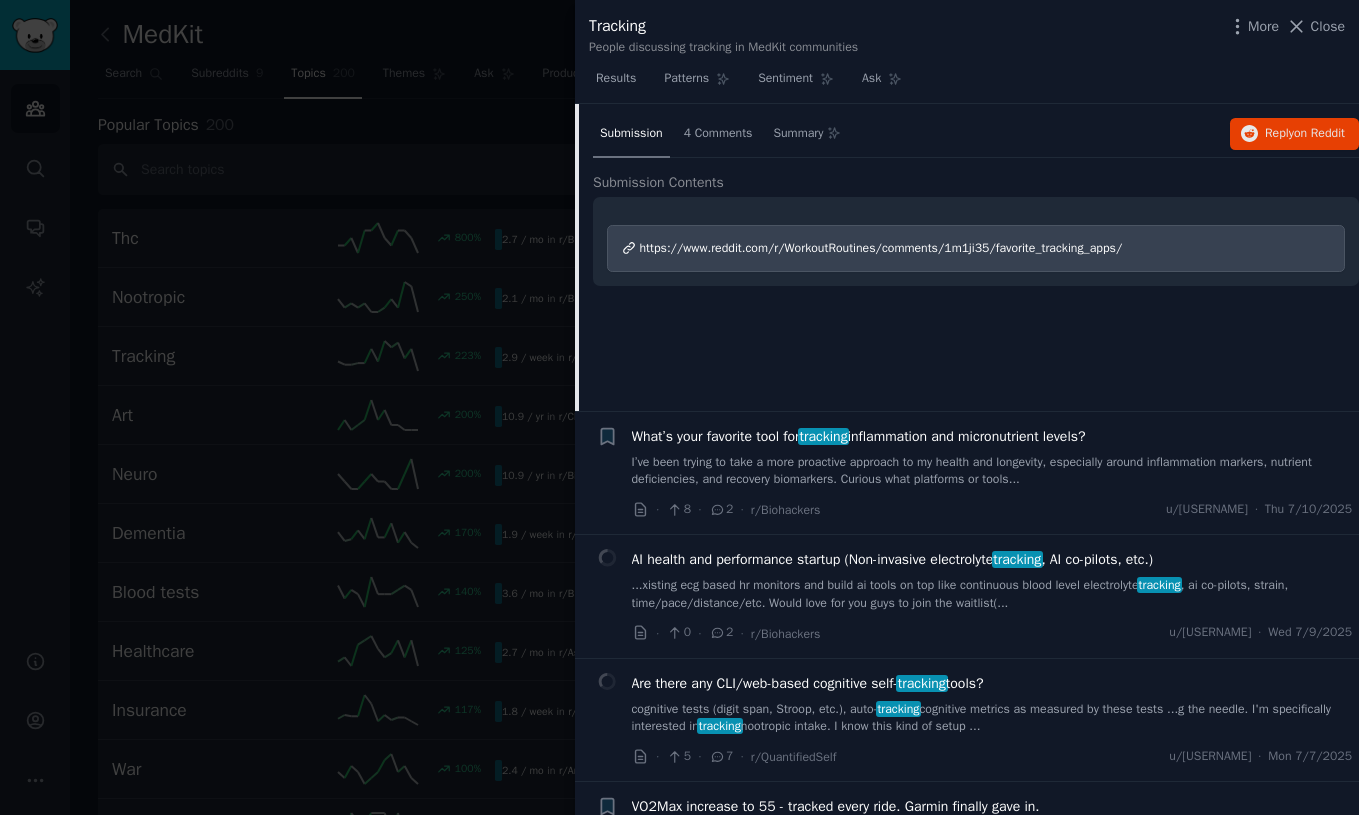 scroll, scrollTop: 1633, scrollLeft: 0, axis: vertical 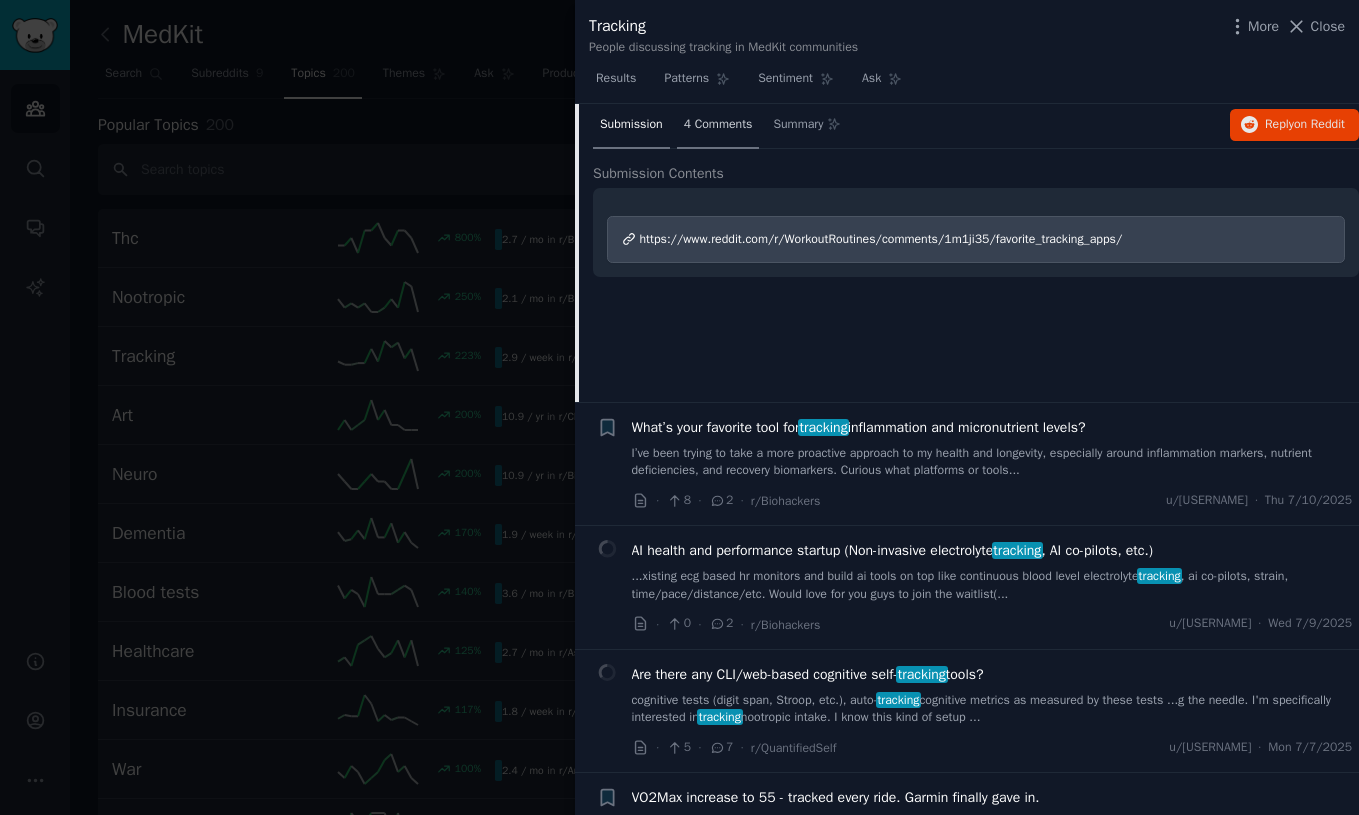 click on "4 Comments" at bounding box center [718, 125] 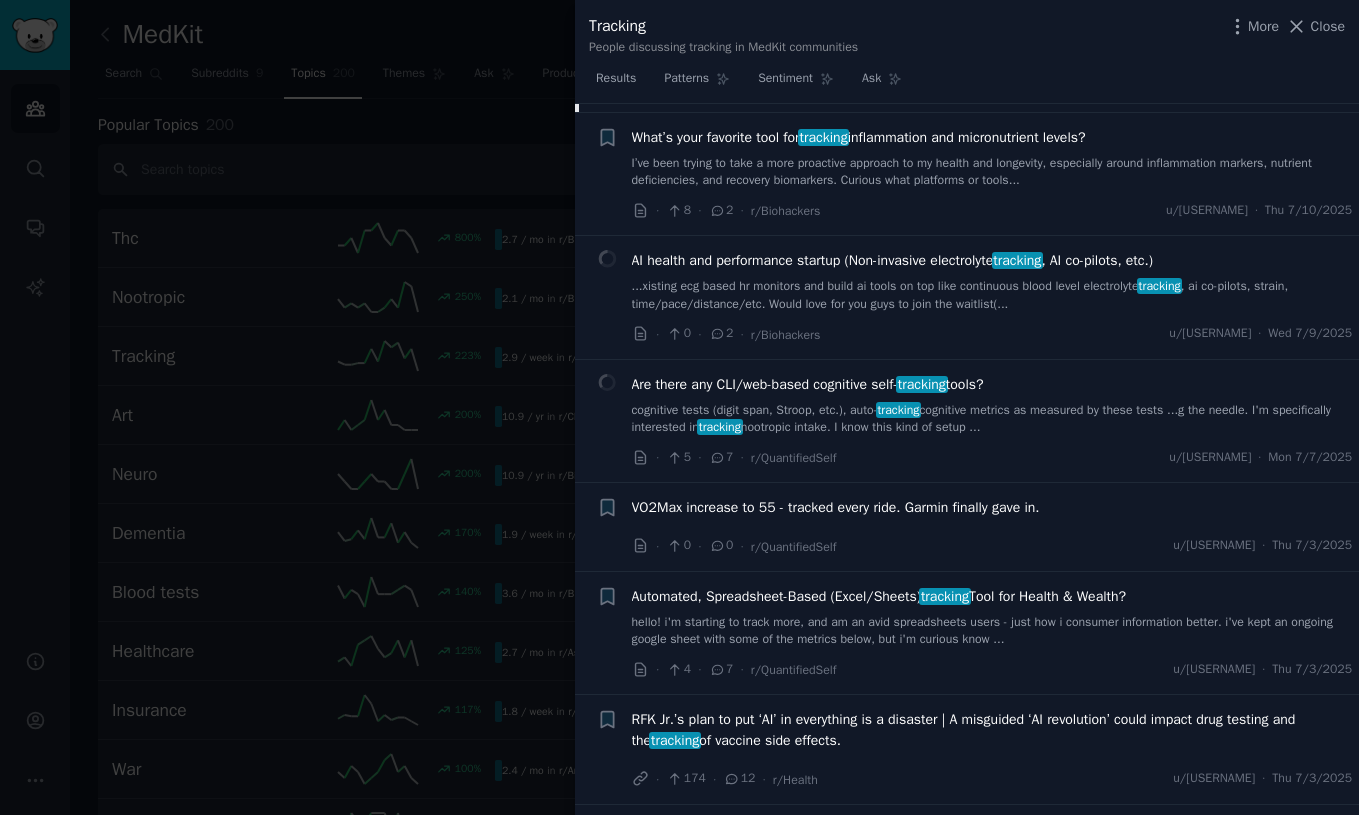 scroll, scrollTop: 2008, scrollLeft: 0, axis: vertical 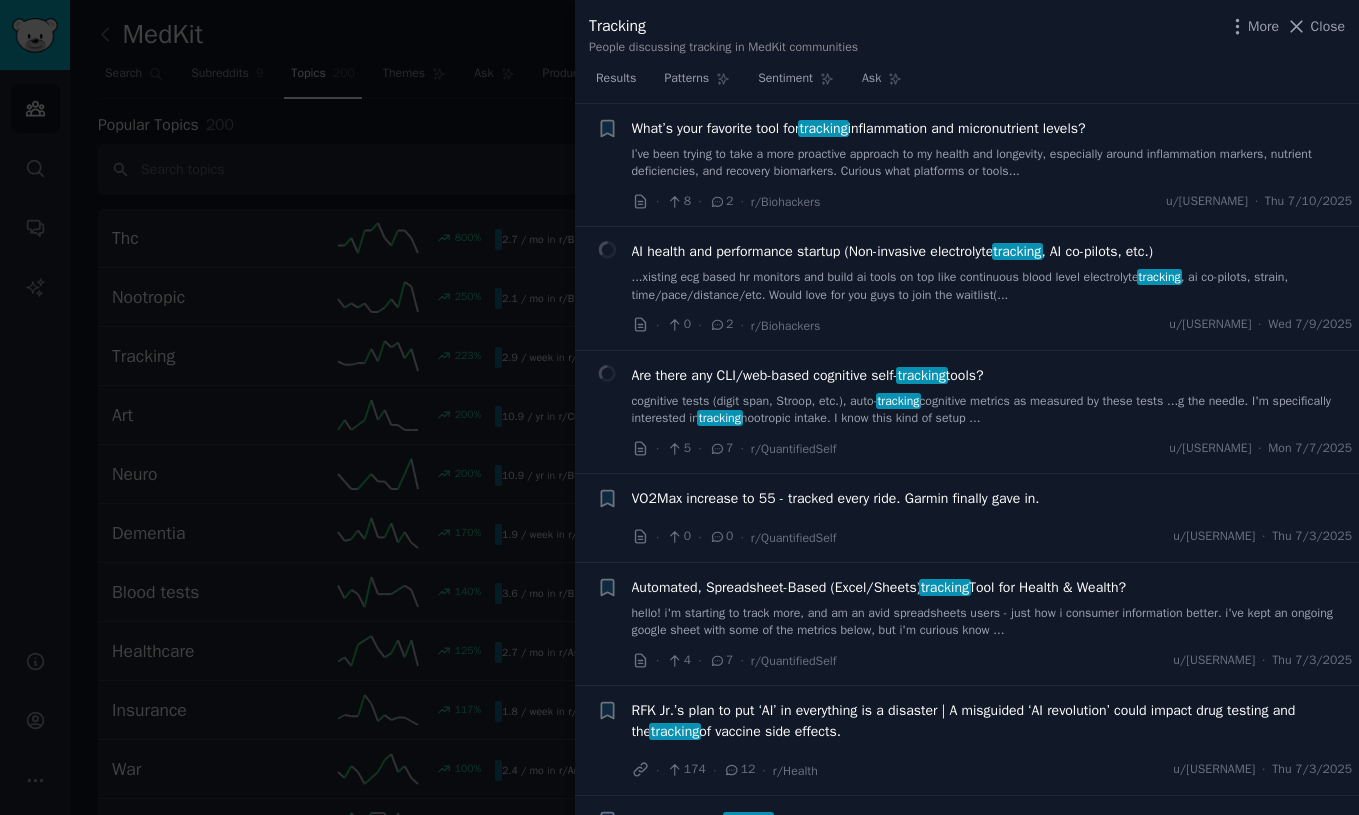 click on "AI health and performance startup (Non-invasive electrolyte  tracking , AI co-pilots, etc.)" at bounding box center [892, 251] 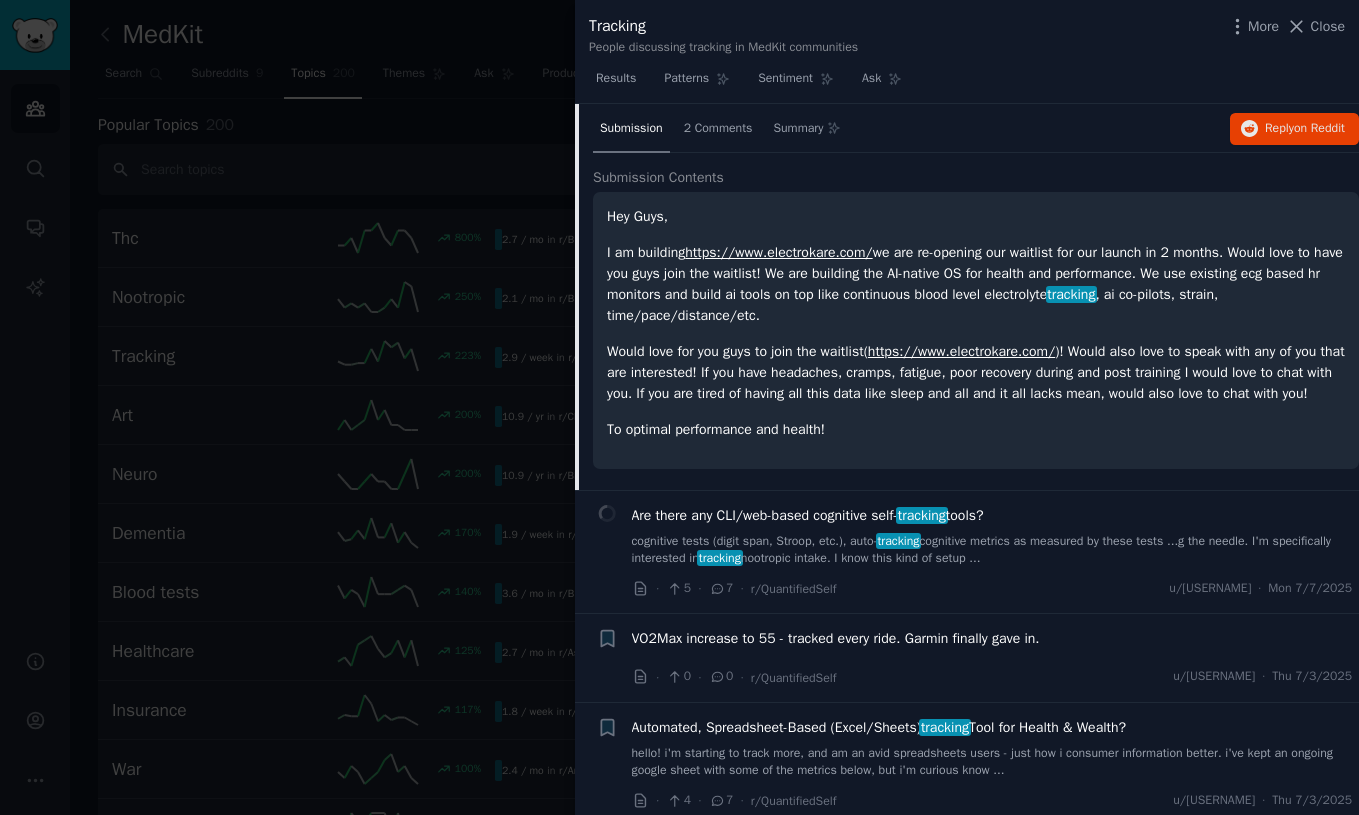 scroll, scrollTop: 1869, scrollLeft: 0, axis: vertical 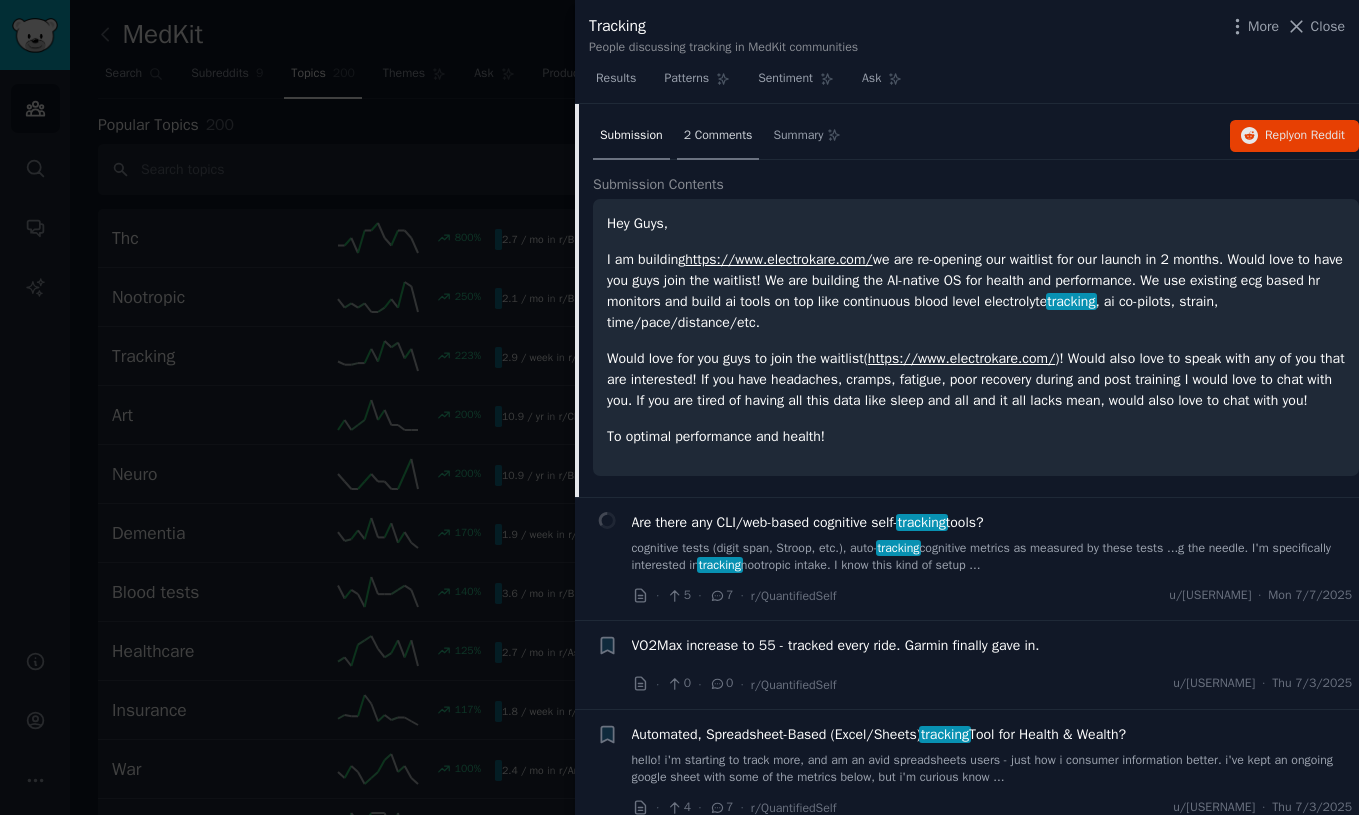 click on "2 Comments" at bounding box center (718, 137) 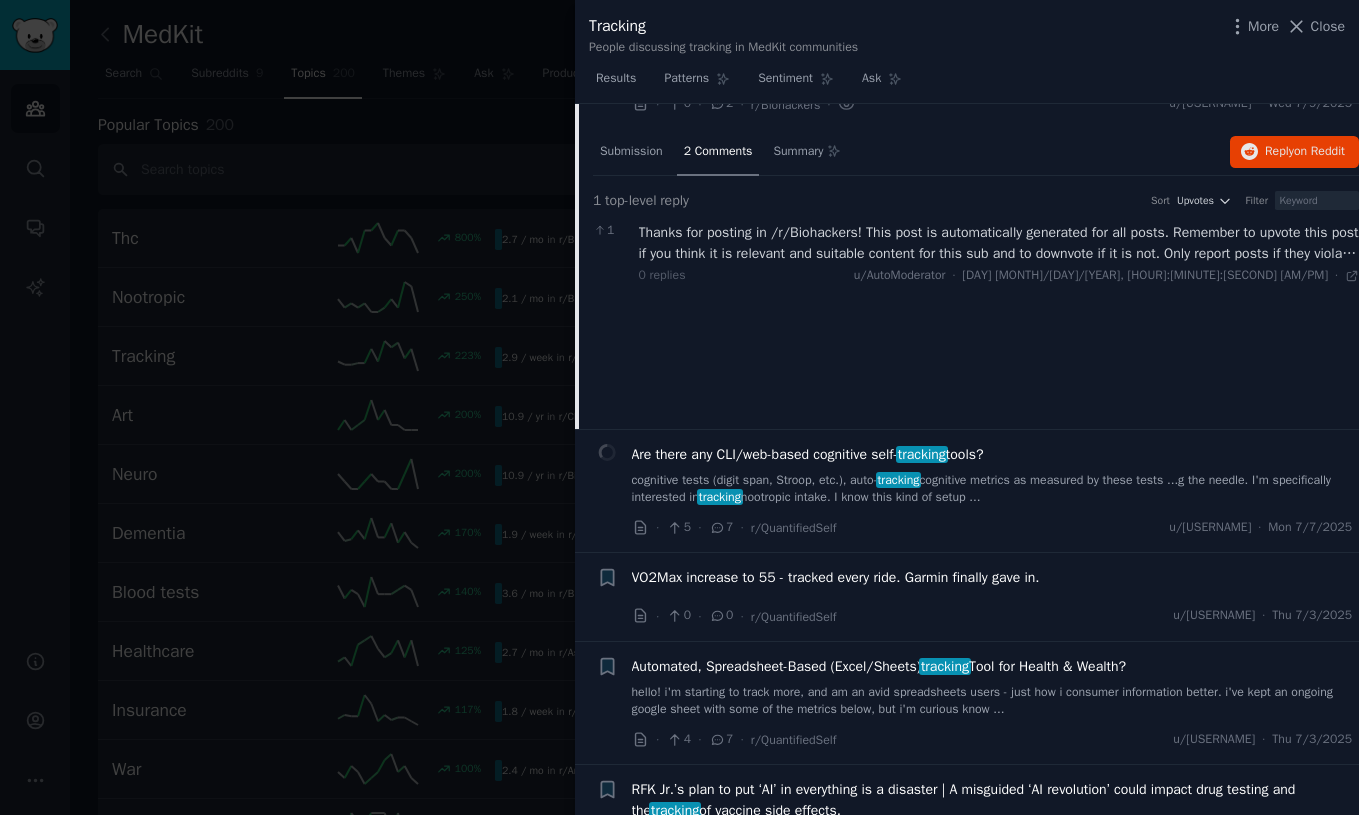scroll, scrollTop: 1848, scrollLeft: 0, axis: vertical 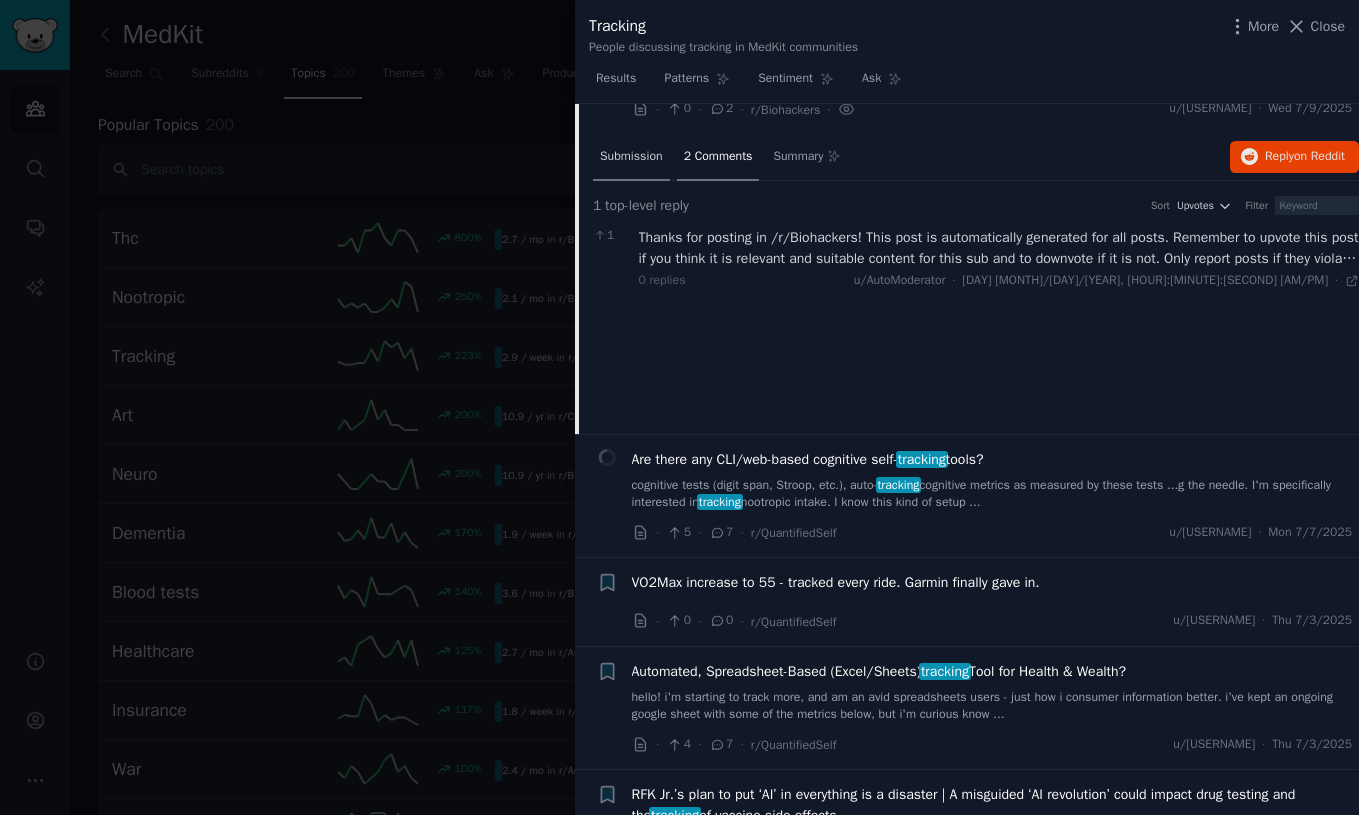 click on "Submission" at bounding box center [631, 157] 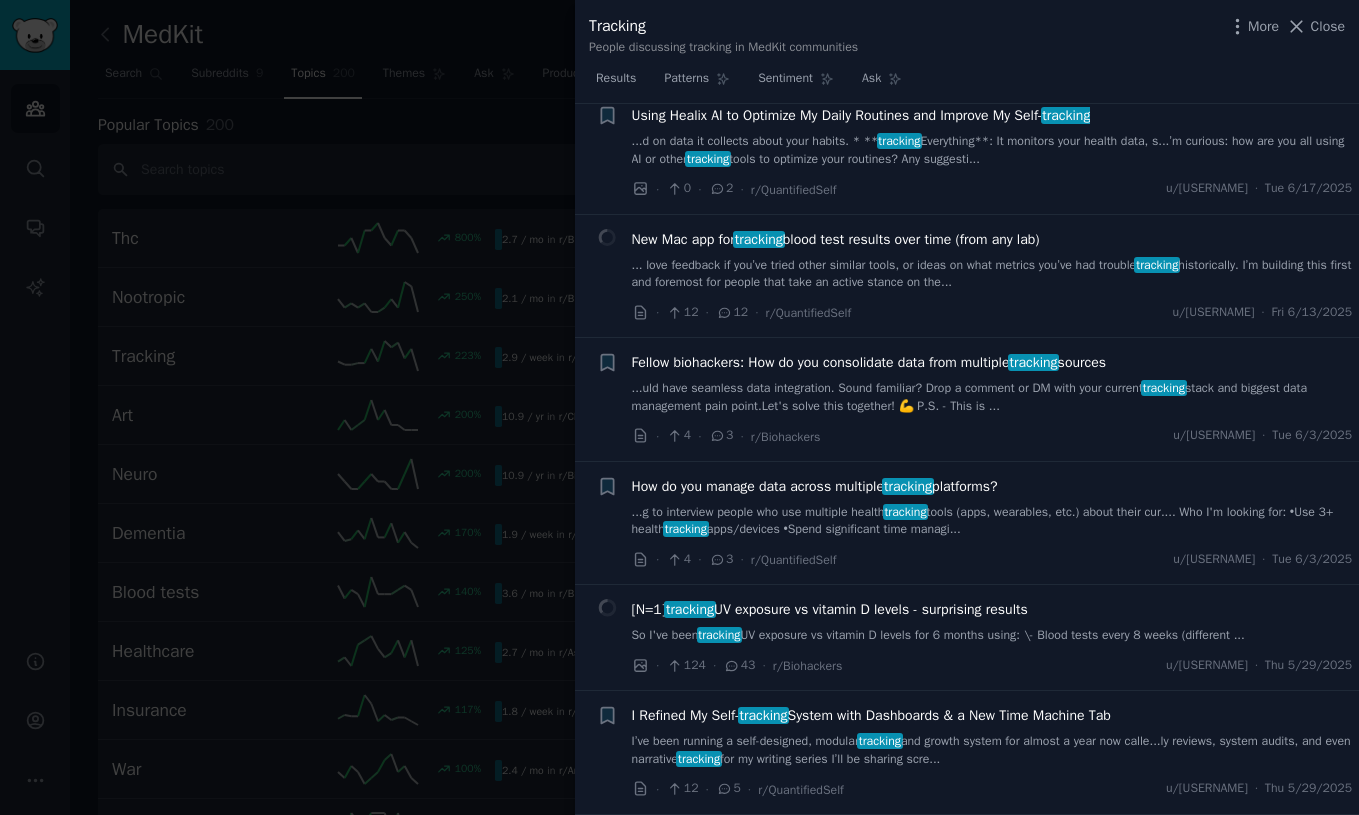 scroll, scrollTop: 4041, scrollLeft: 0, axis: vertical 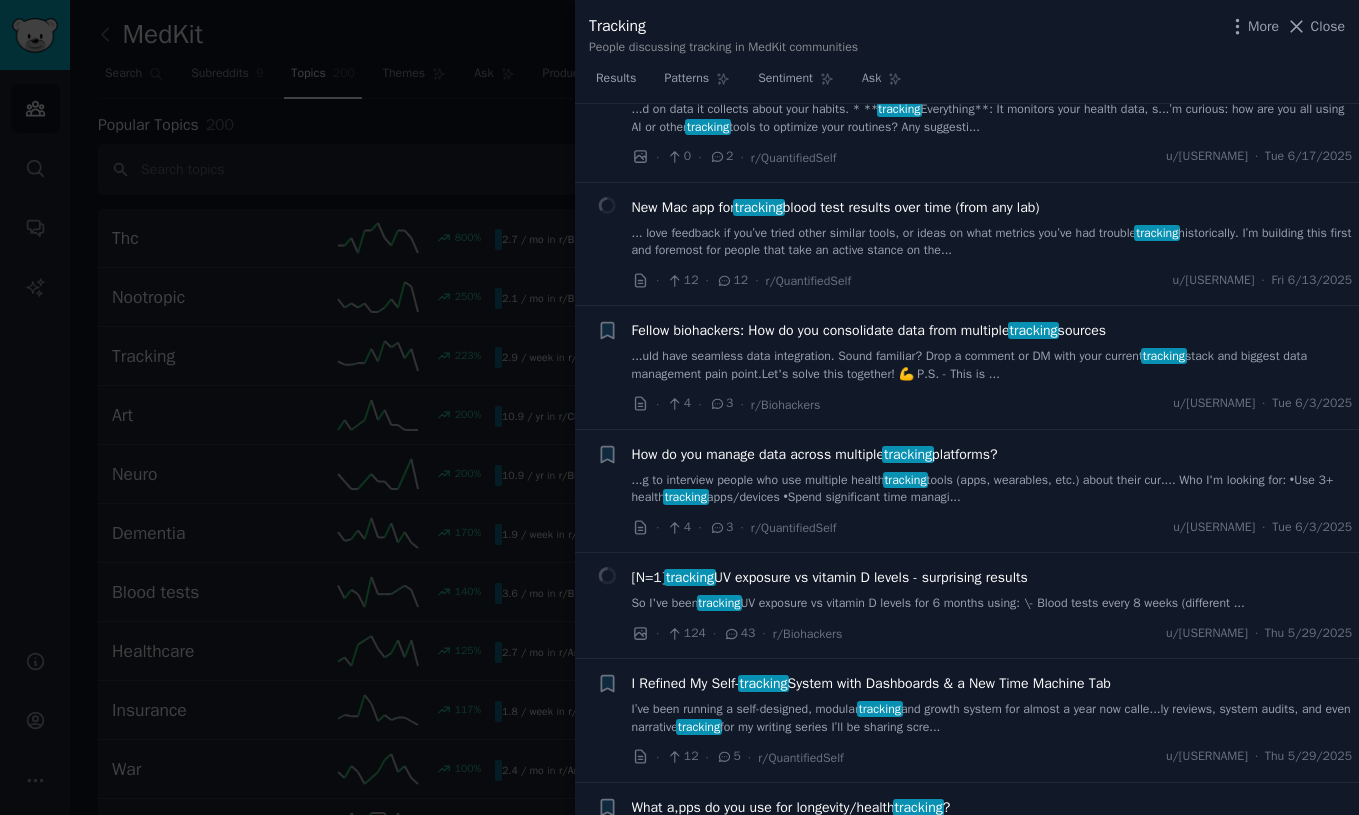 click on "New Mac app for  tracking  blood test results over time (from any lab)" at bounding box center (836, 207) 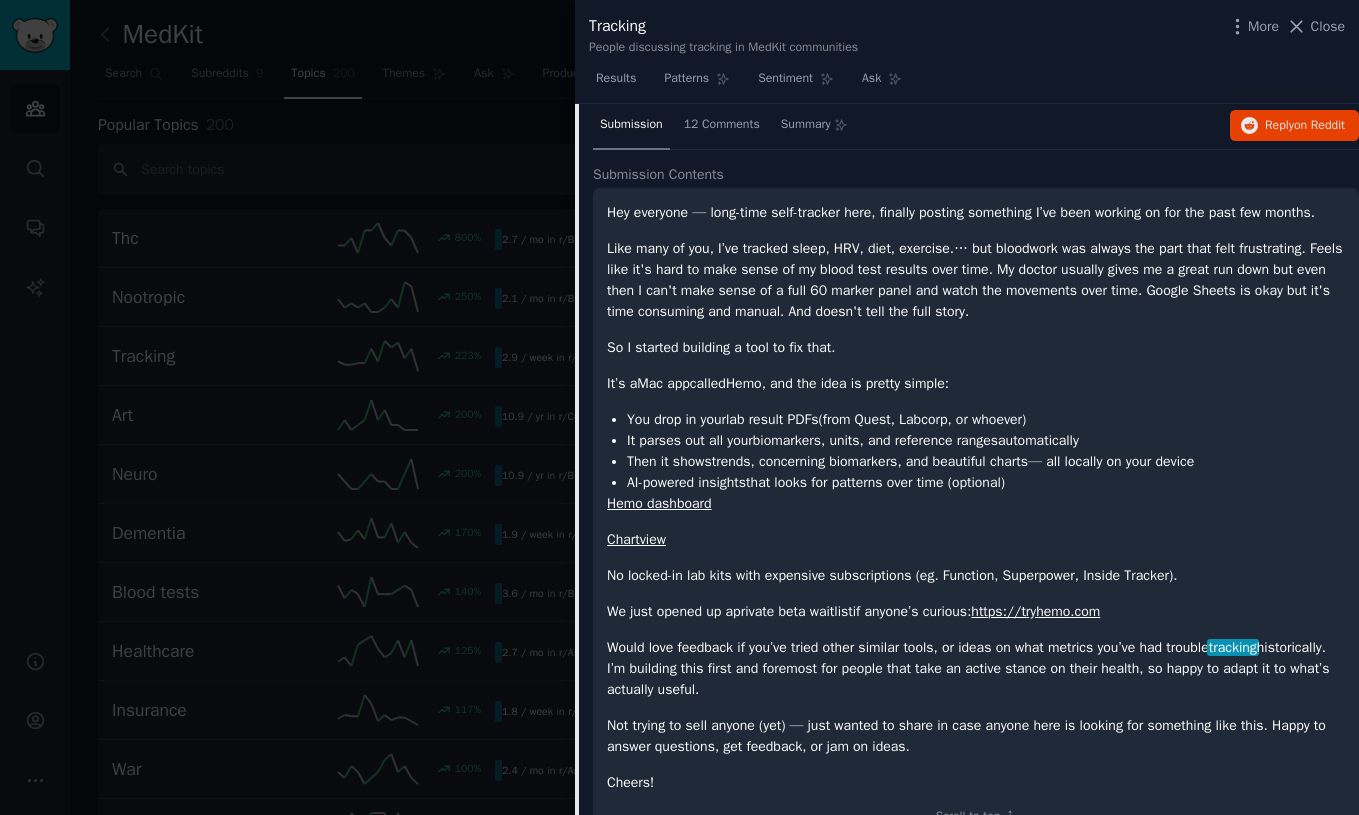 scroll, scrollTop: 3846, scrollLeft: 0, axis: vertical 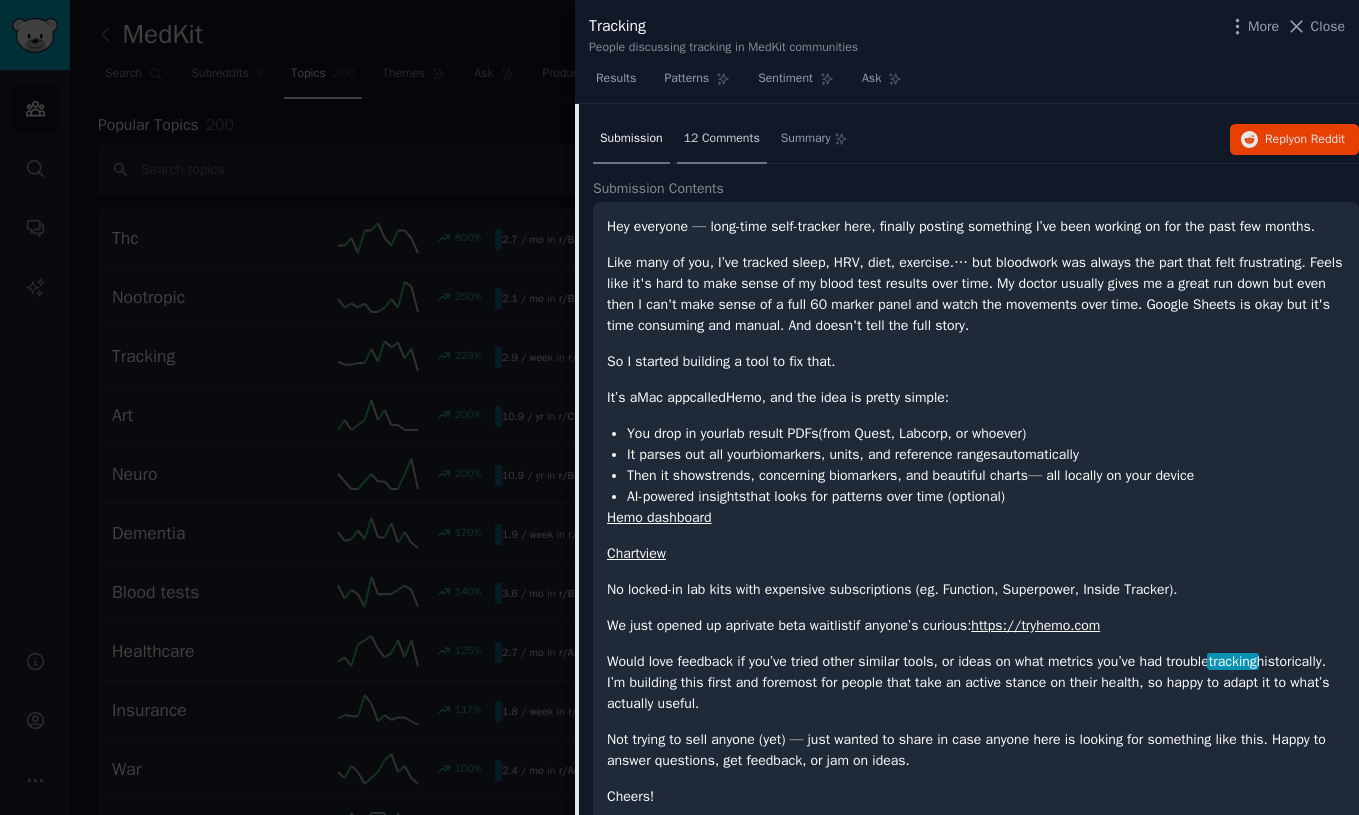click on "12 Comments" at bounding box center (722, 139) 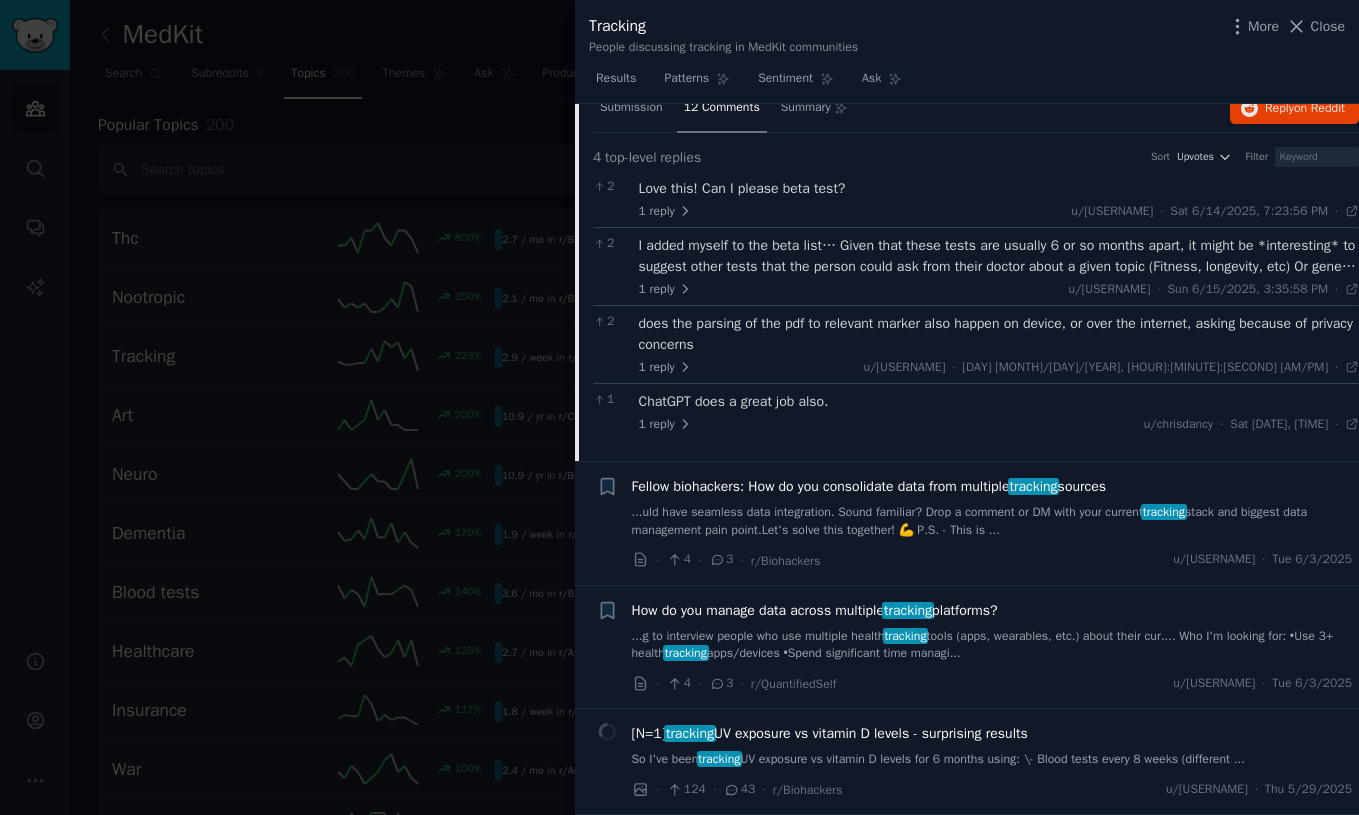 scroll, scrollTop: 3887, scrollLeft: 0, axis: vertical 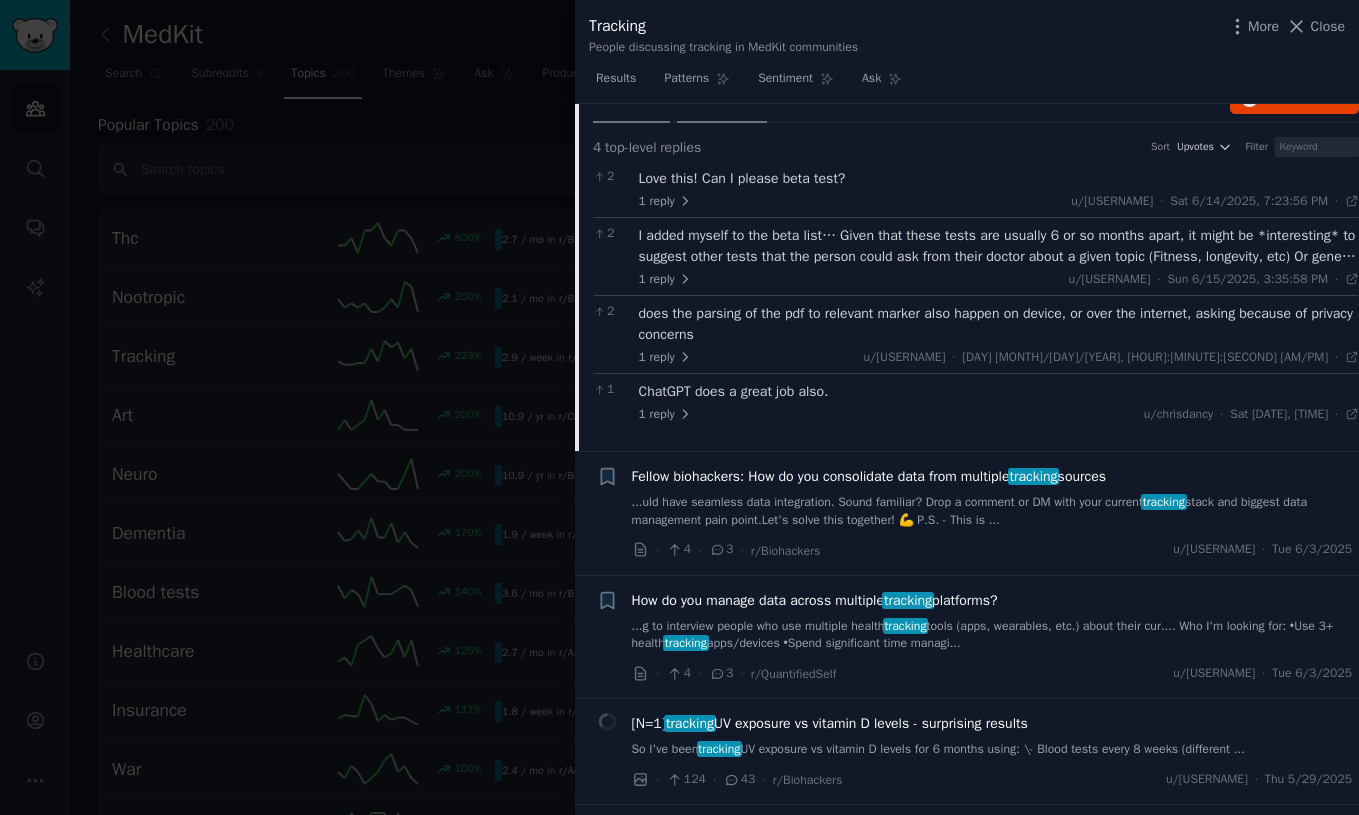 click on "Submission" at bounding box center (631, 98) 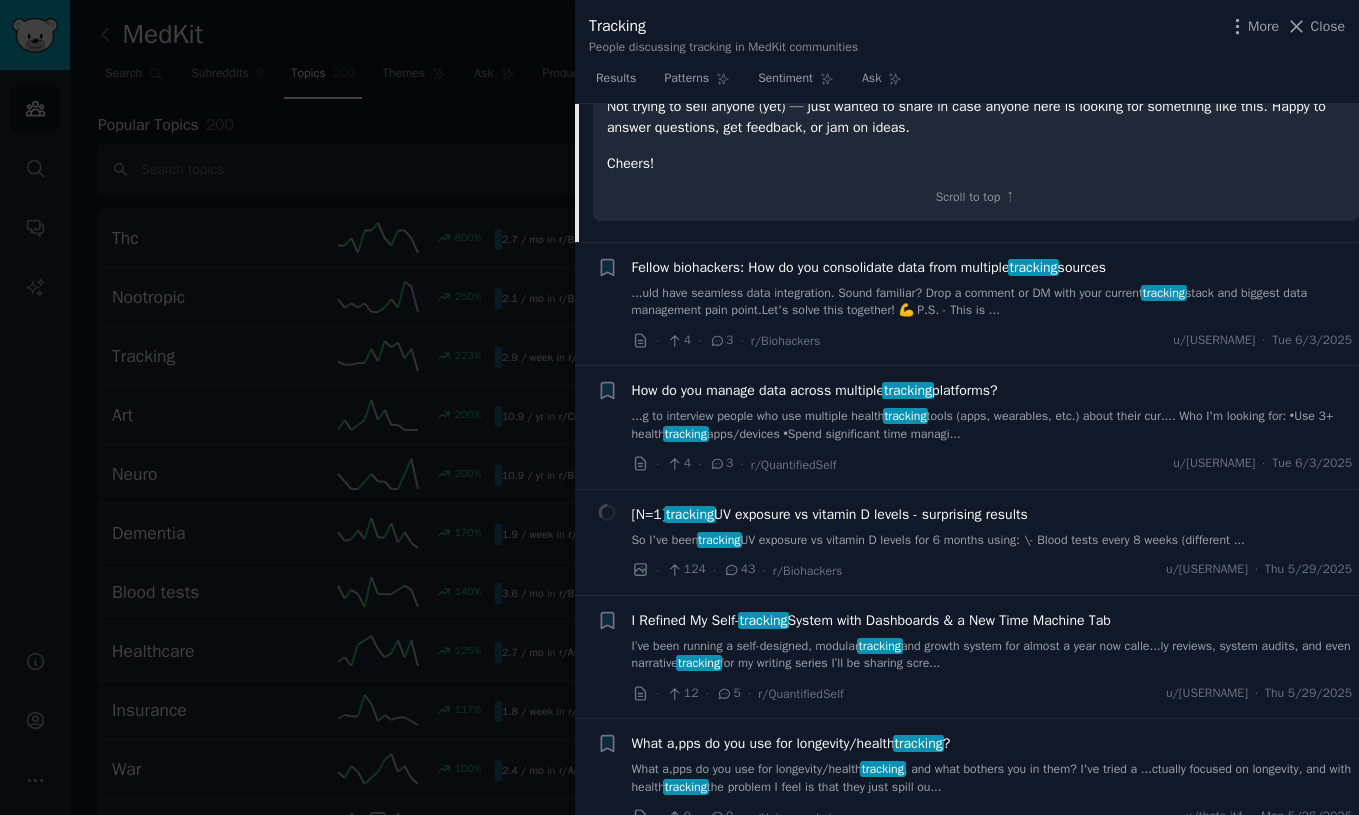 scroll, scrollTop: 4482, scrollLeft: 0, axis: vertical 